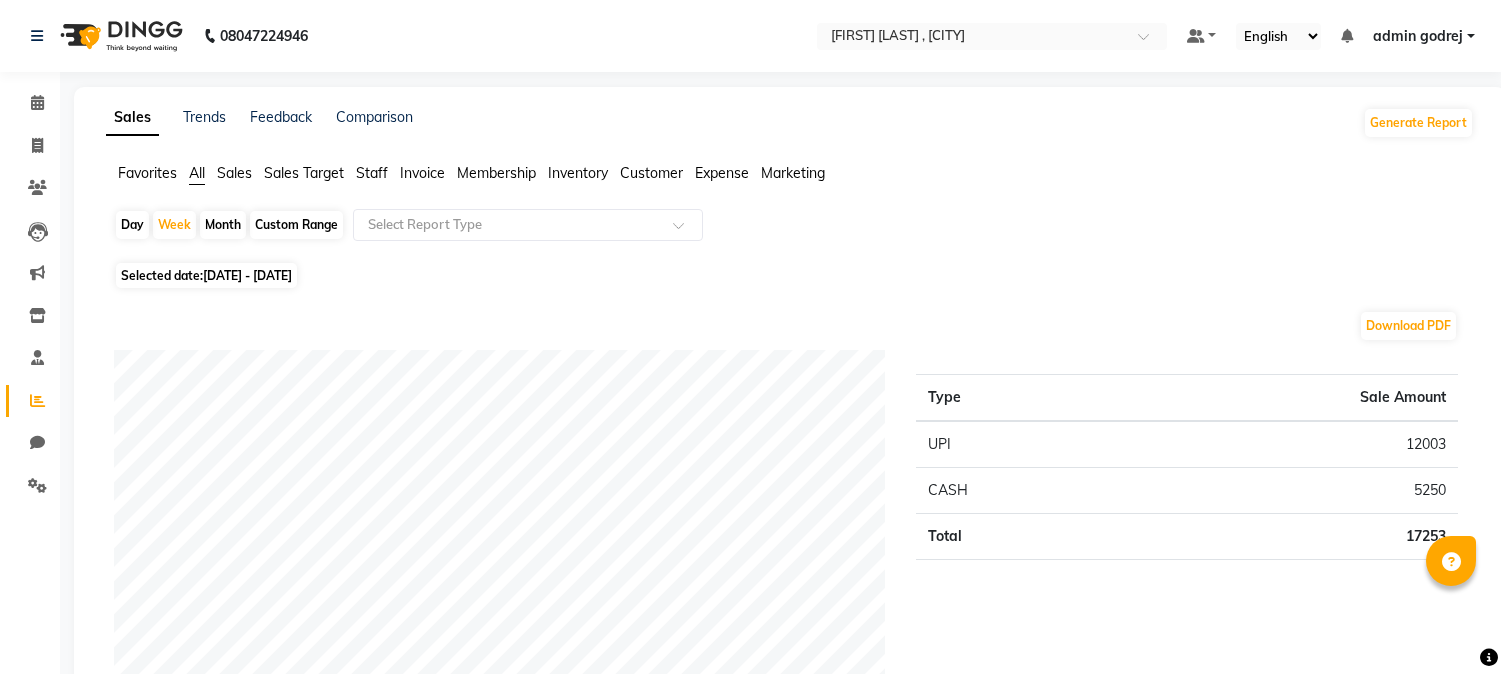 scroll, scrollTop: 113, scrollLeft: 0, axis: vertical 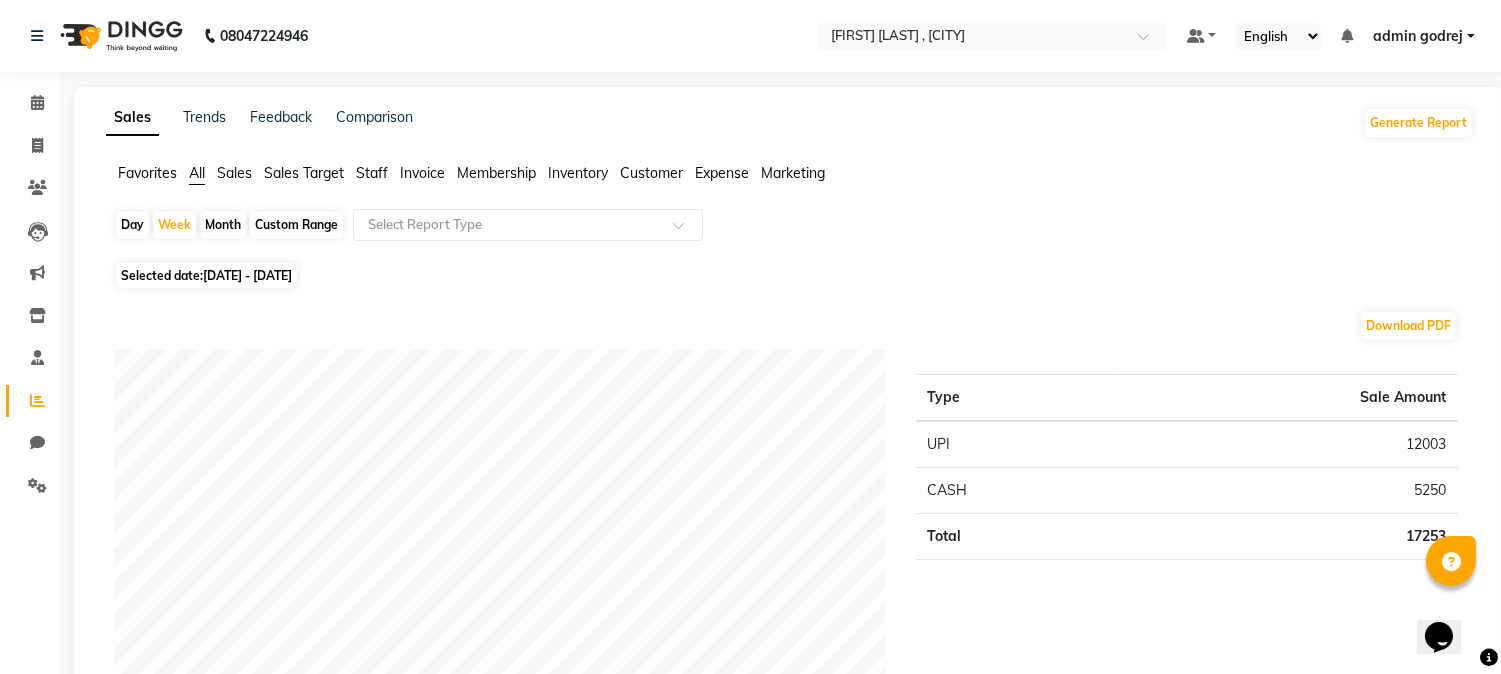 click on "Month" 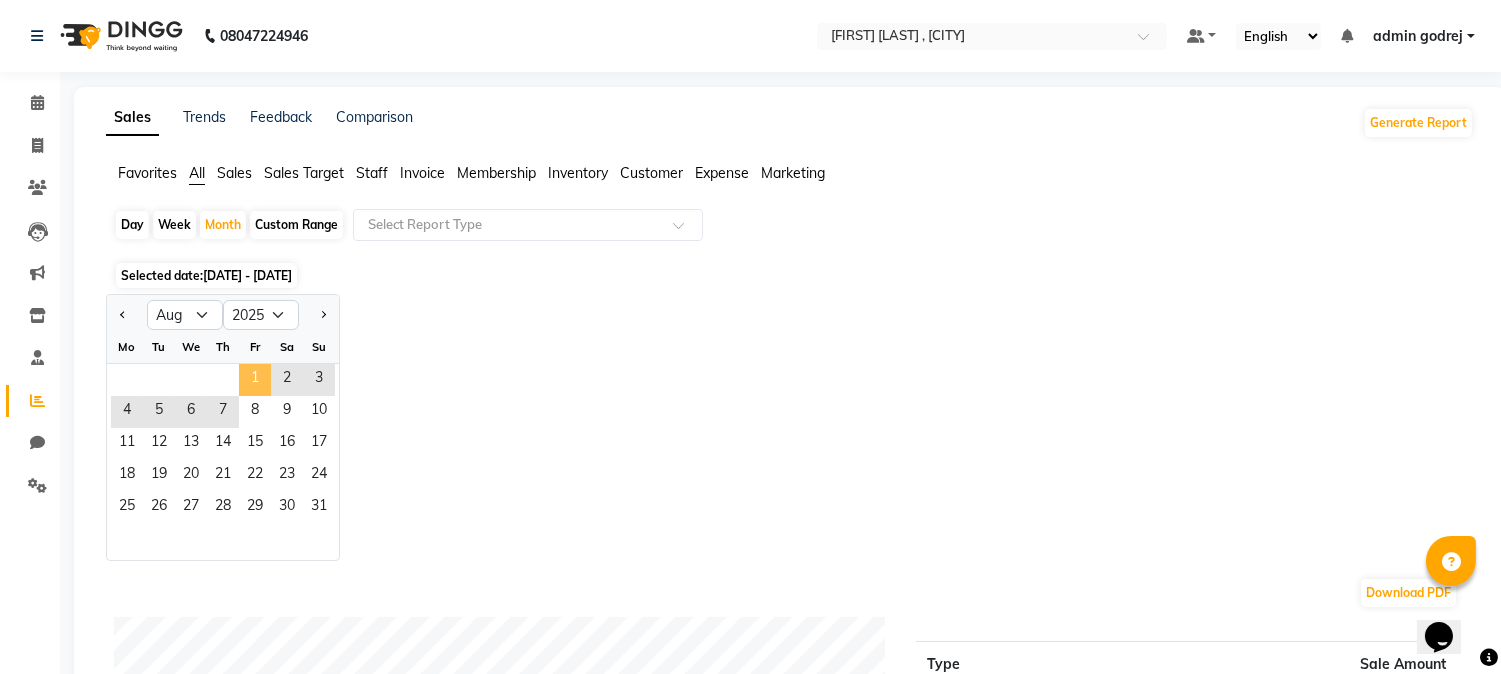 click on "1" 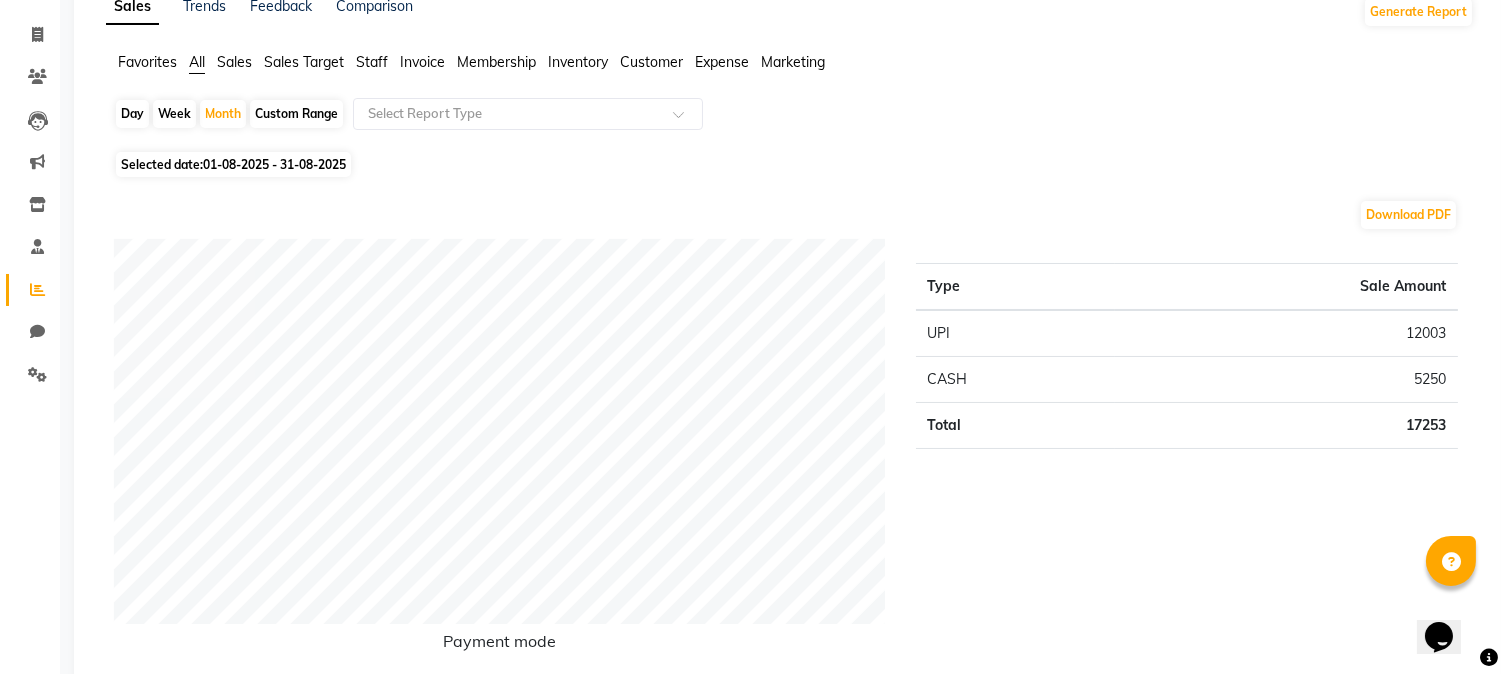 scroll, scrollTop: 0, scrollLeft: 0, axis: both 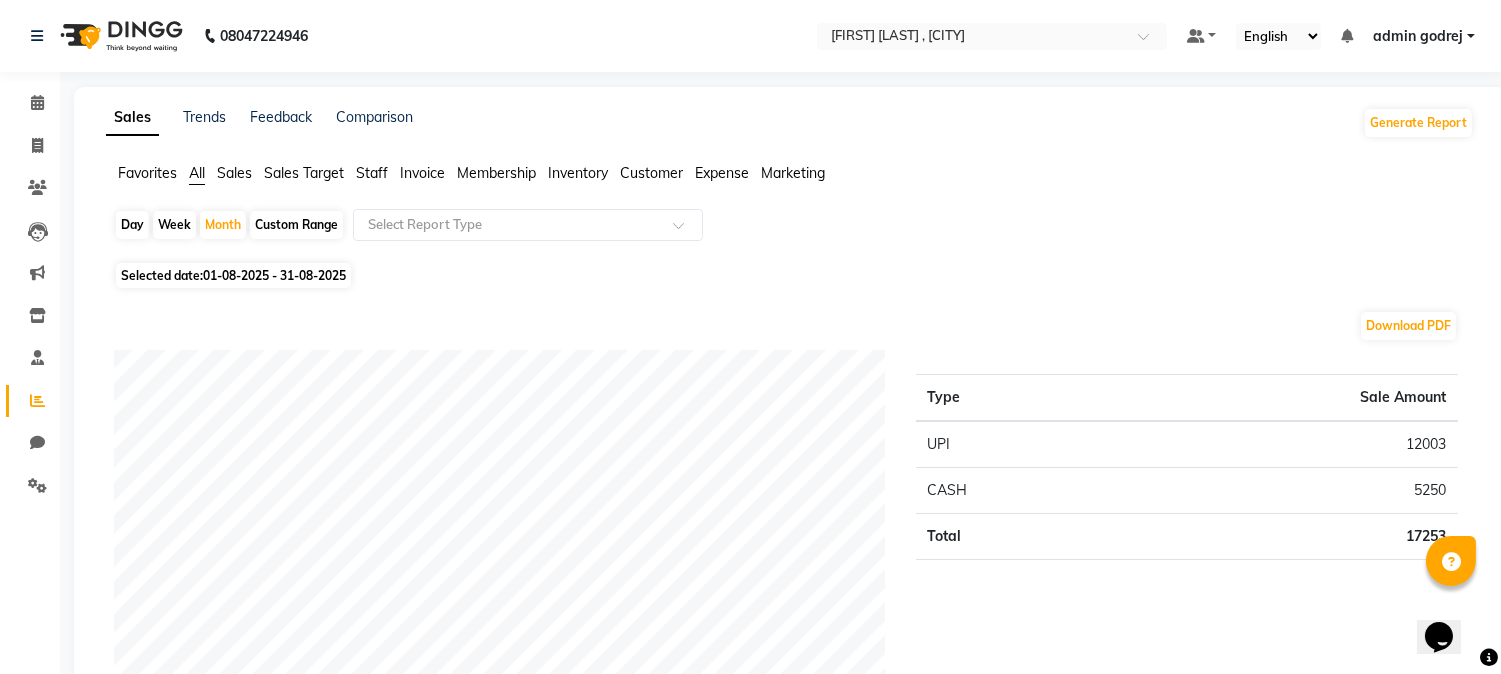 click on "Day" 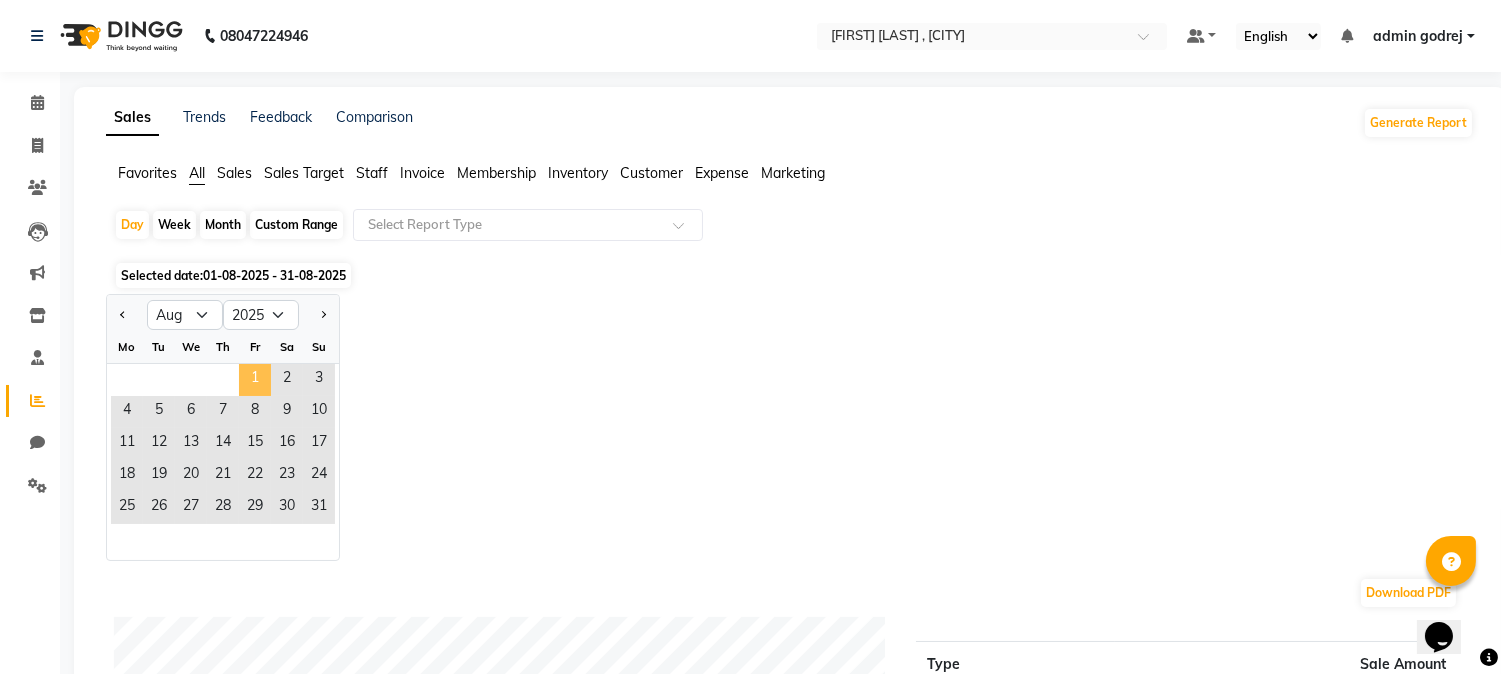 click on "1" 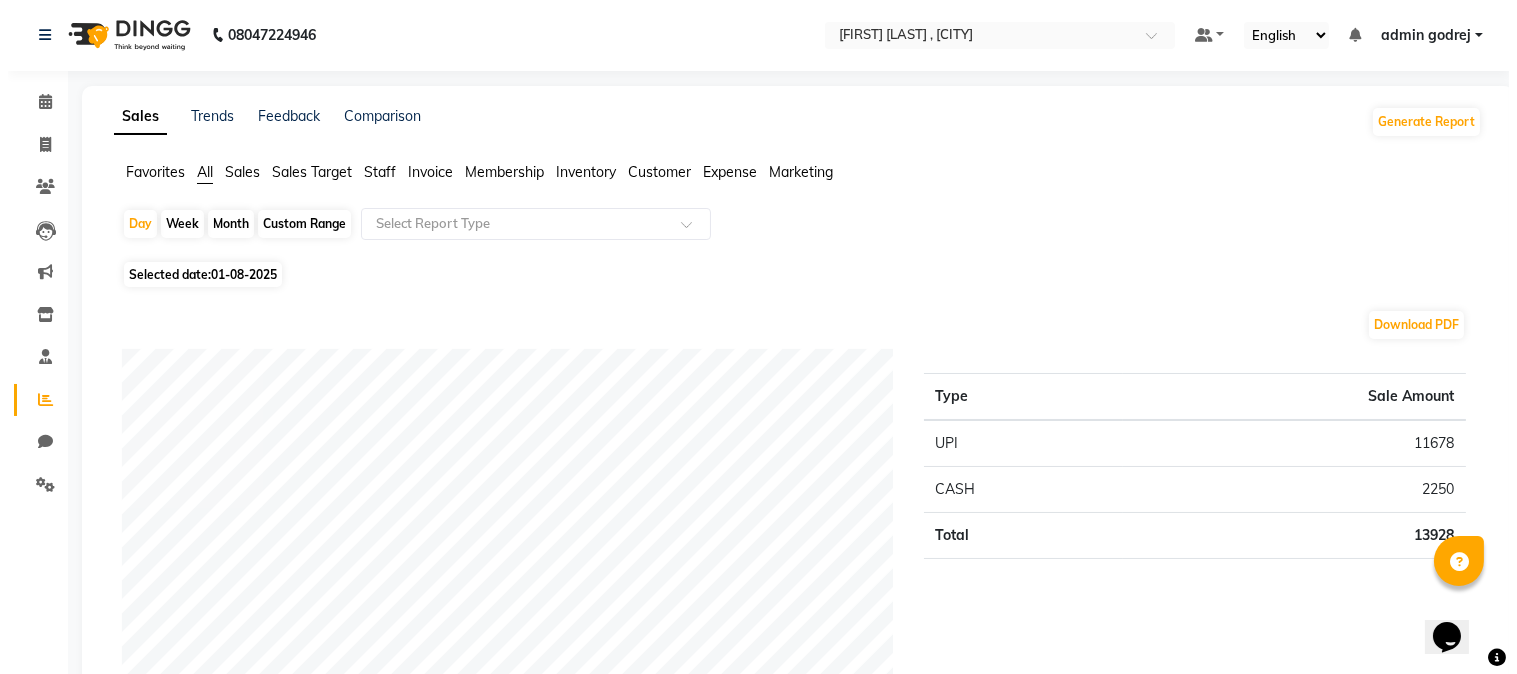 scroll, scrollTop: 0, scrollLeft: 0, axis: both 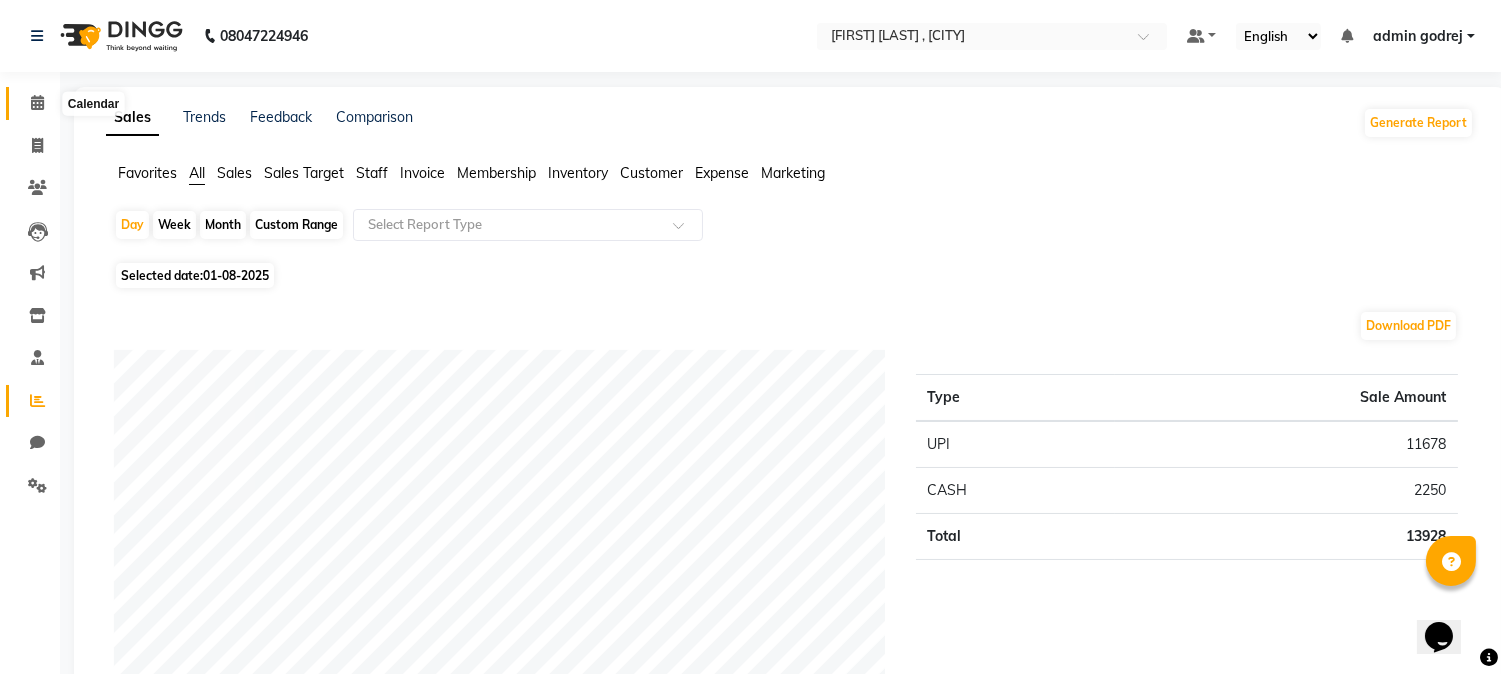 click 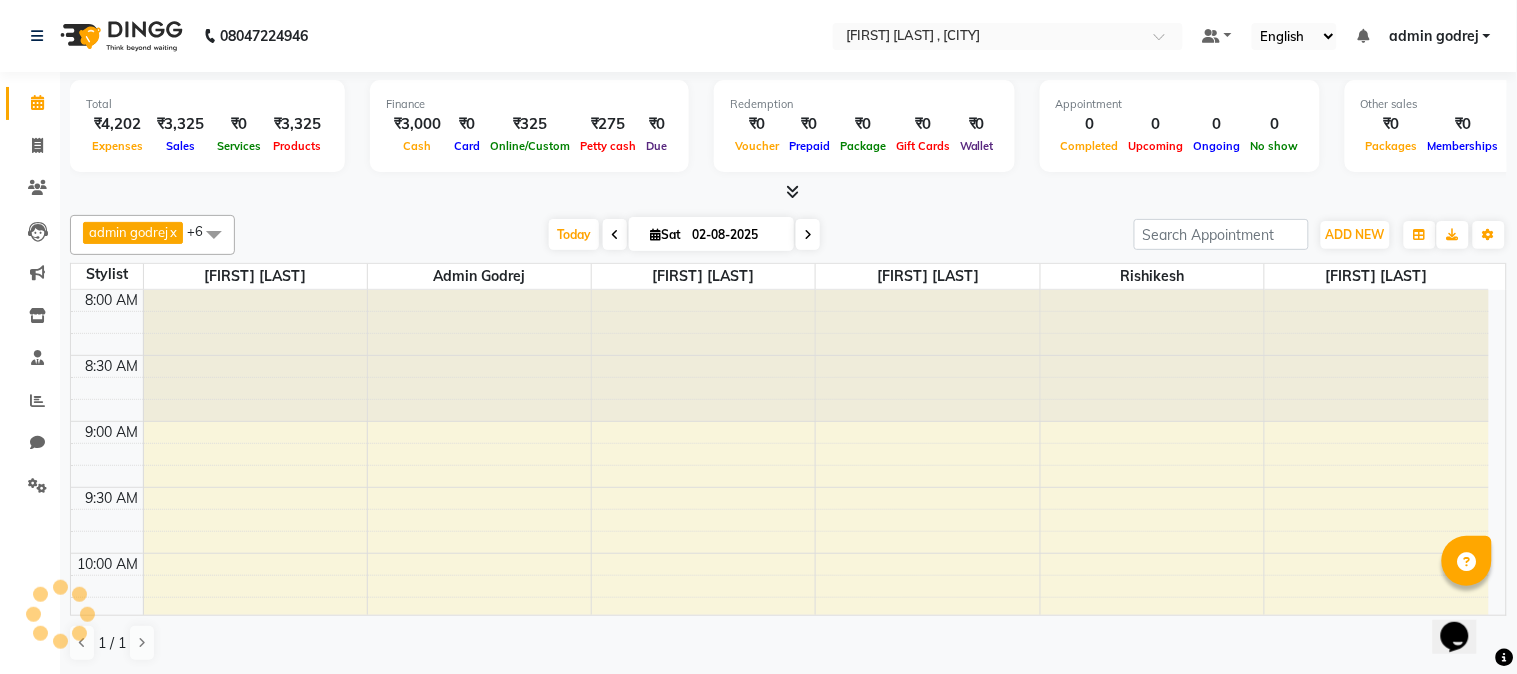 scroll, scrollTop: 0, scrollLeft: 0, axis: both 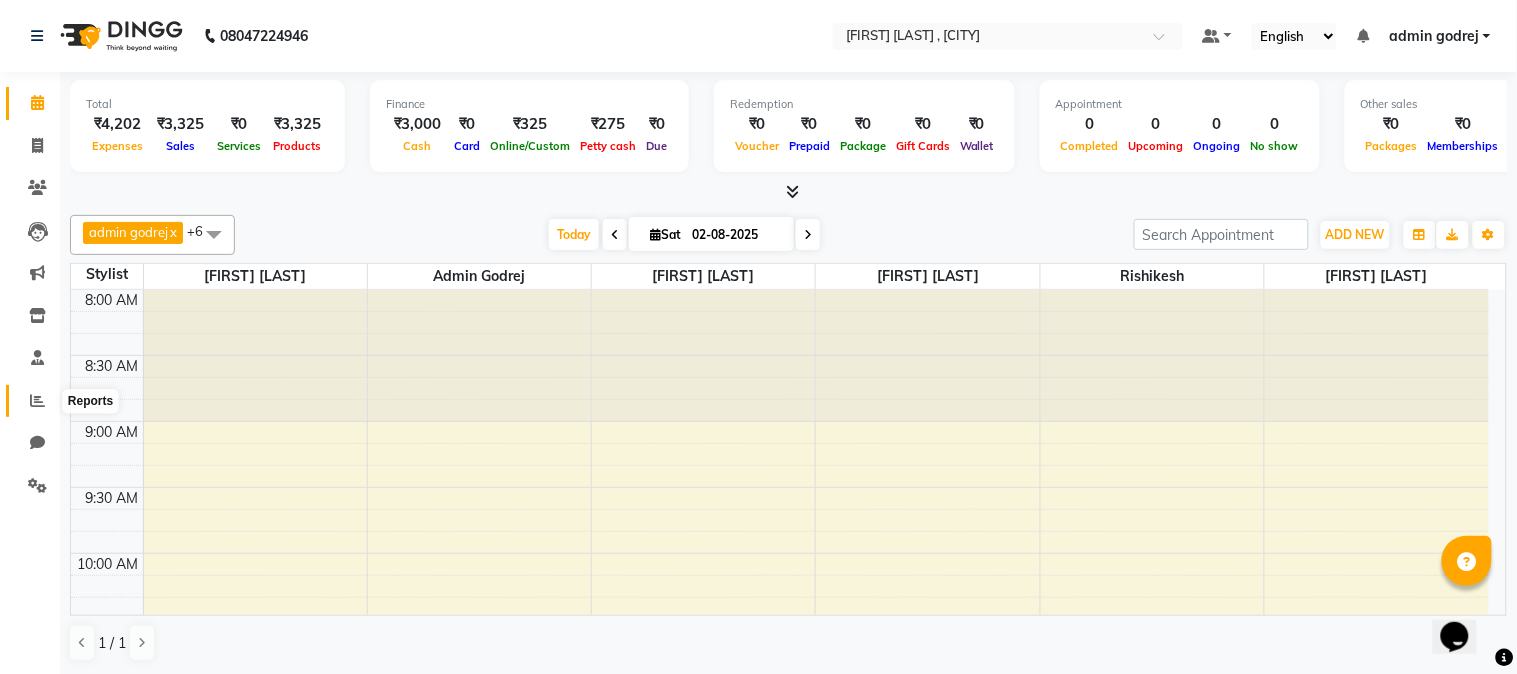 click 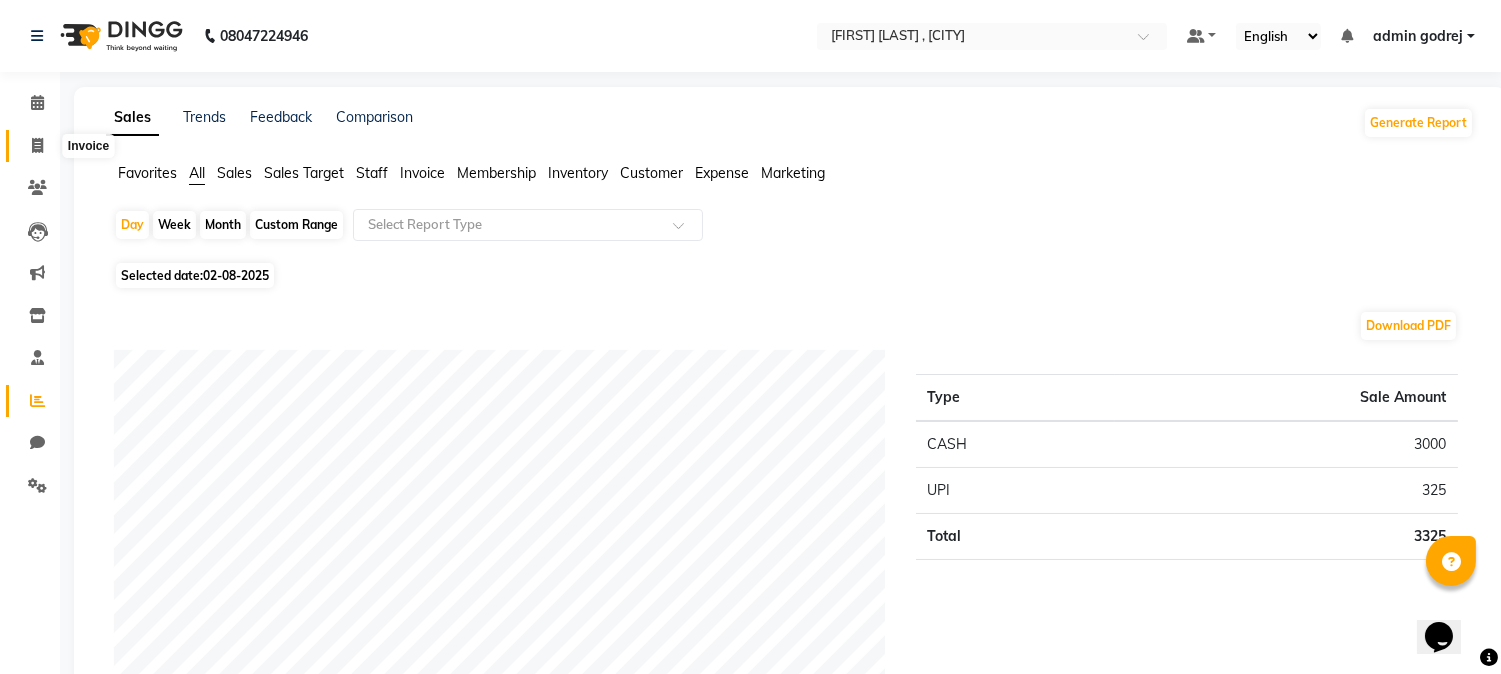 click 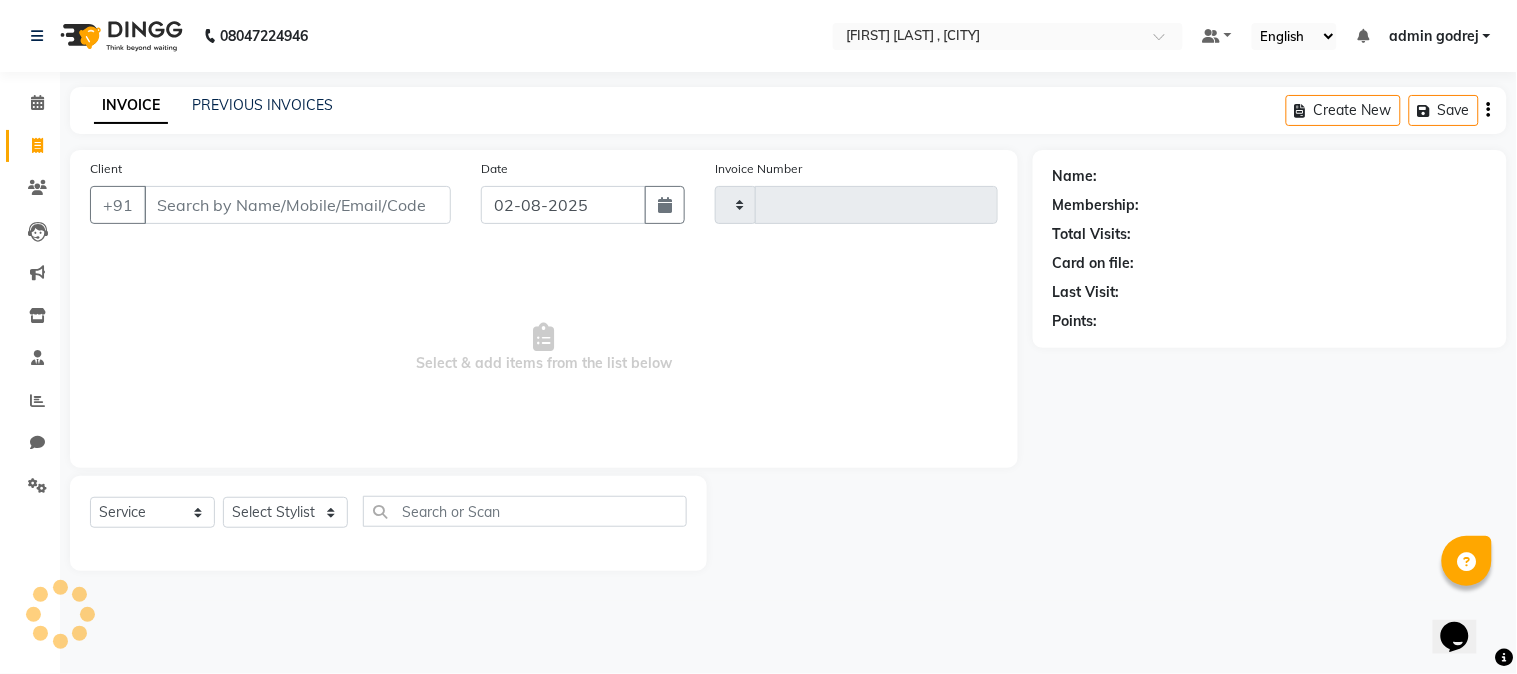 type on "1232" 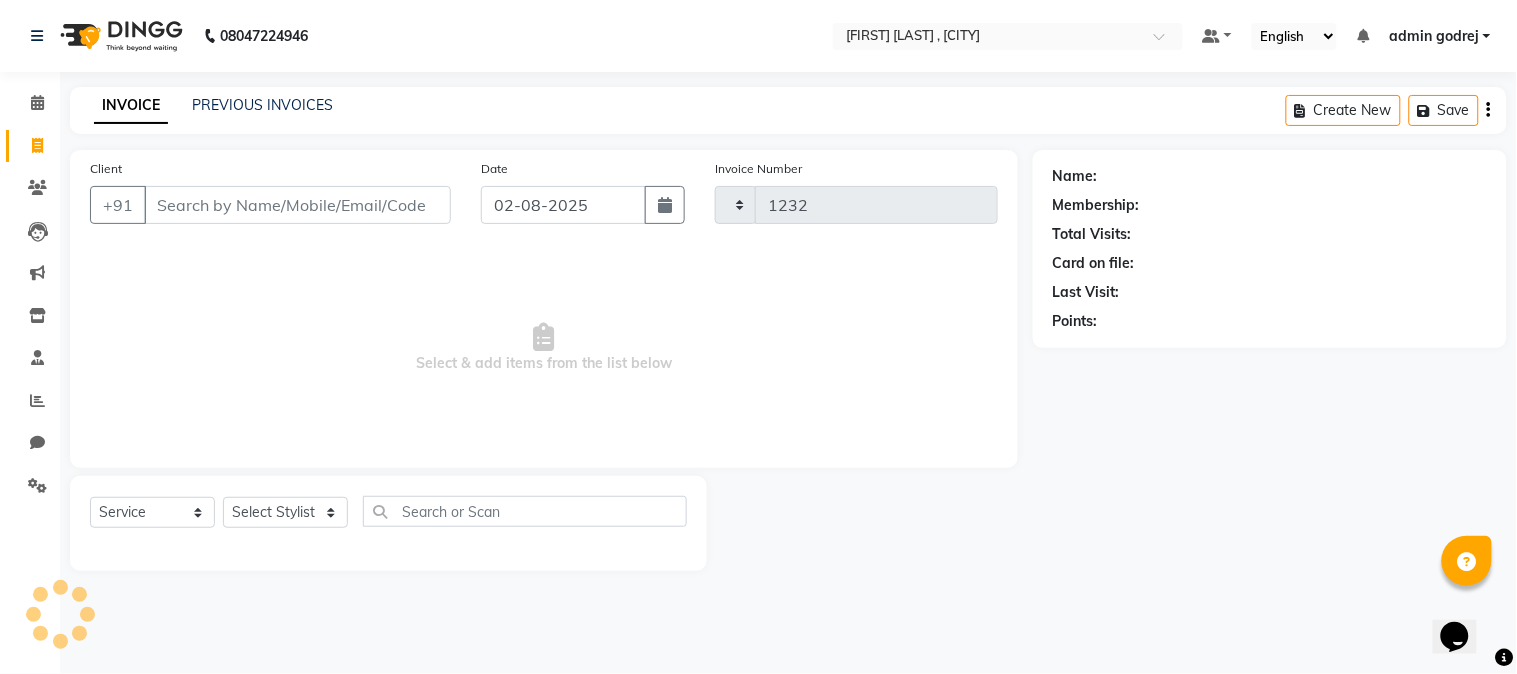 select on "7250" 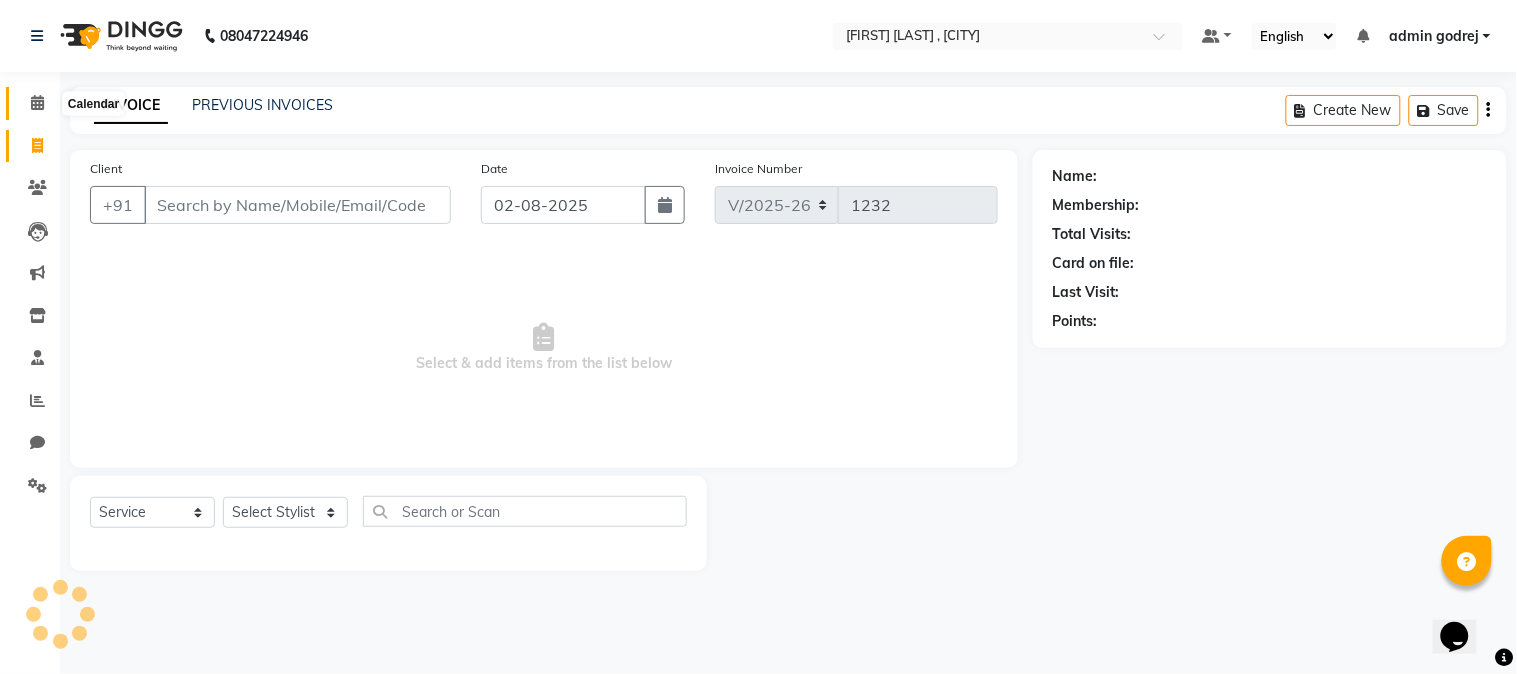 click 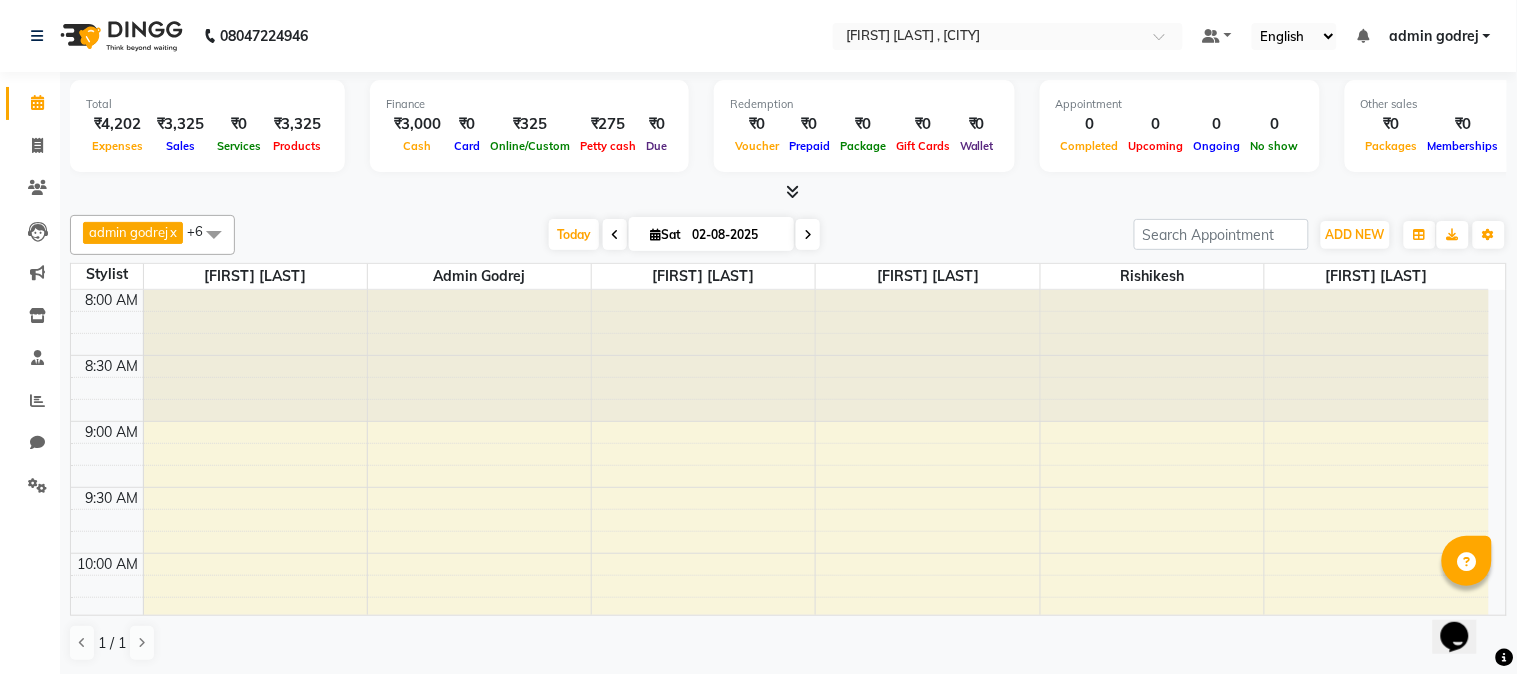 scroll, scrollTop: 0, scrollLeft: 0, axis: both 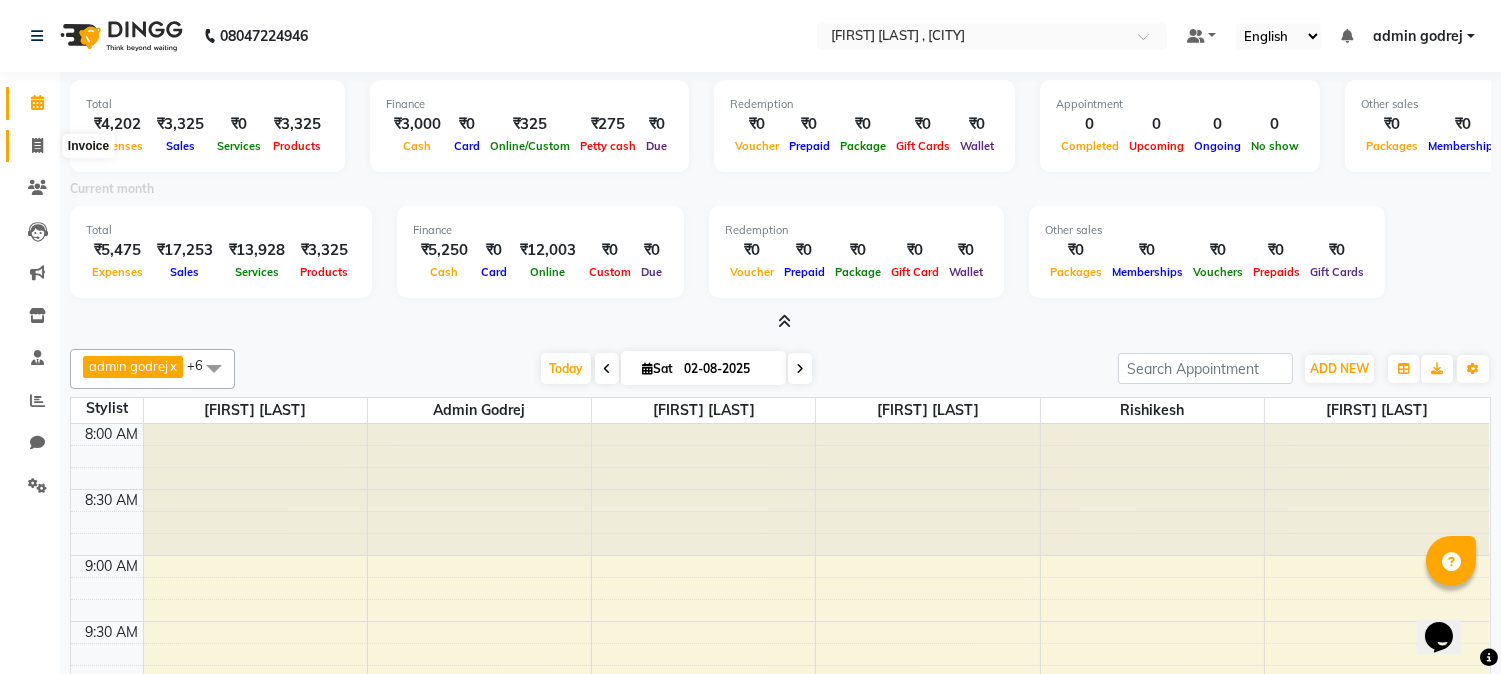 click 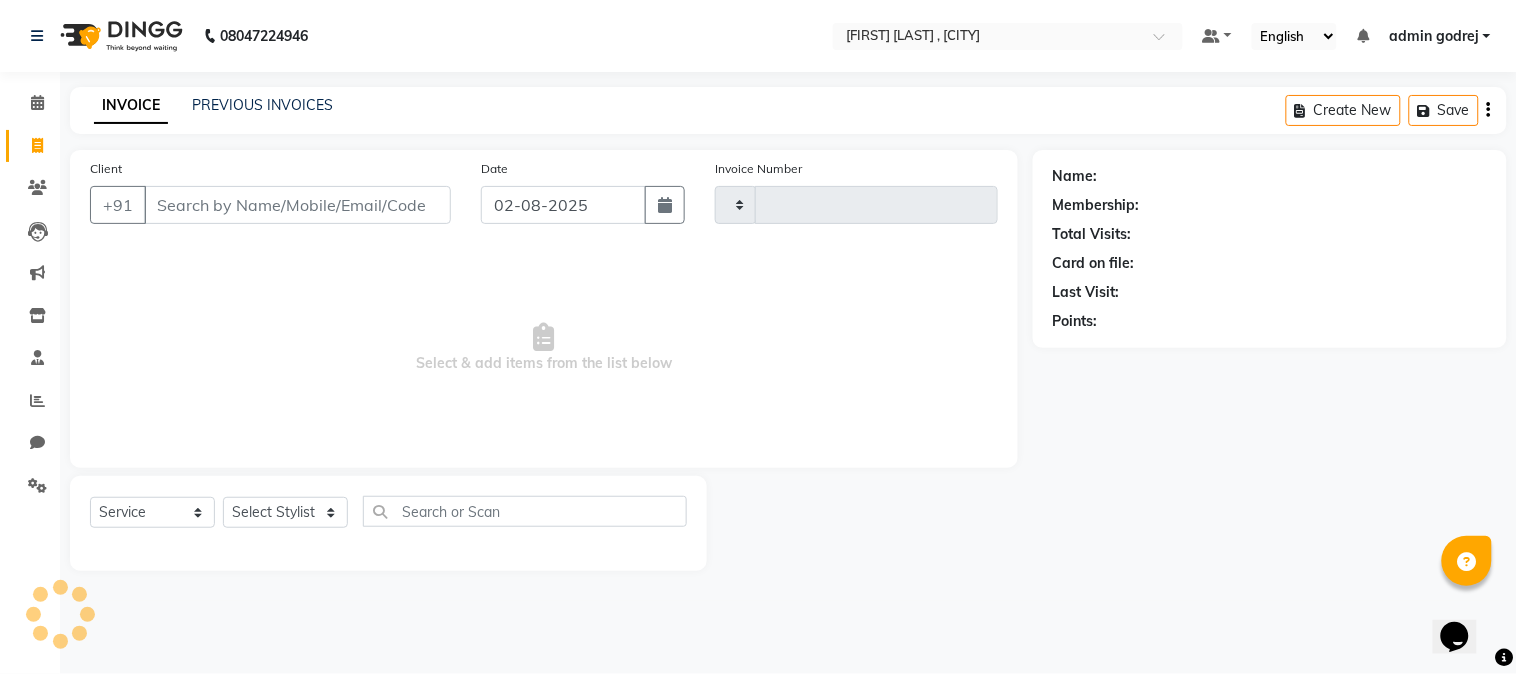 type on "1232" 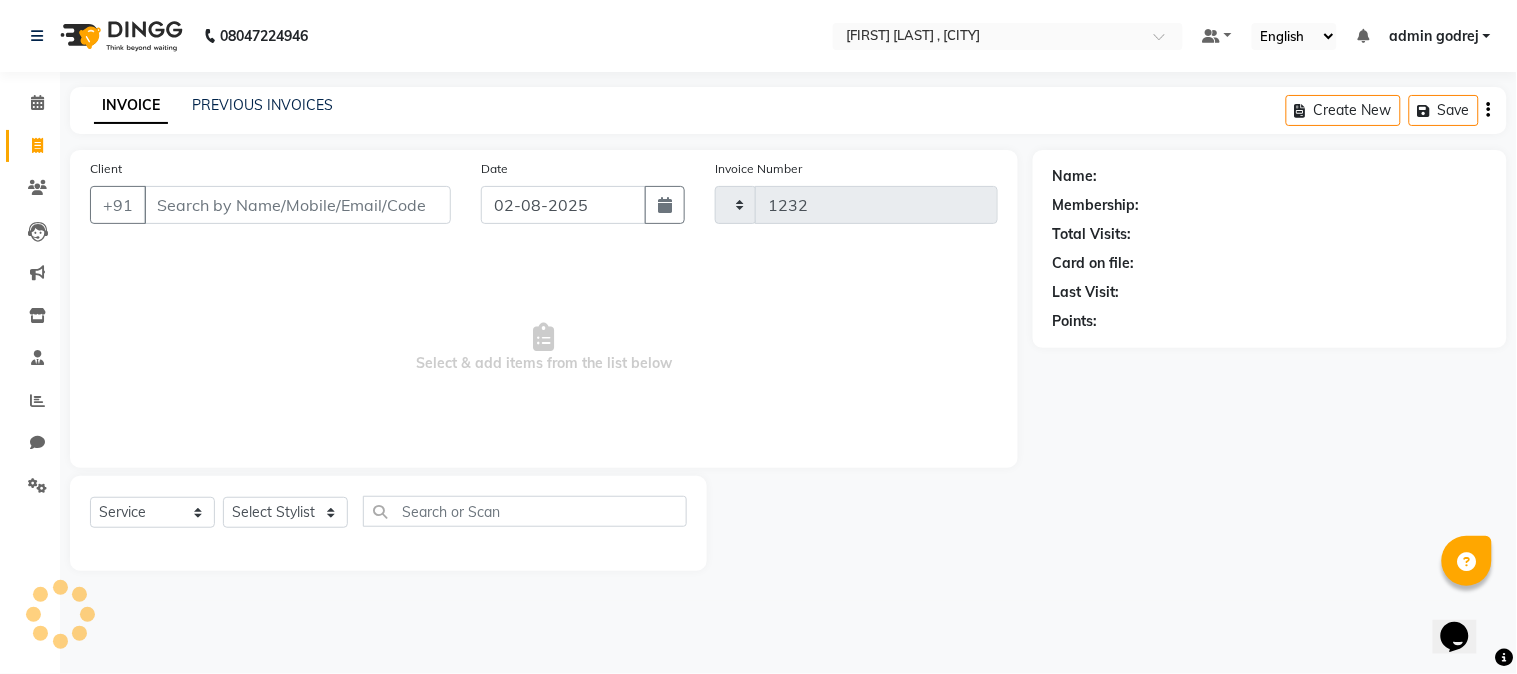 select on "7250" 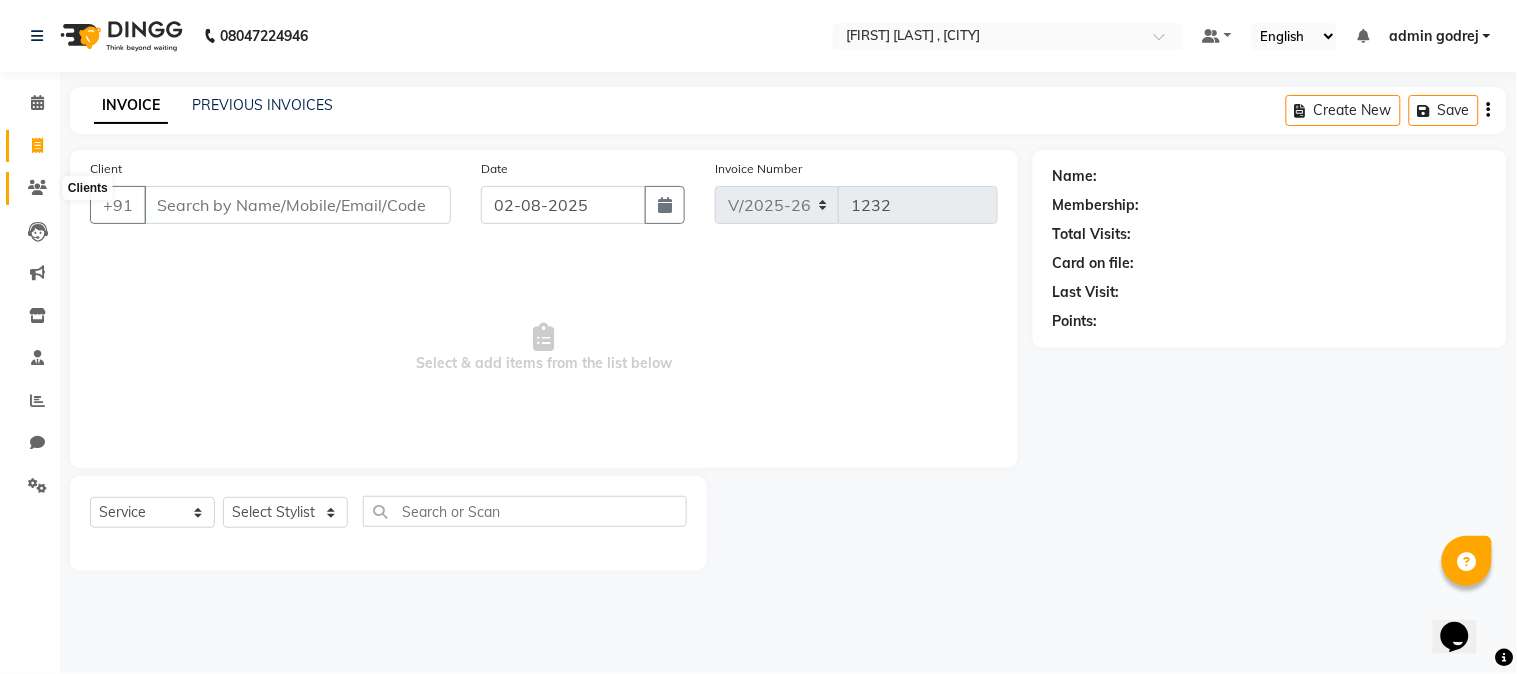 click 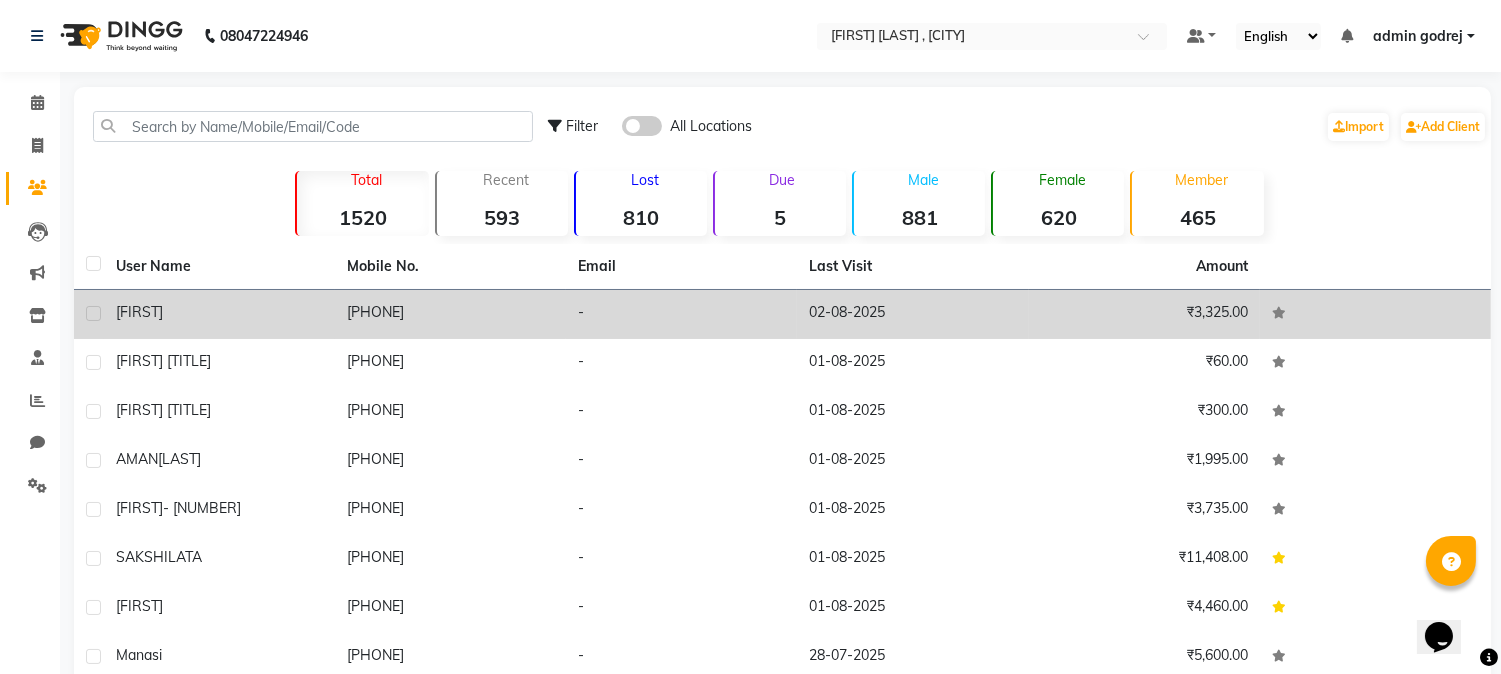 click on "[PHONE]" 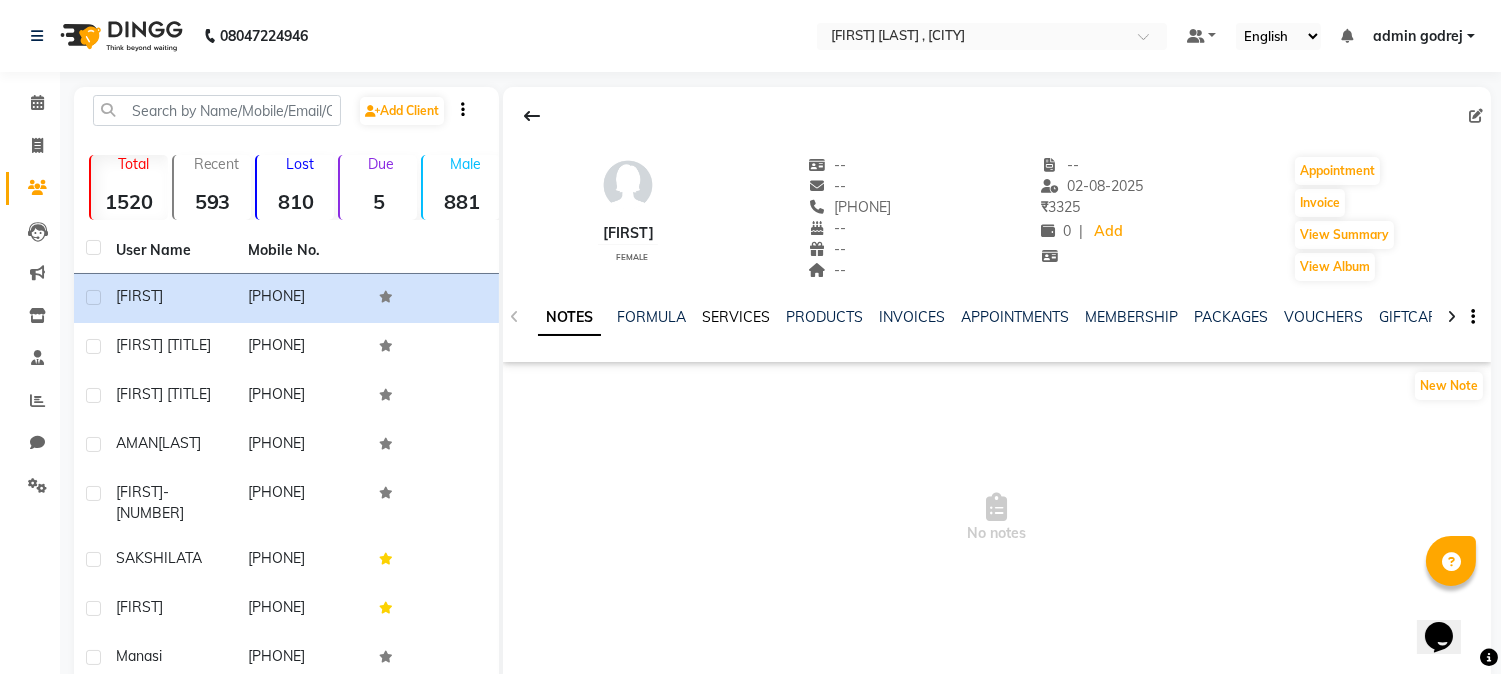 click on "SERVICES" 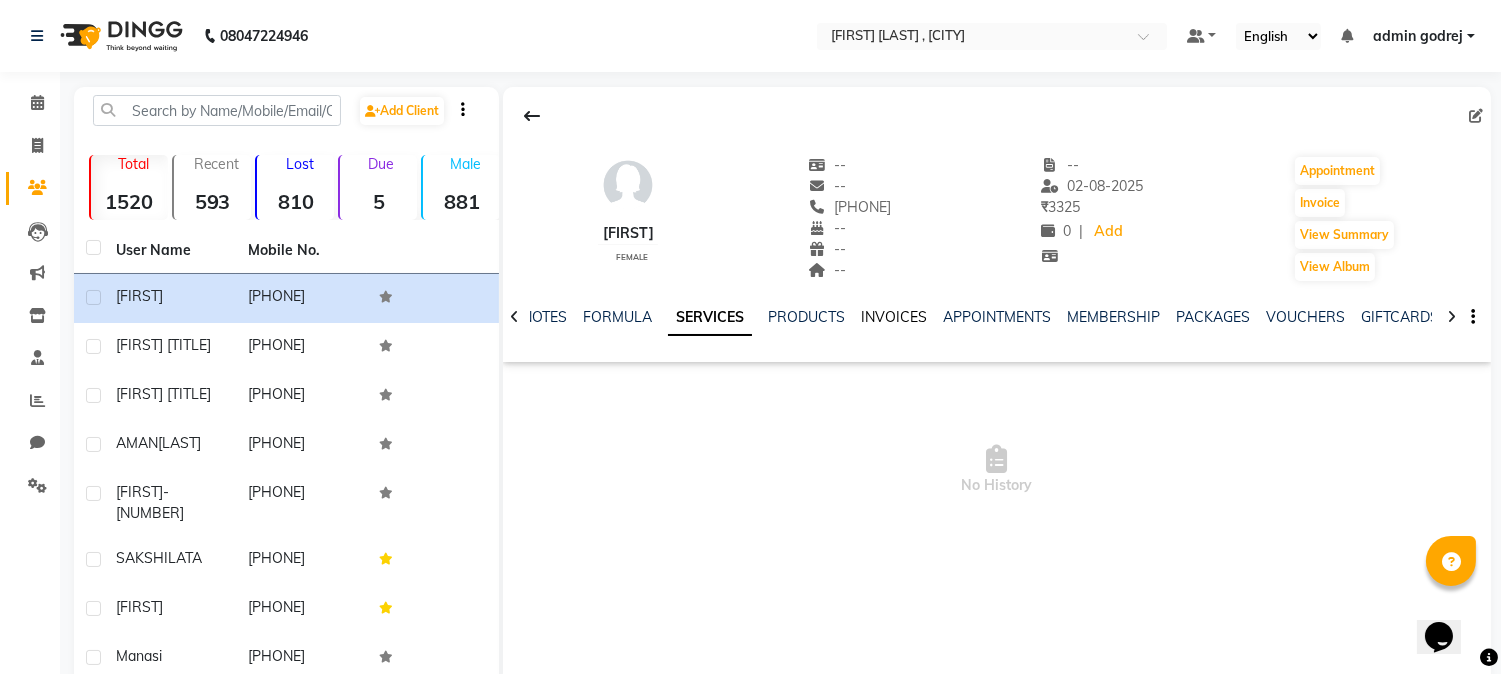 click on "INVOICES" 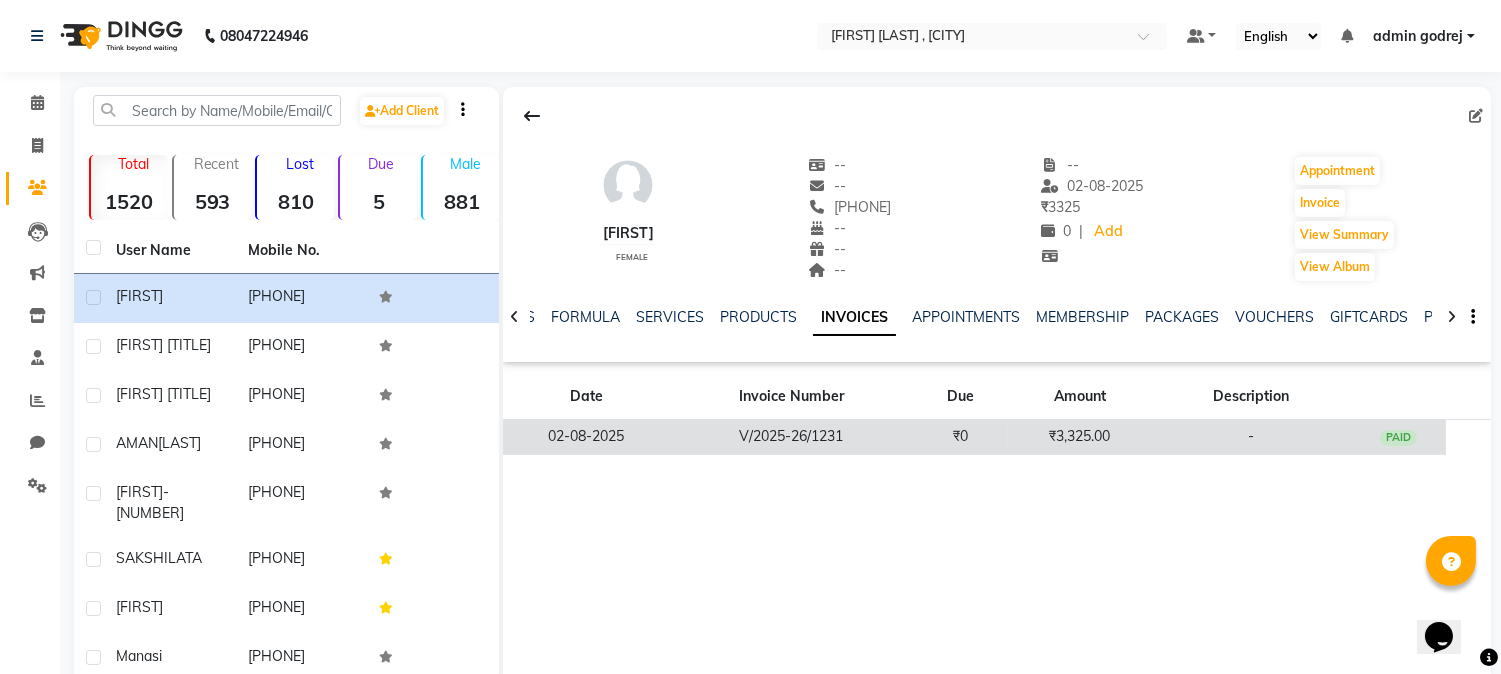 click on "₹0" 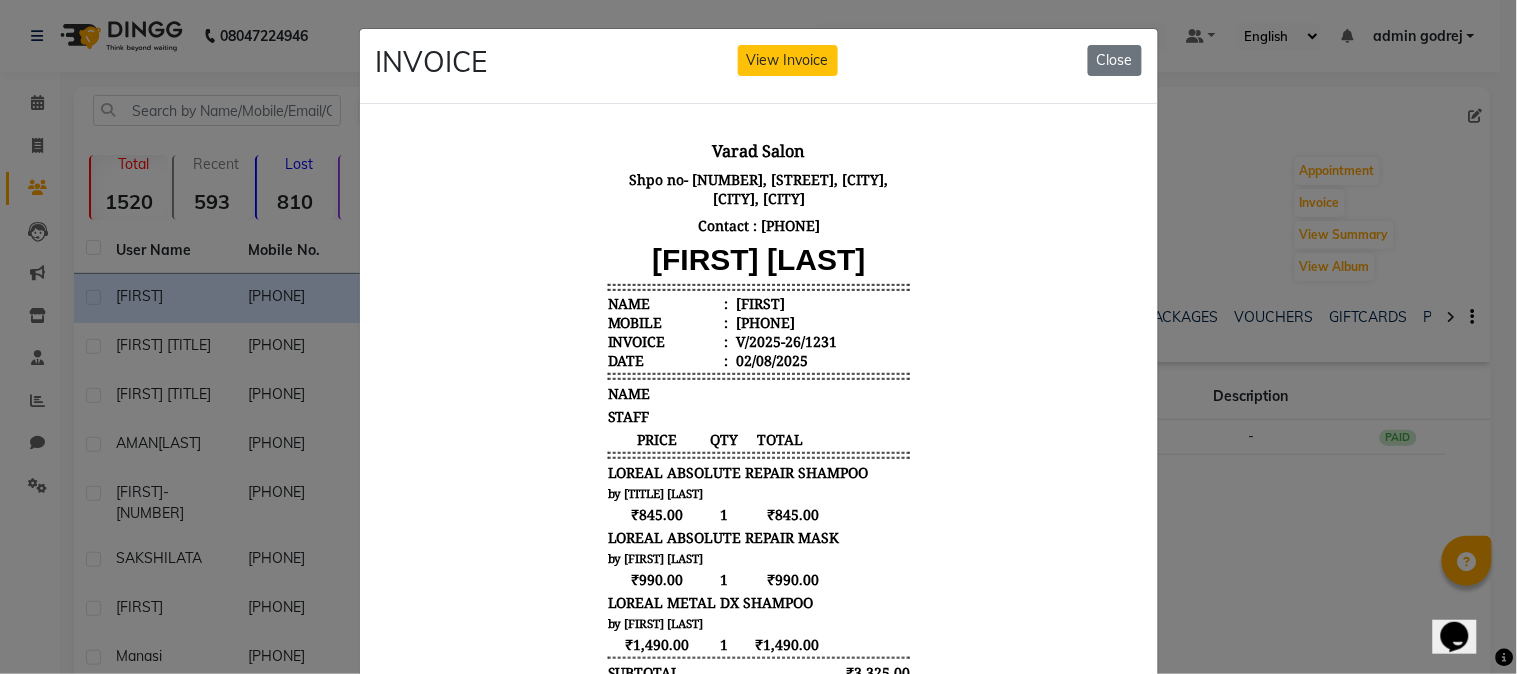 scroll, scrollTop: 16, scrollLeft: 0, axis: vertical 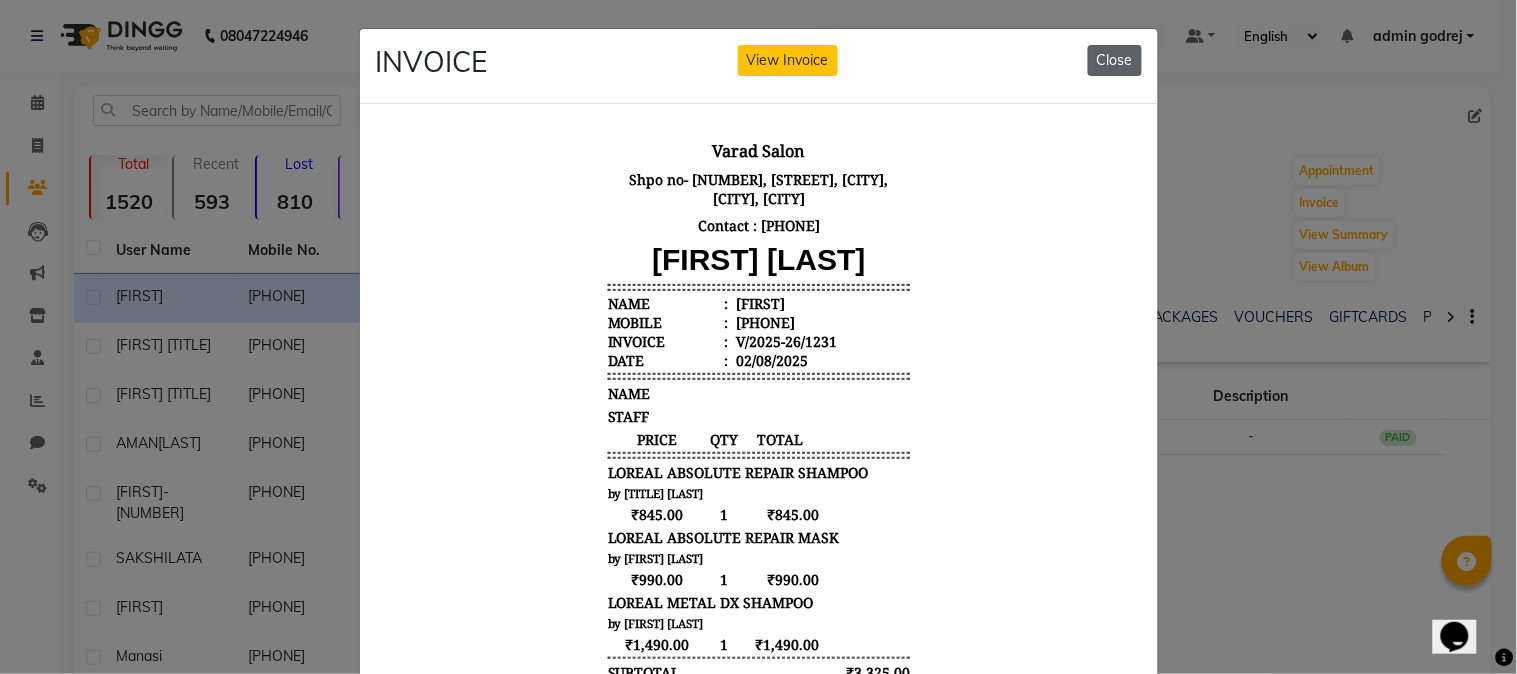 click on "Close" 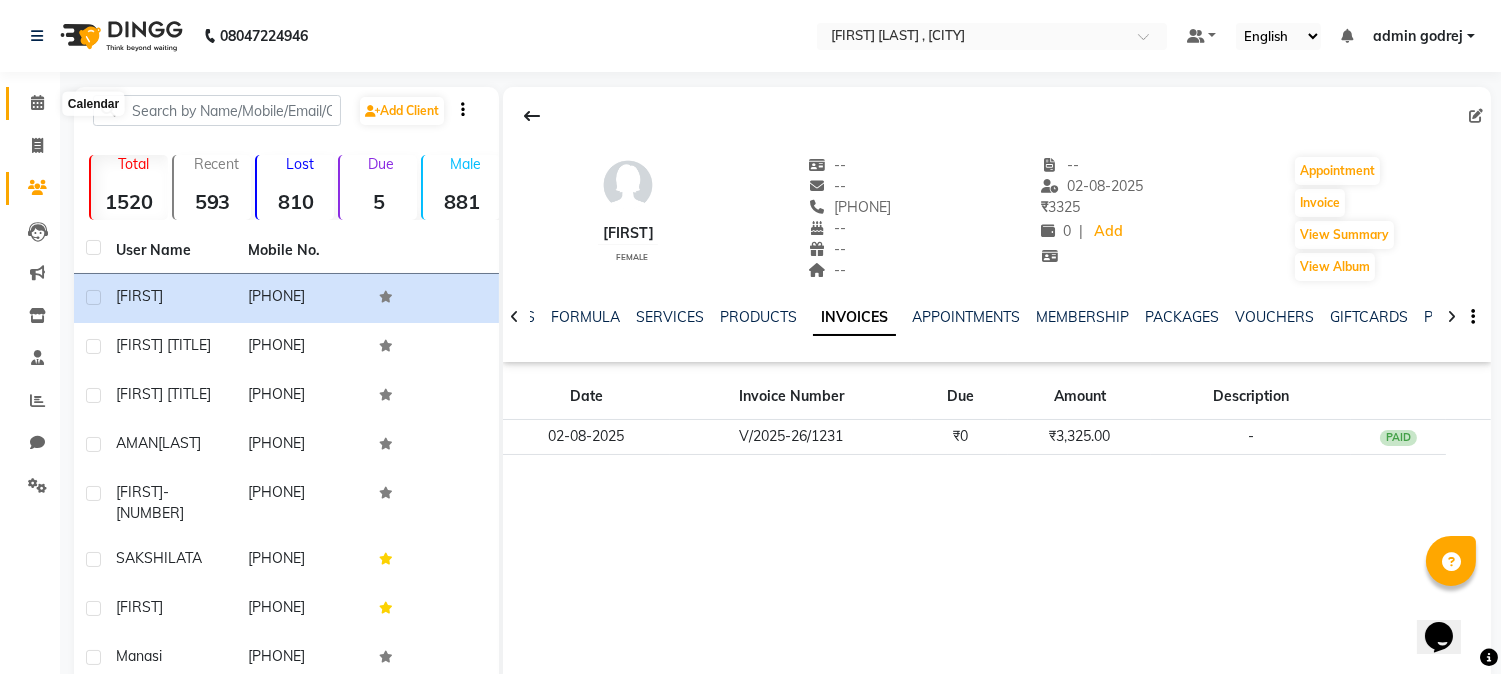 click 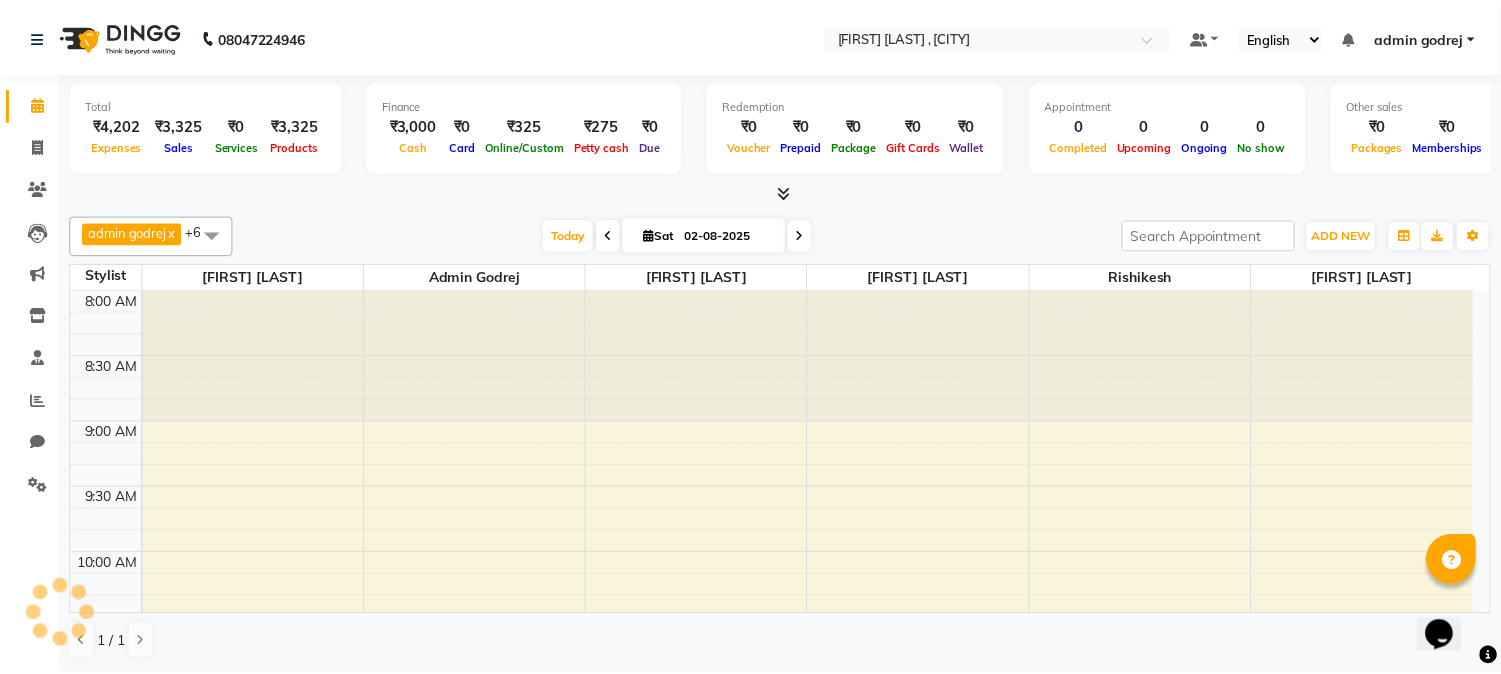 scroll, scrollTop: 796, scrollLeft: 0, axis: vertical 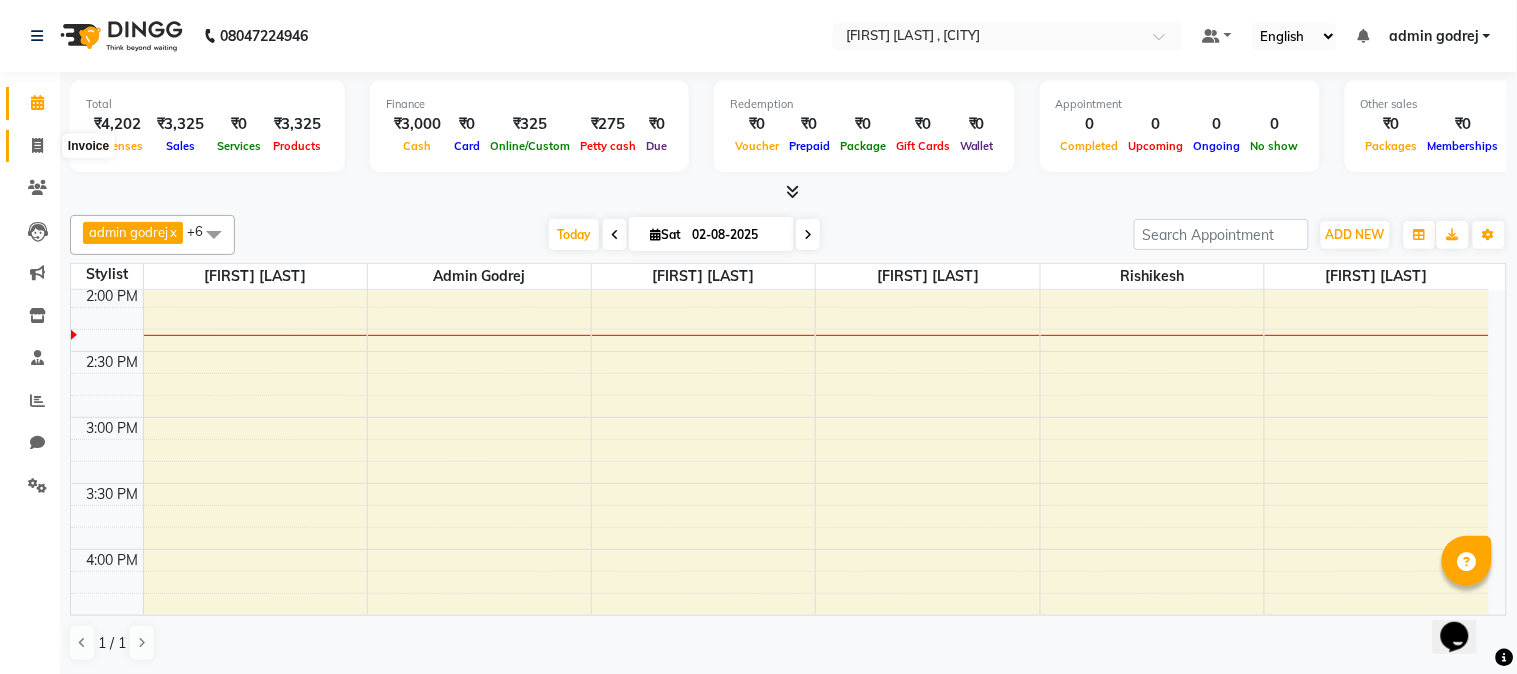 click 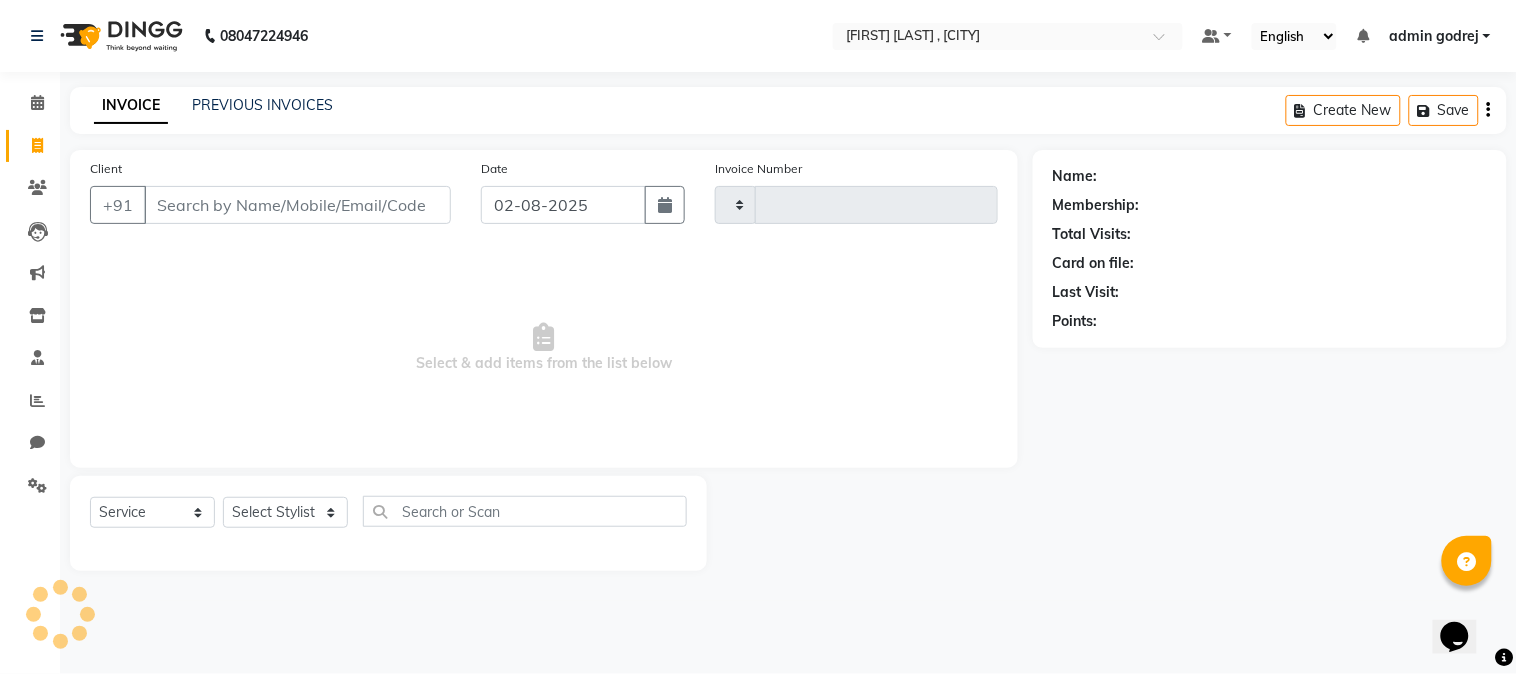 type on "1232" 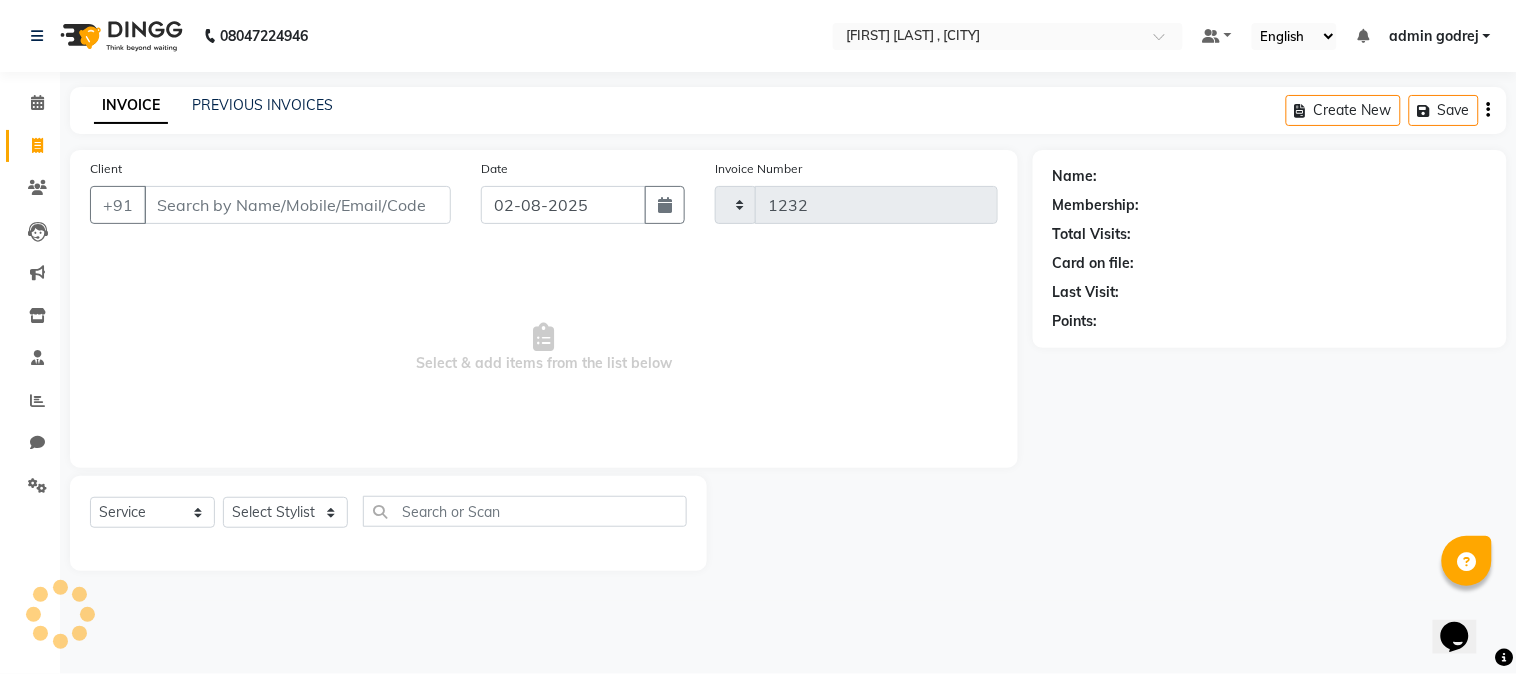 select on "7250" 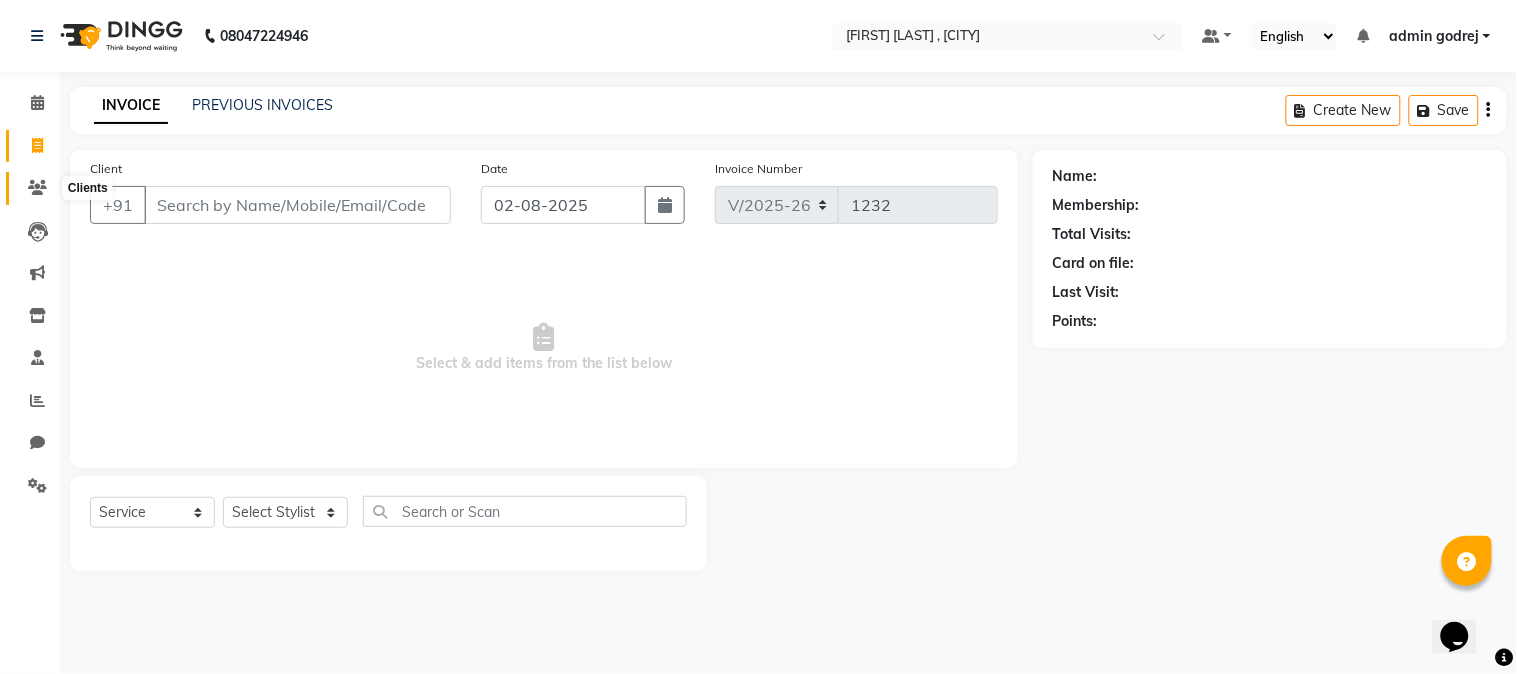 click 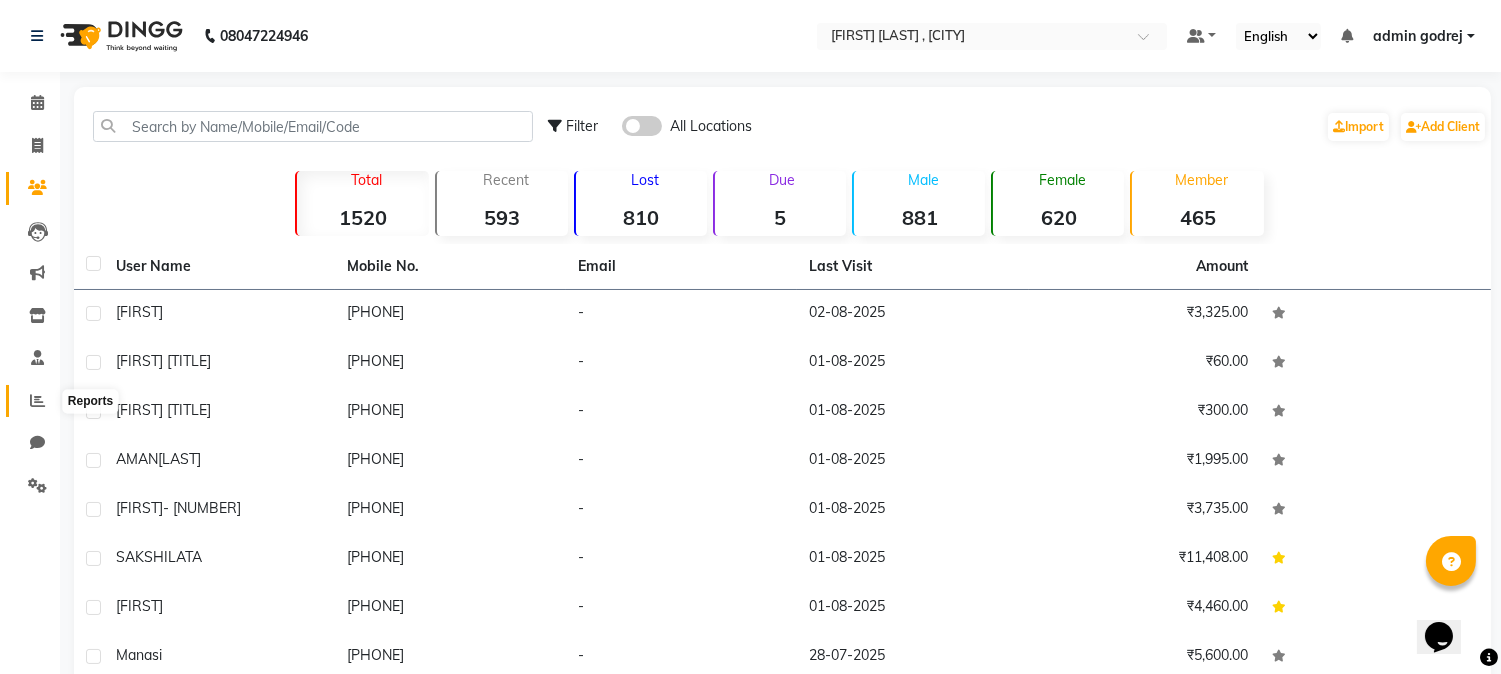click 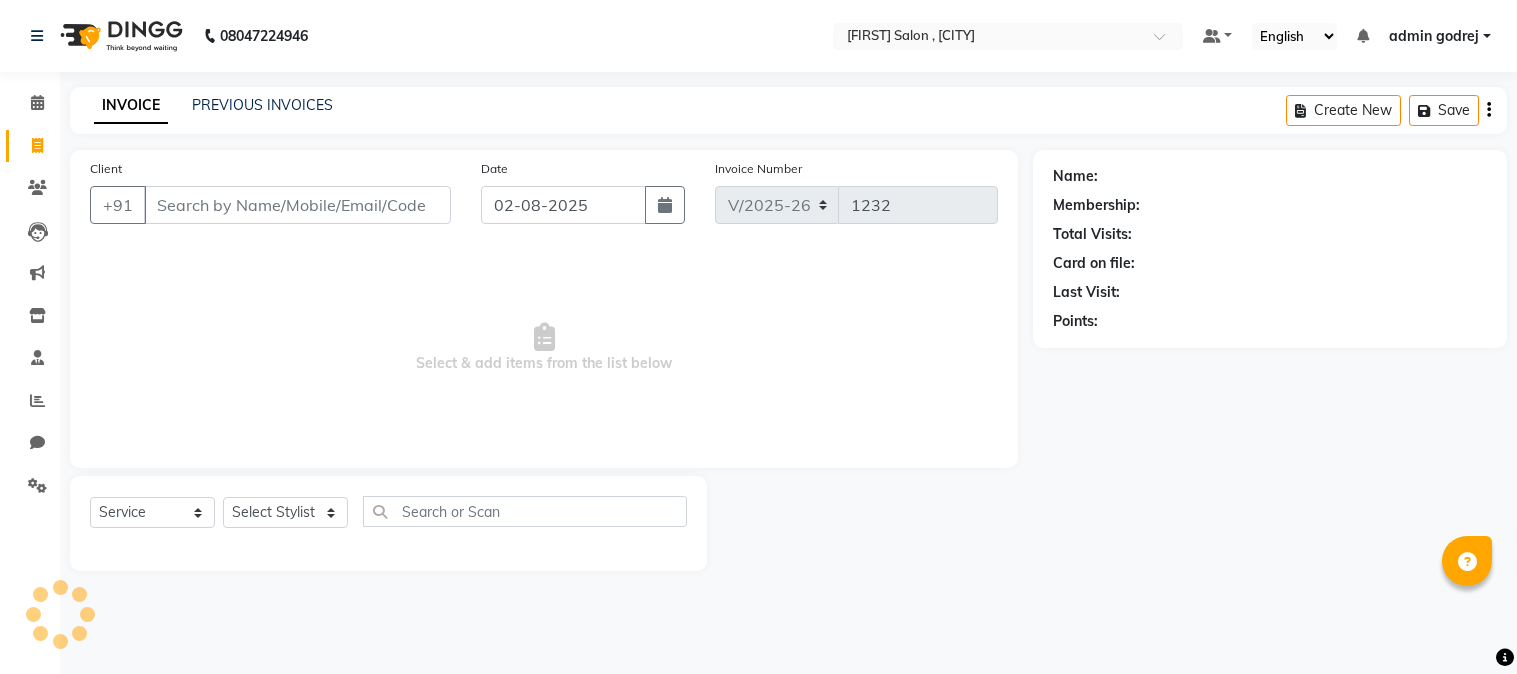 select on "7250" 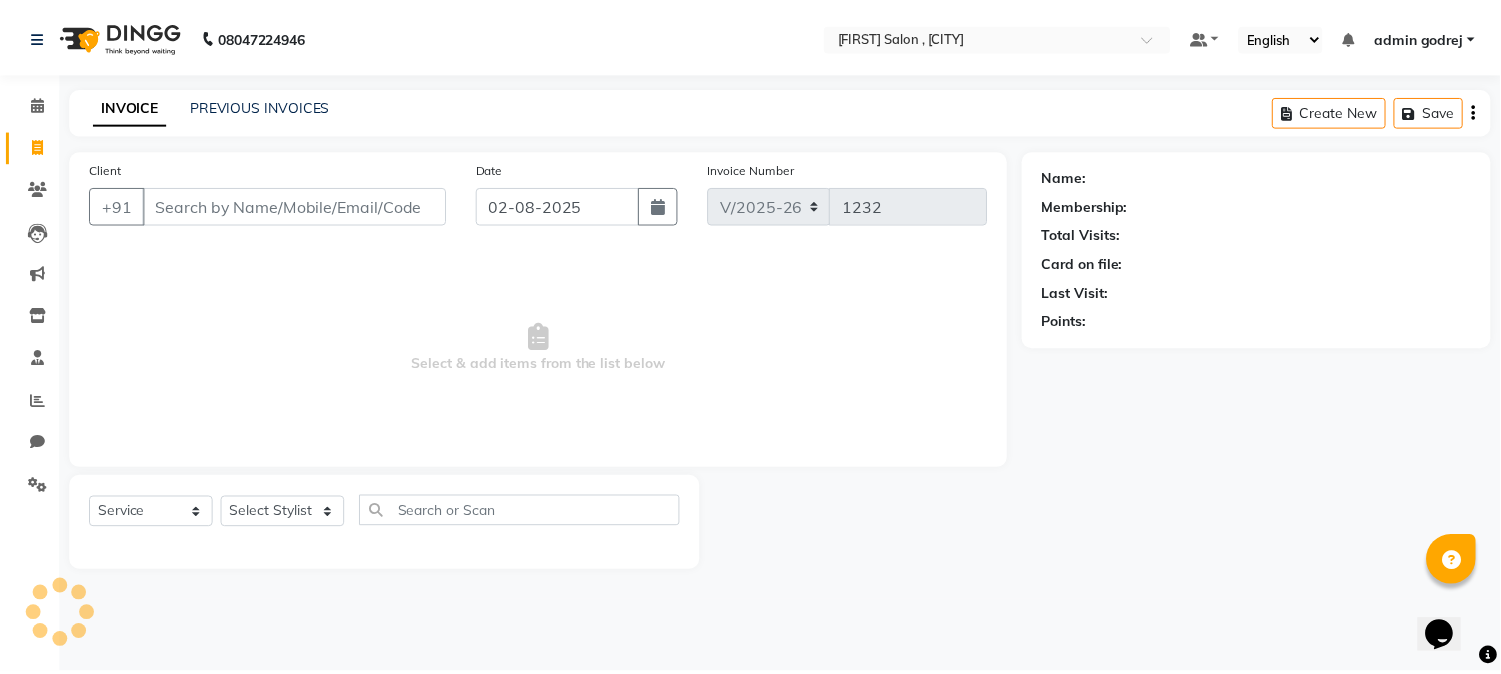 scroll, scrollTop: 0, scrollLeft: 0, axis: both 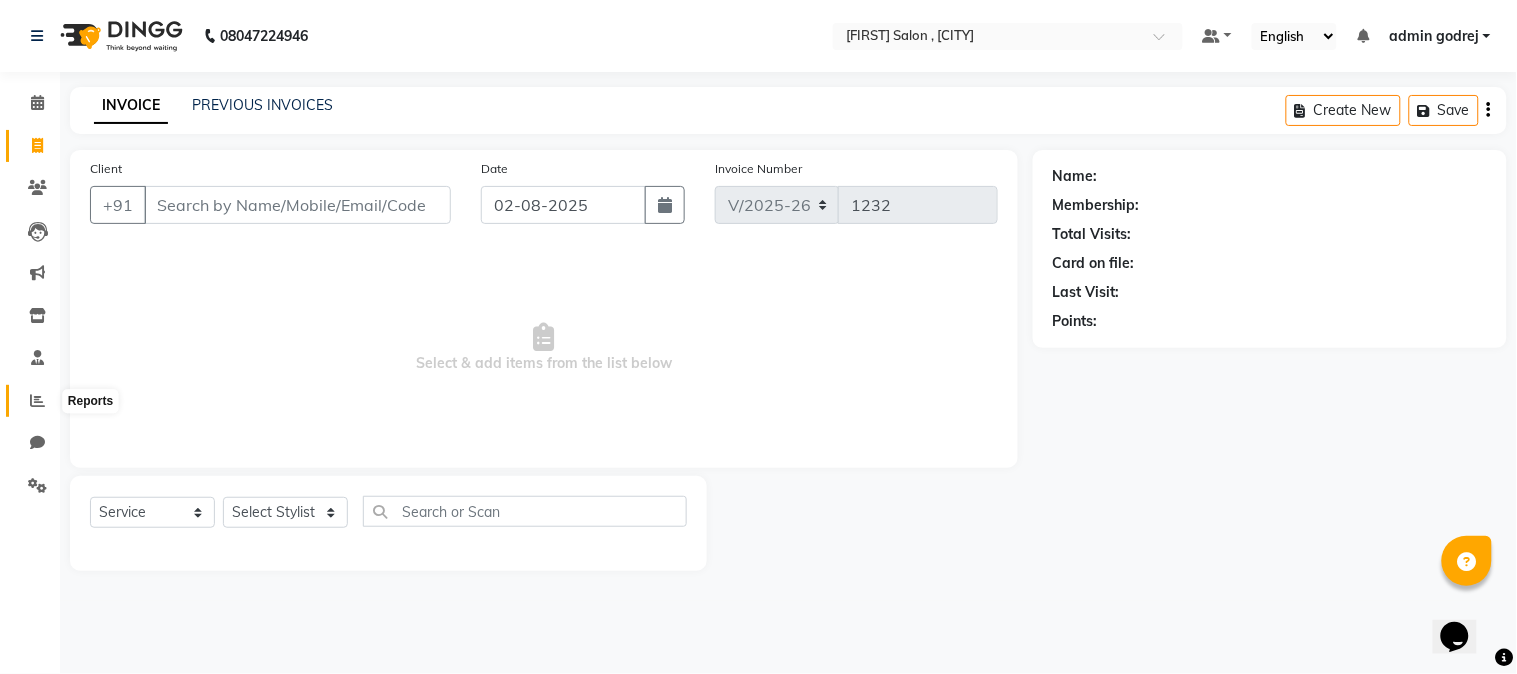 click 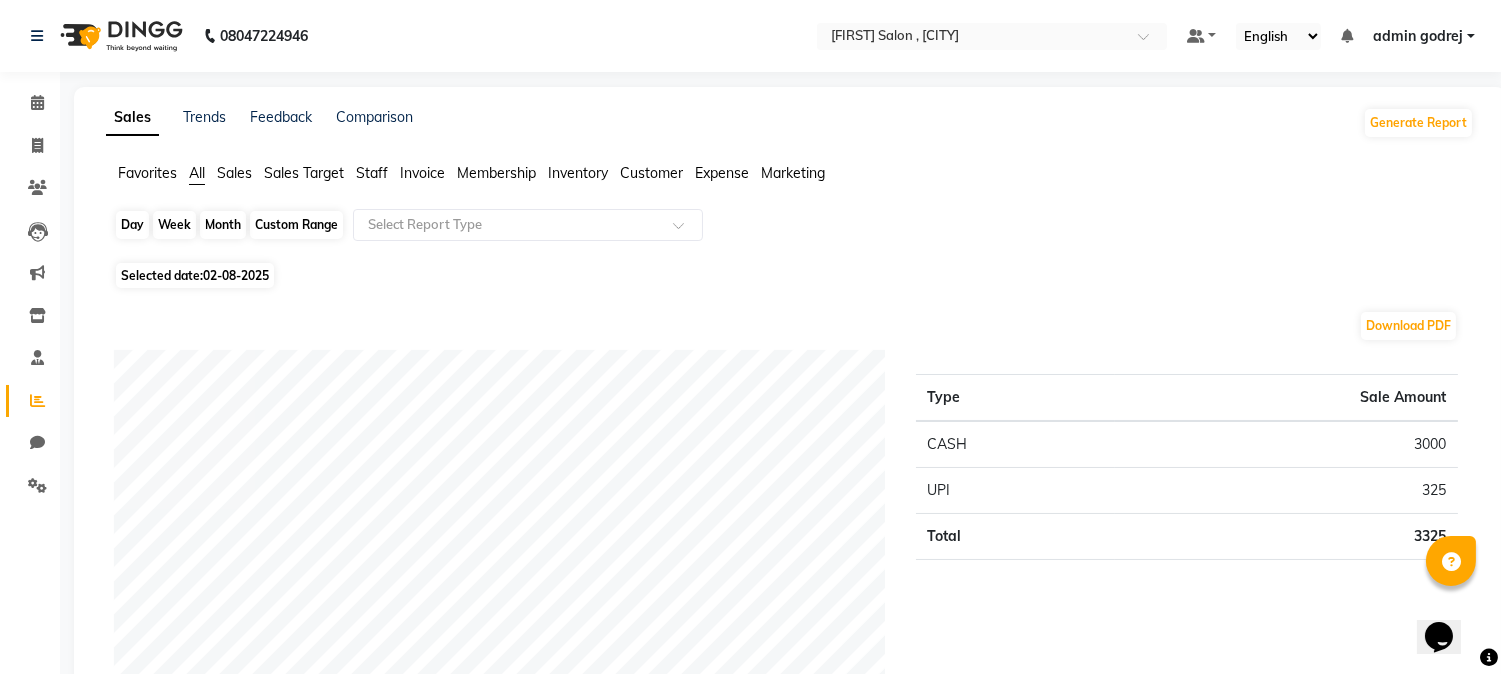 click on "Day" 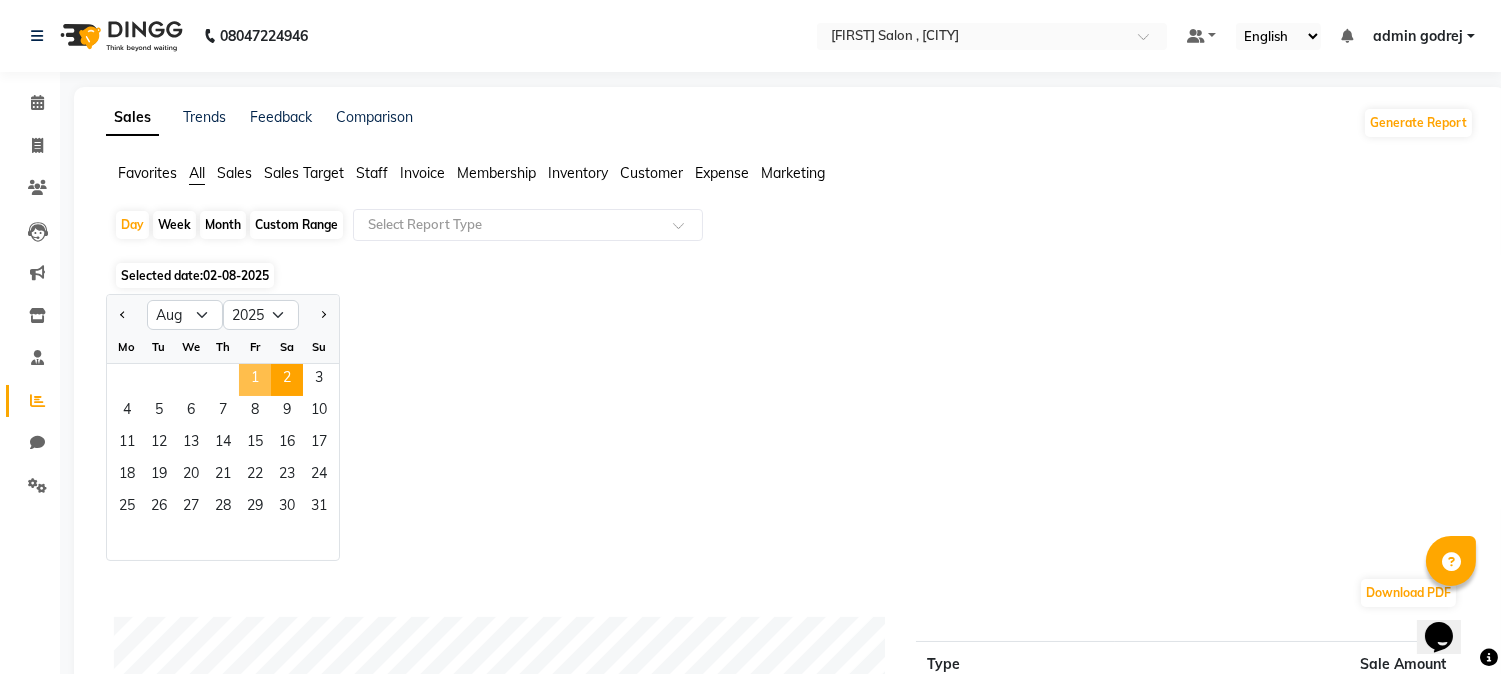 click on "1" 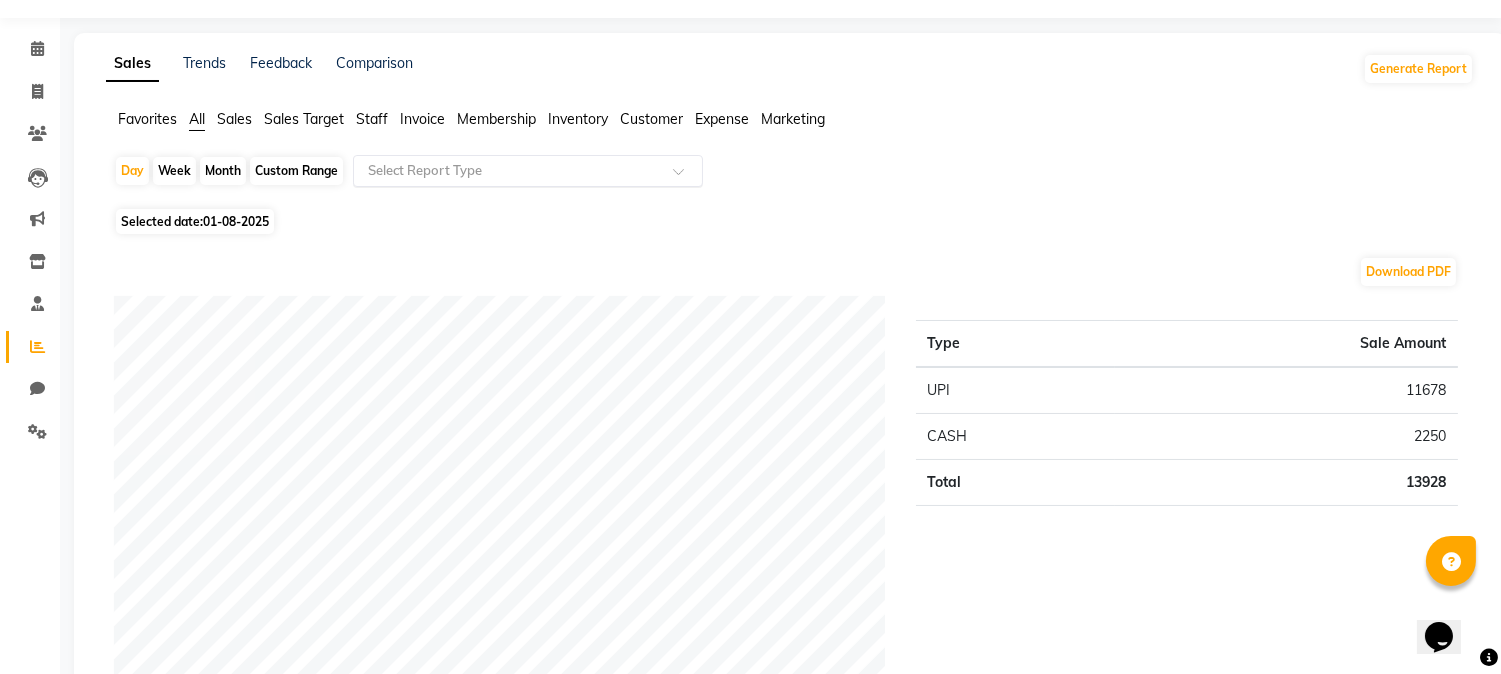 scroll, scrollTop: 0, scrollLeft: 0, axis: both 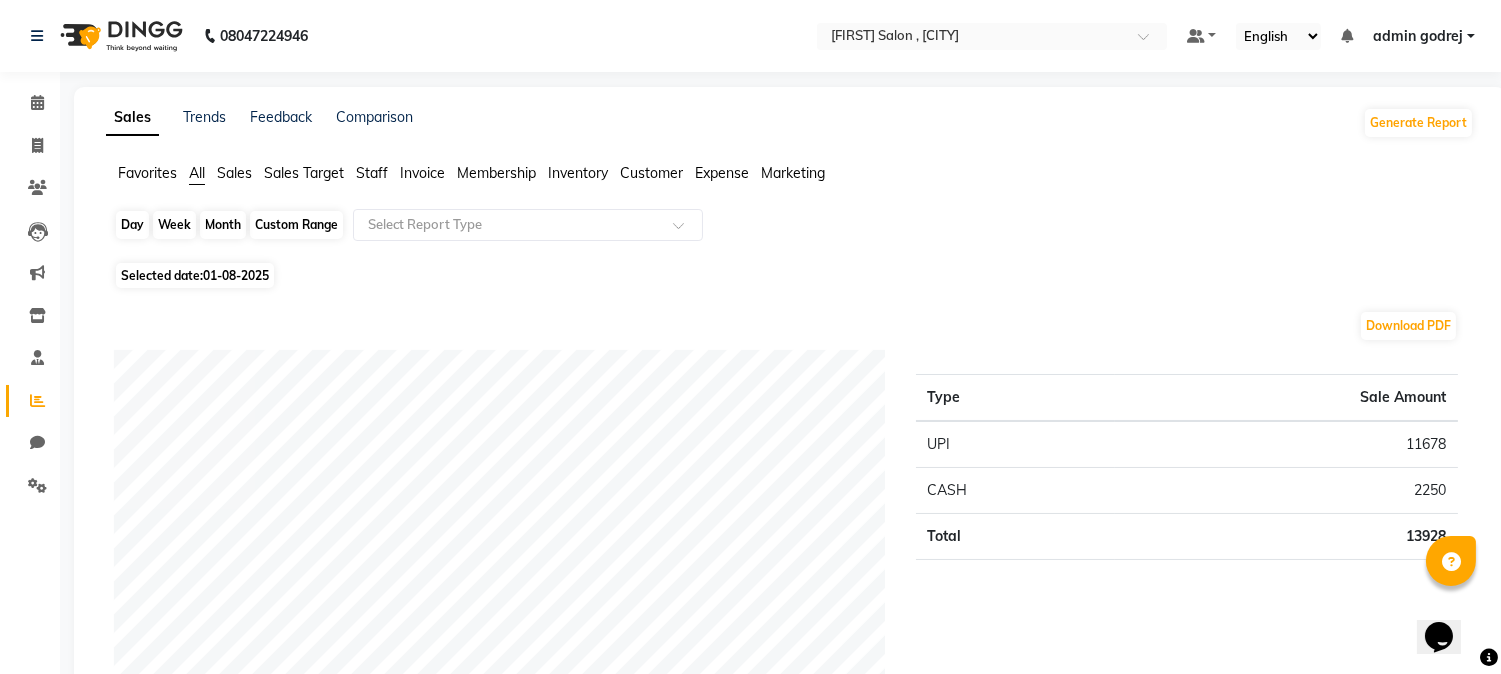 click on "Day" 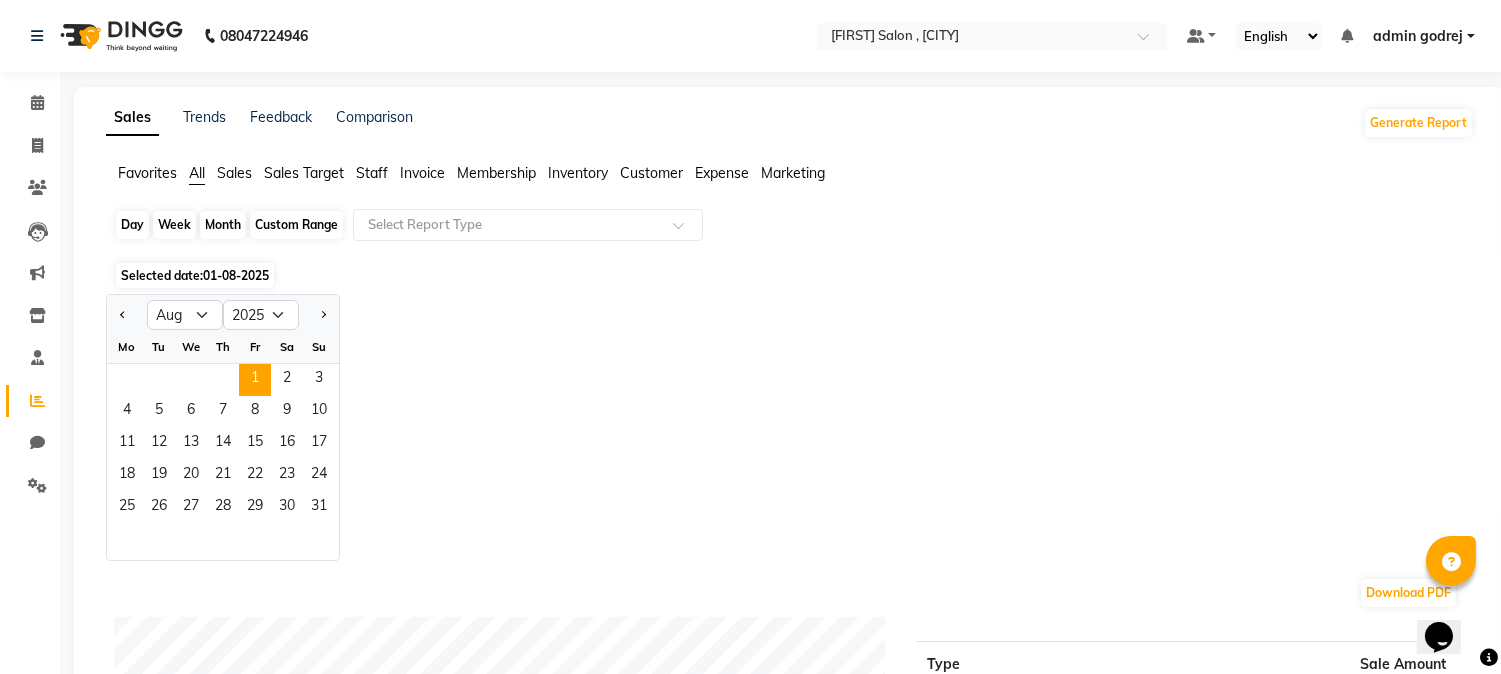 click on "Day" 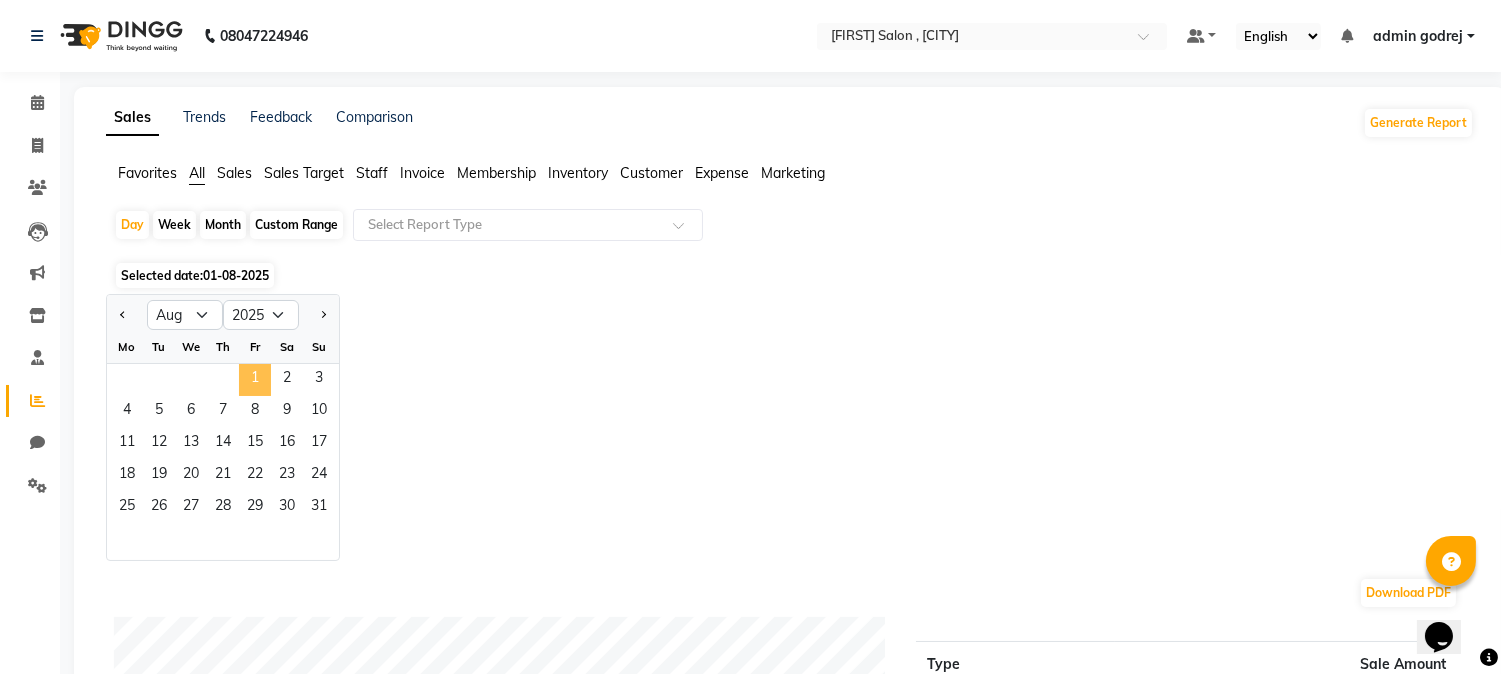 click on "1" 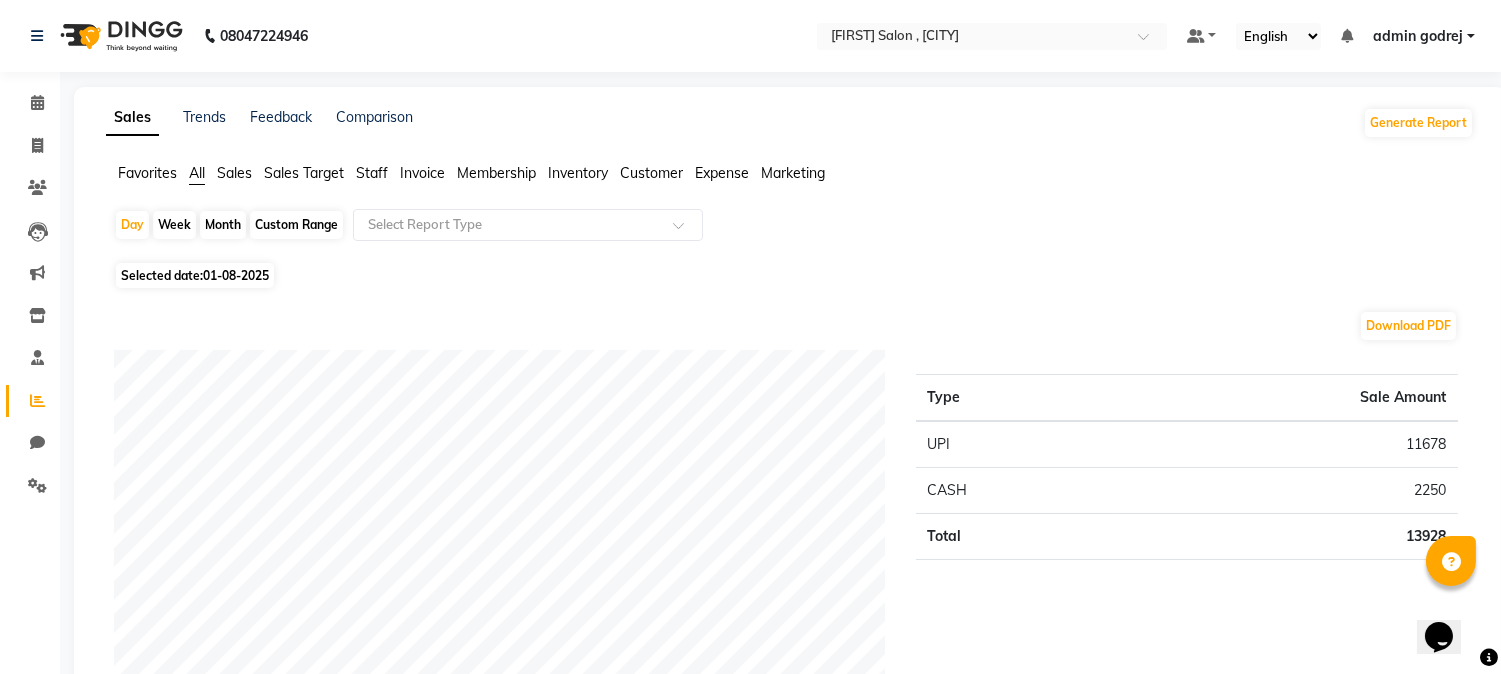 scroll, scrollTop: 111, scrollLeft: 0, axis: vertical 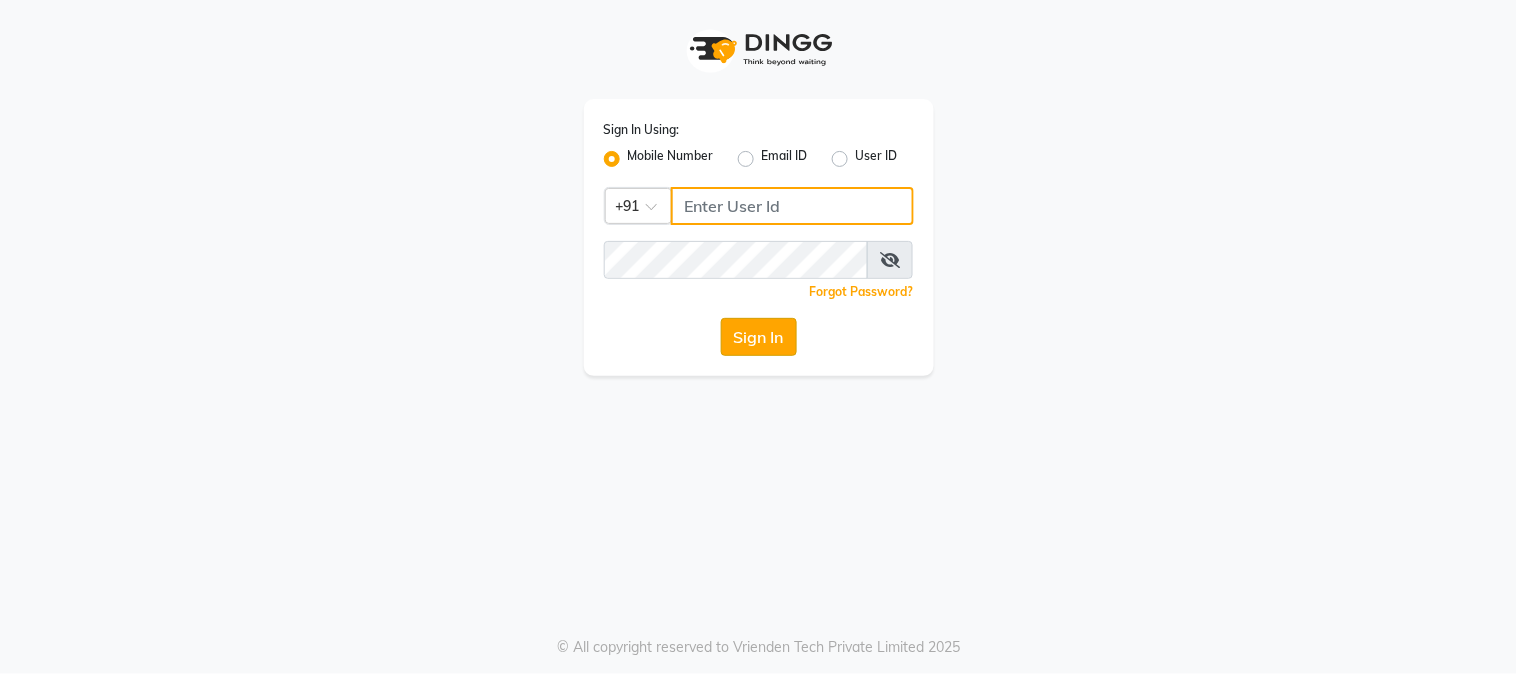 type on "9145515199" 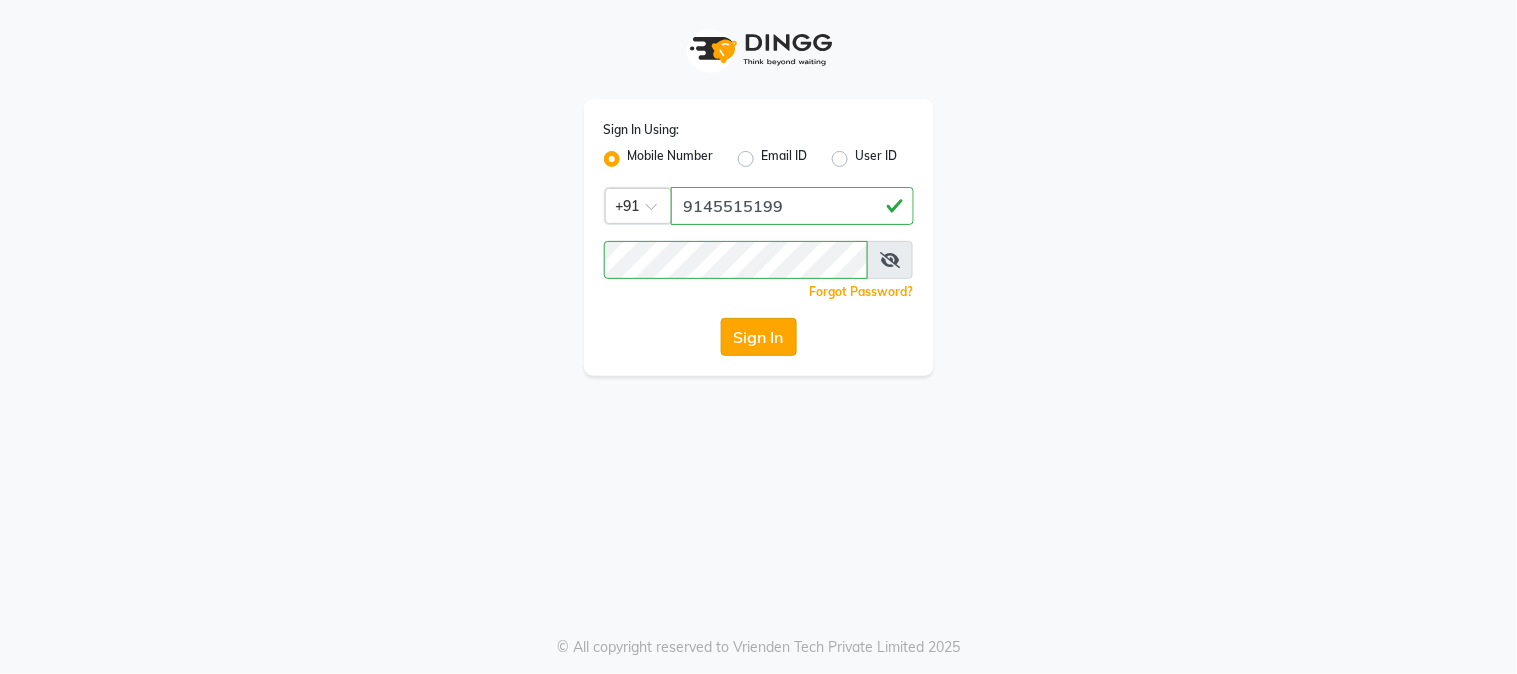 click on "Sign In" 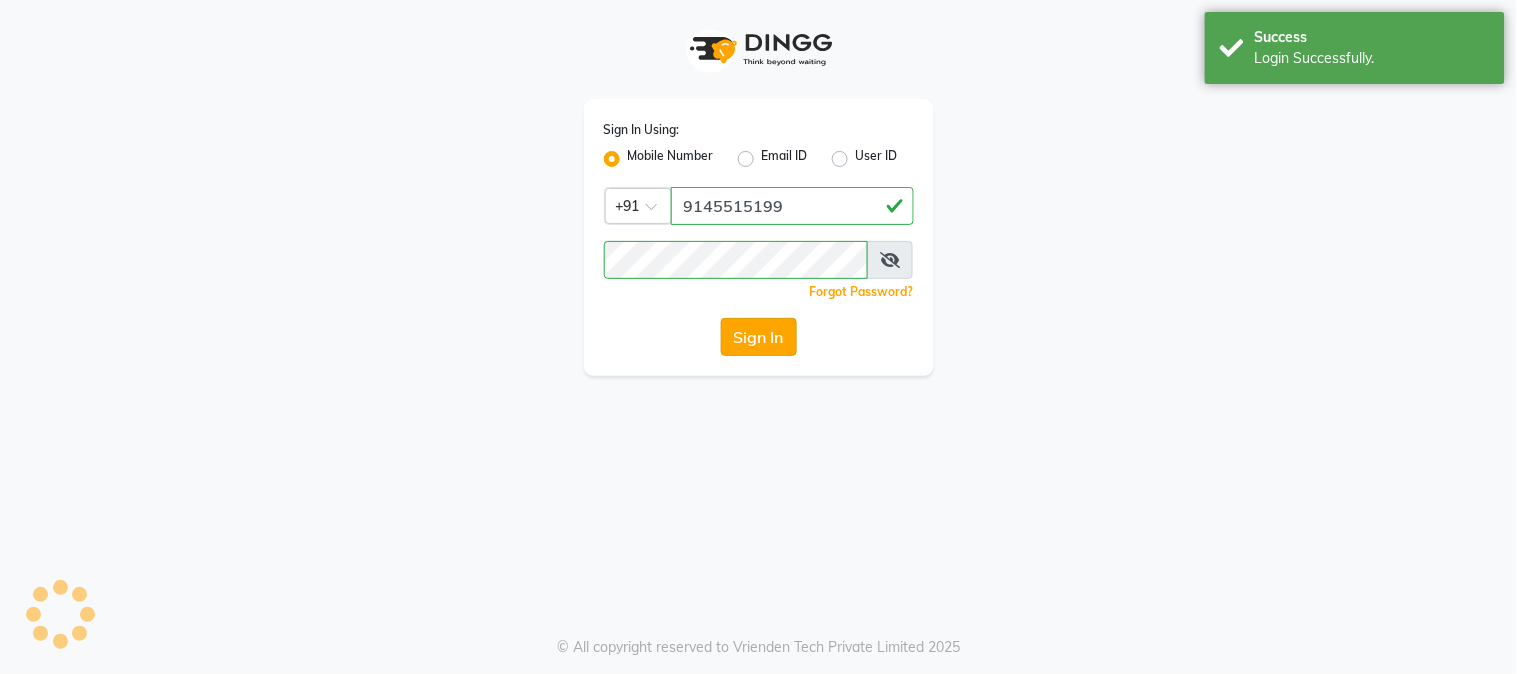 select on "service" 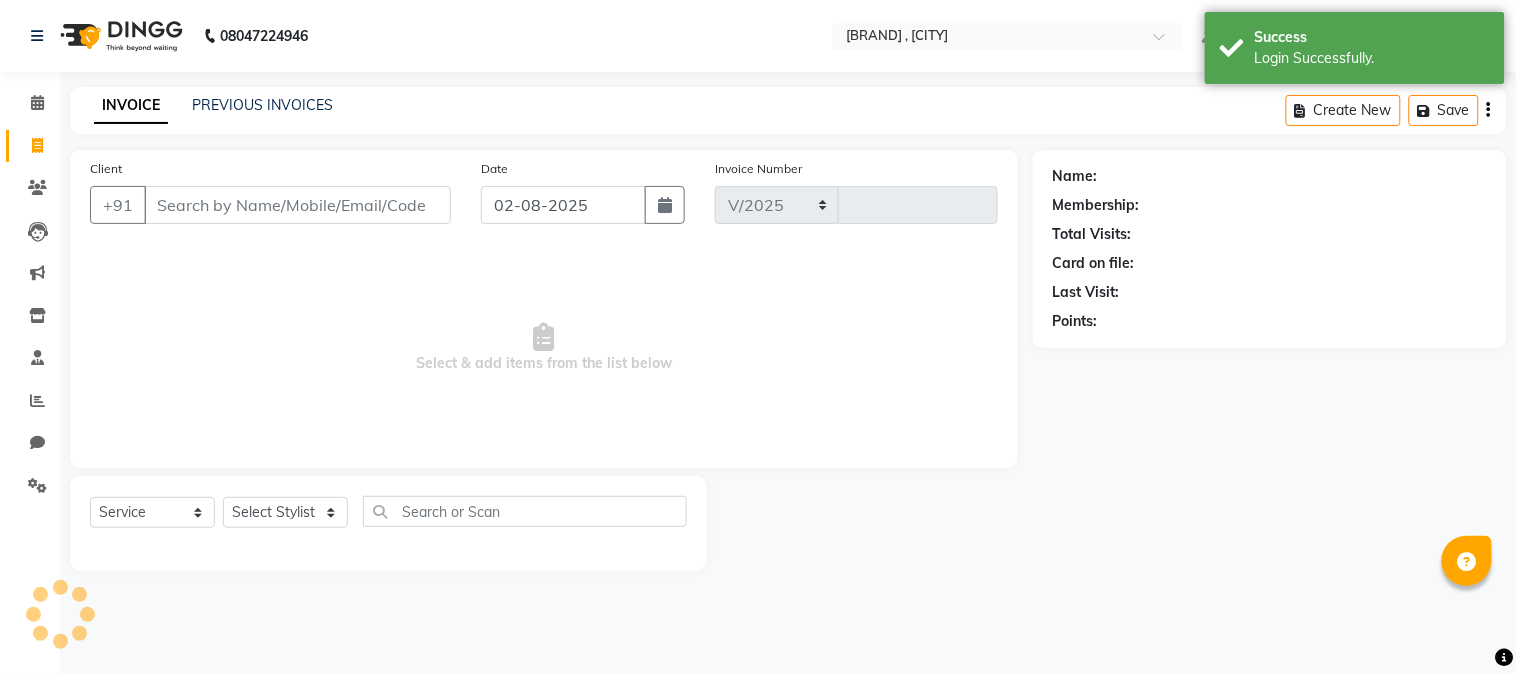 select on "7250" 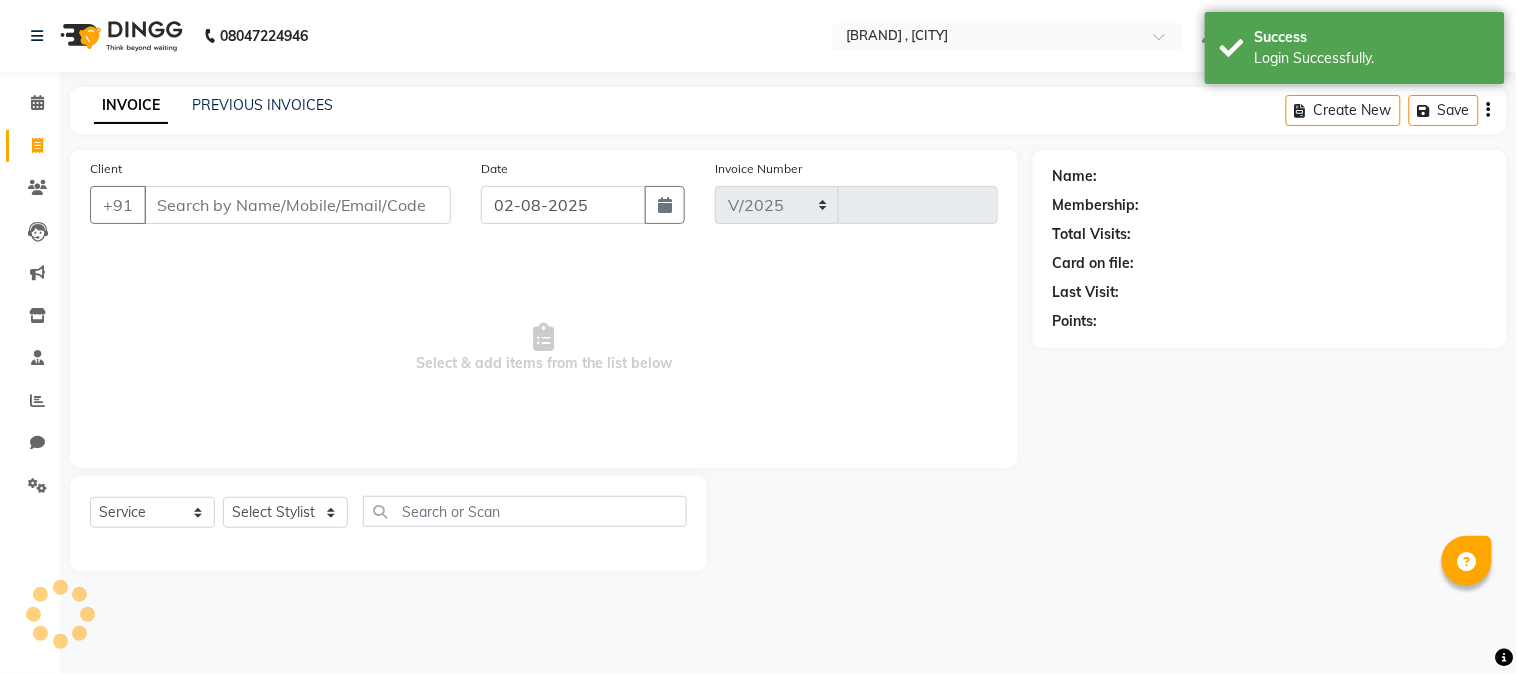 type on "1232" 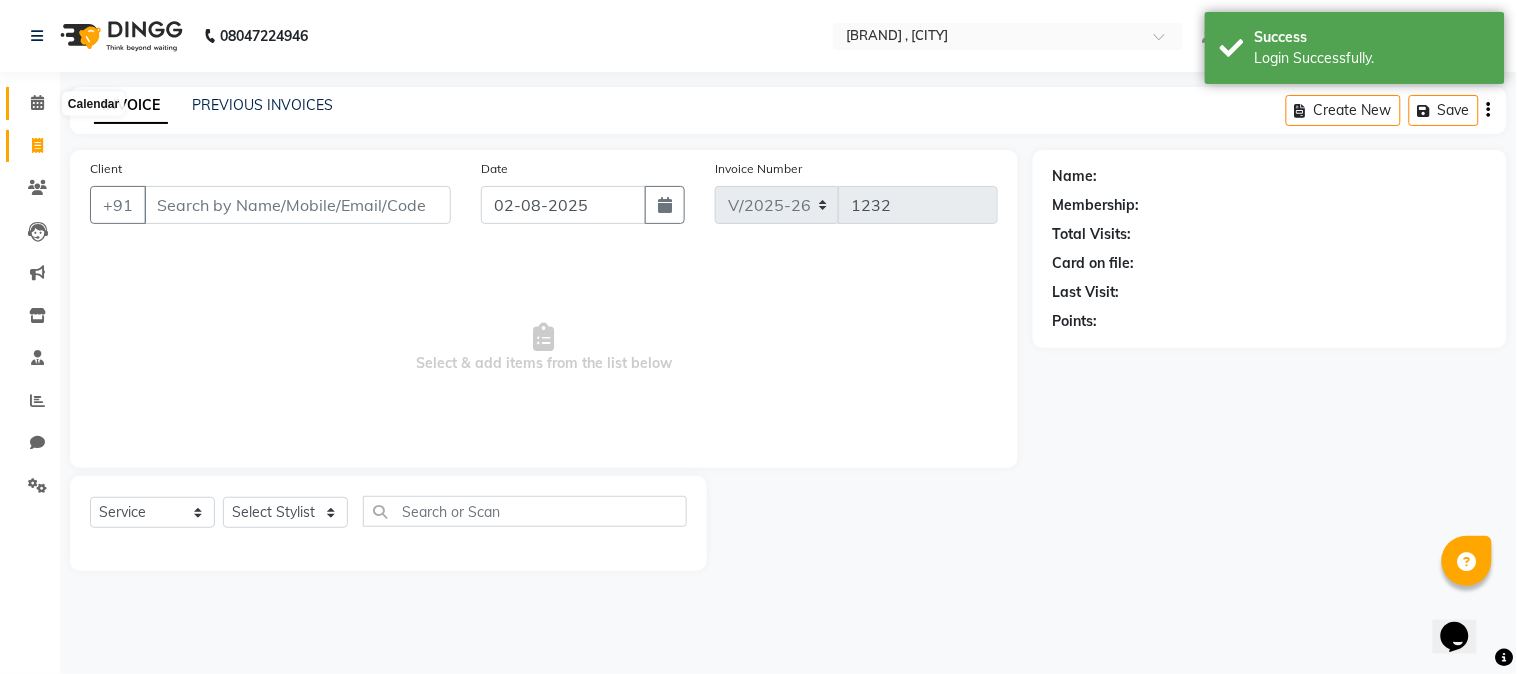 scroll, scrollTop: 0, scrollLeft: 0, axis: both 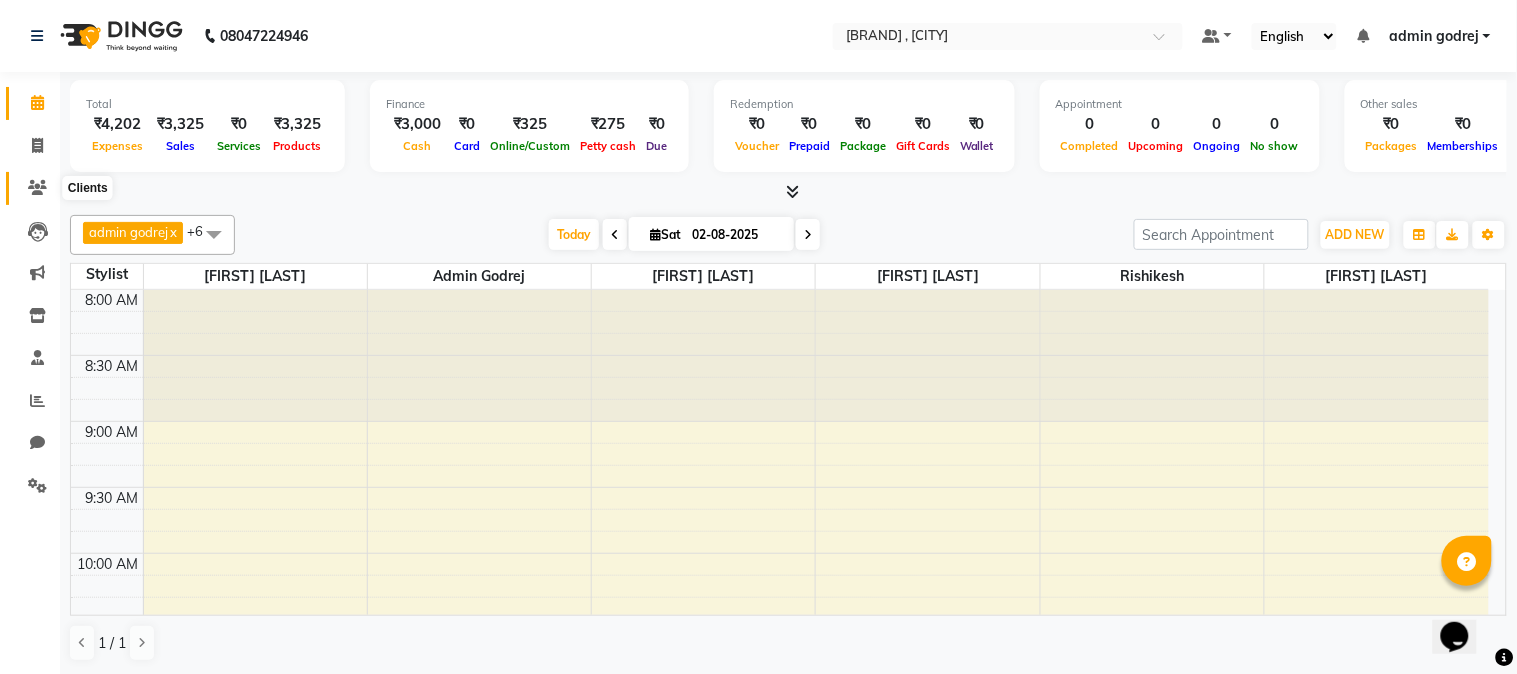 click 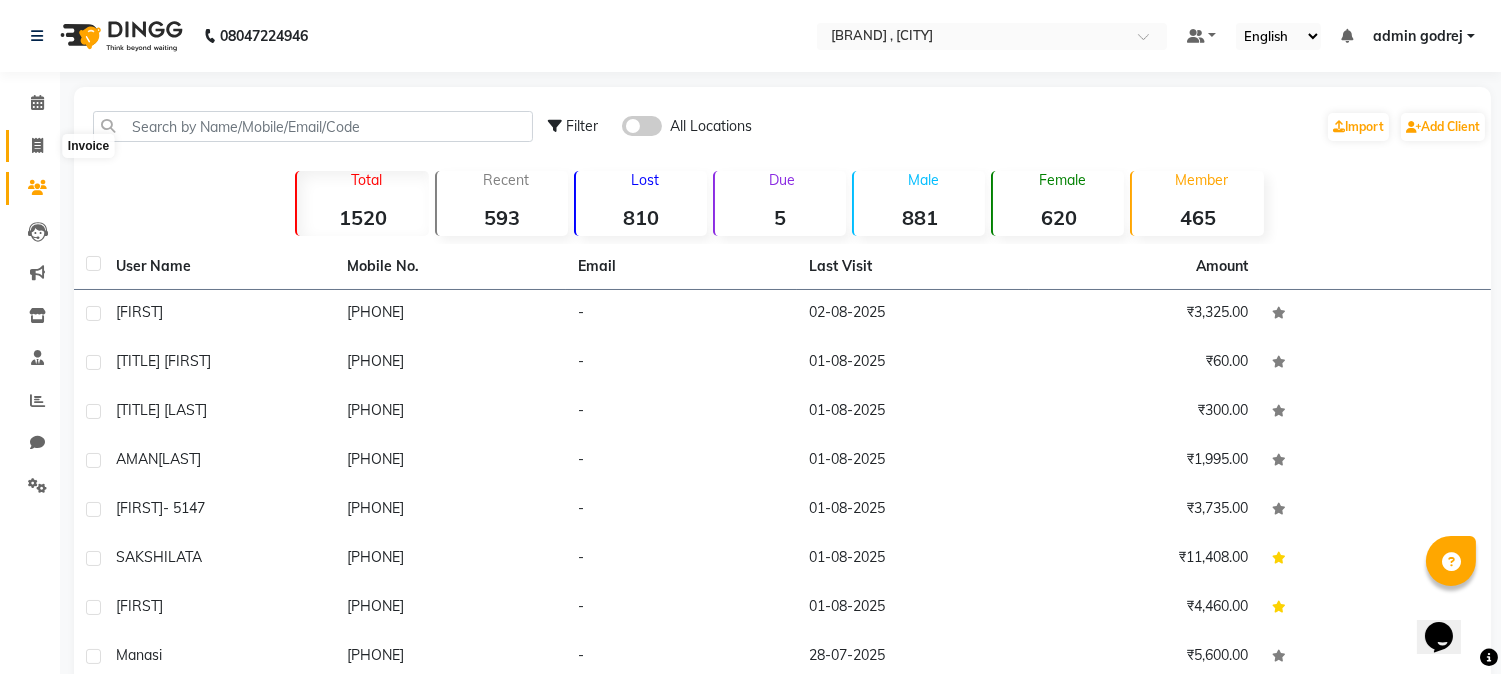 click 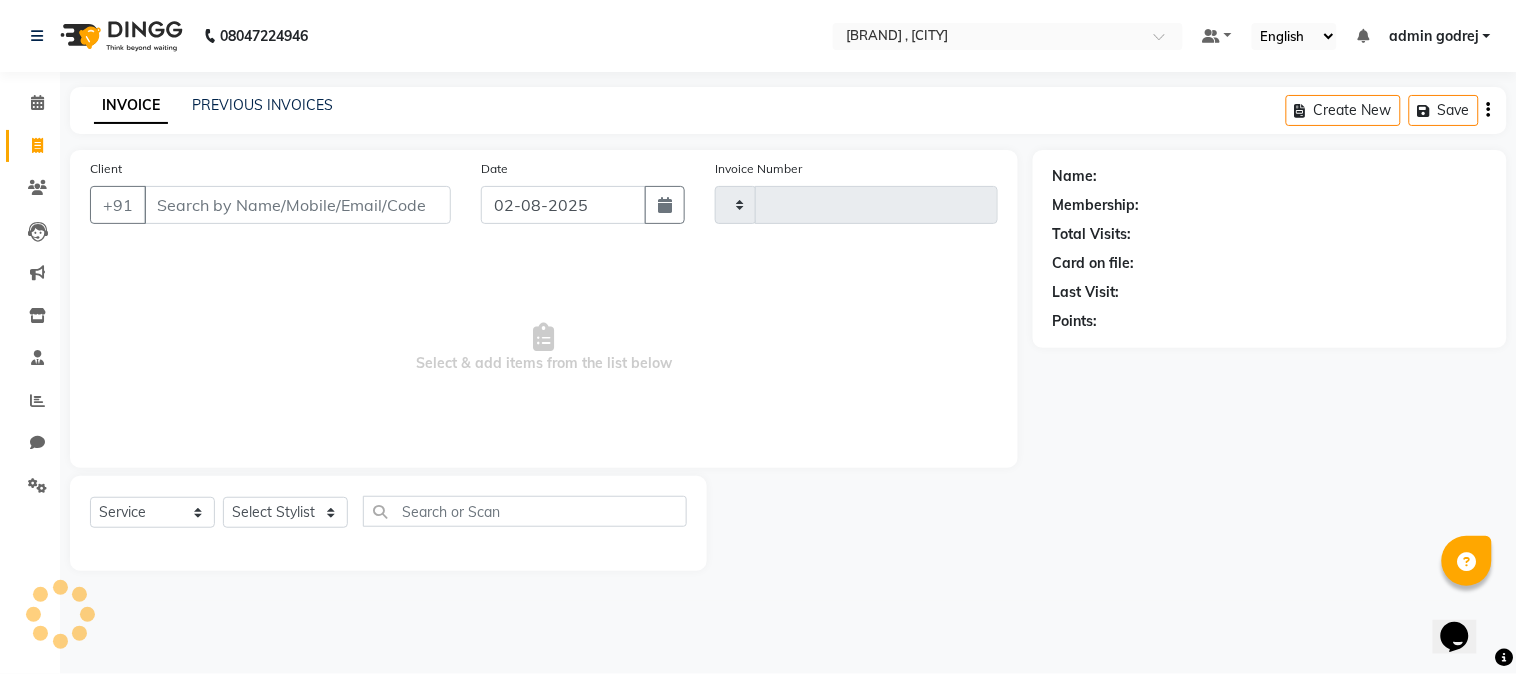 type on "1232" 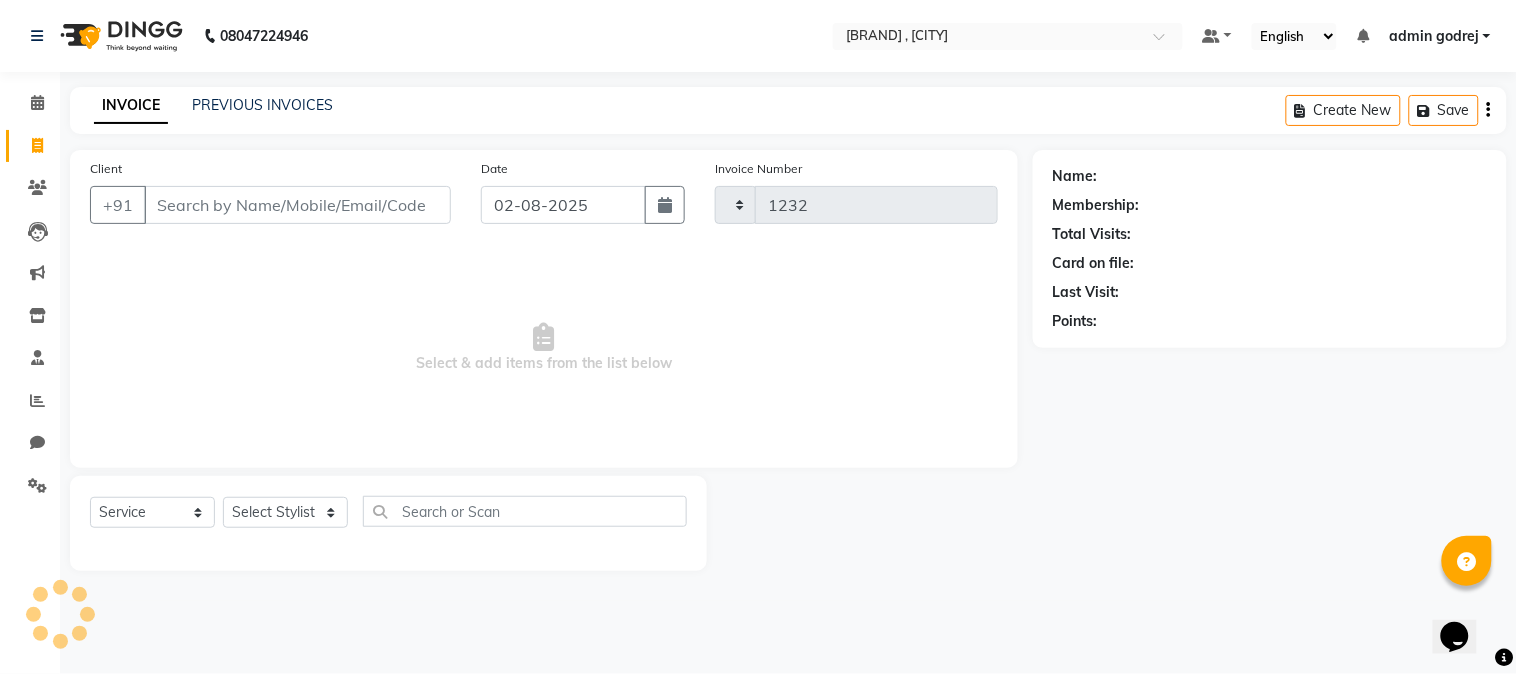 select on "7250" 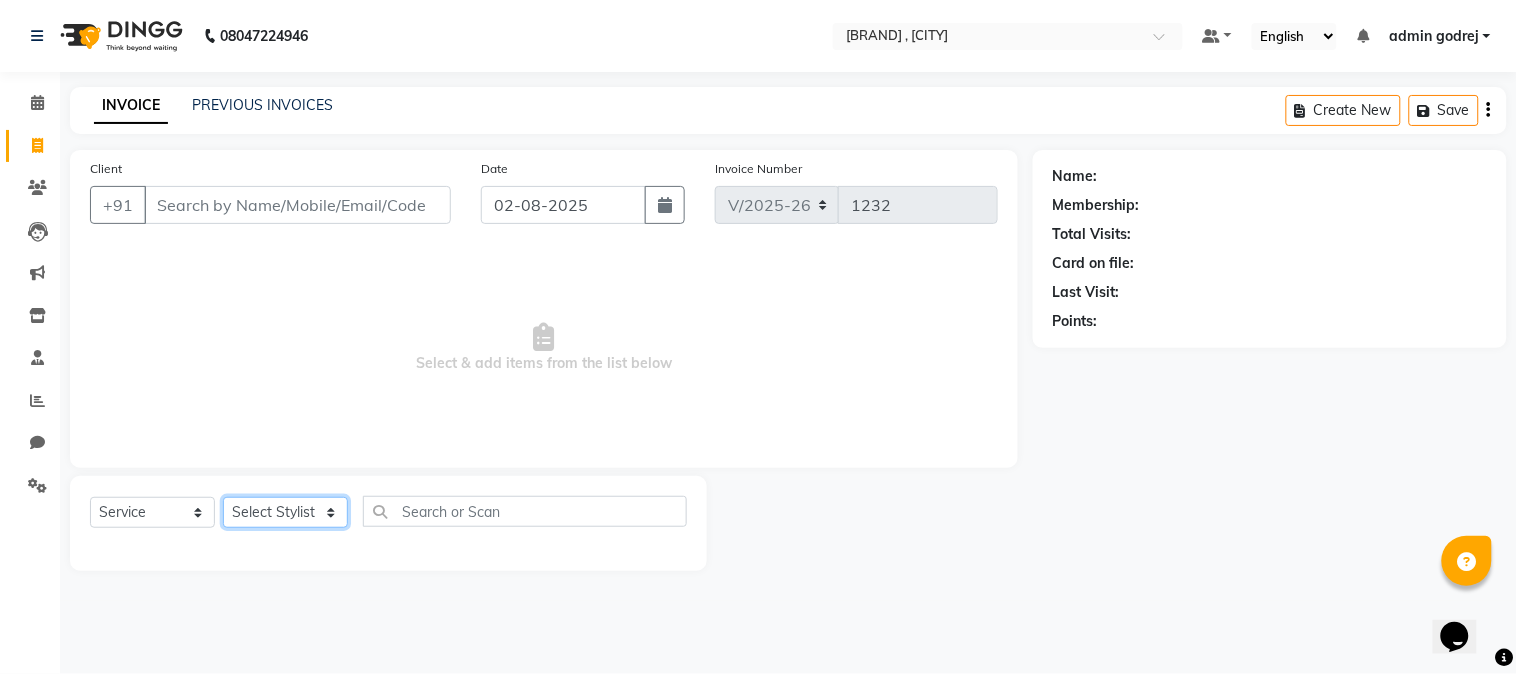 click on "Select Stylist admin [COMPANY] [FIRST] [LAST] [FIRST] [LAST] [FIRST] [LAST] [FIRST] [LAST] [FIRST] [LAST] [FIRST] [LAST] [FIRST] [LAST] [FIRST] [LAST] [FIRST] [LAST]" 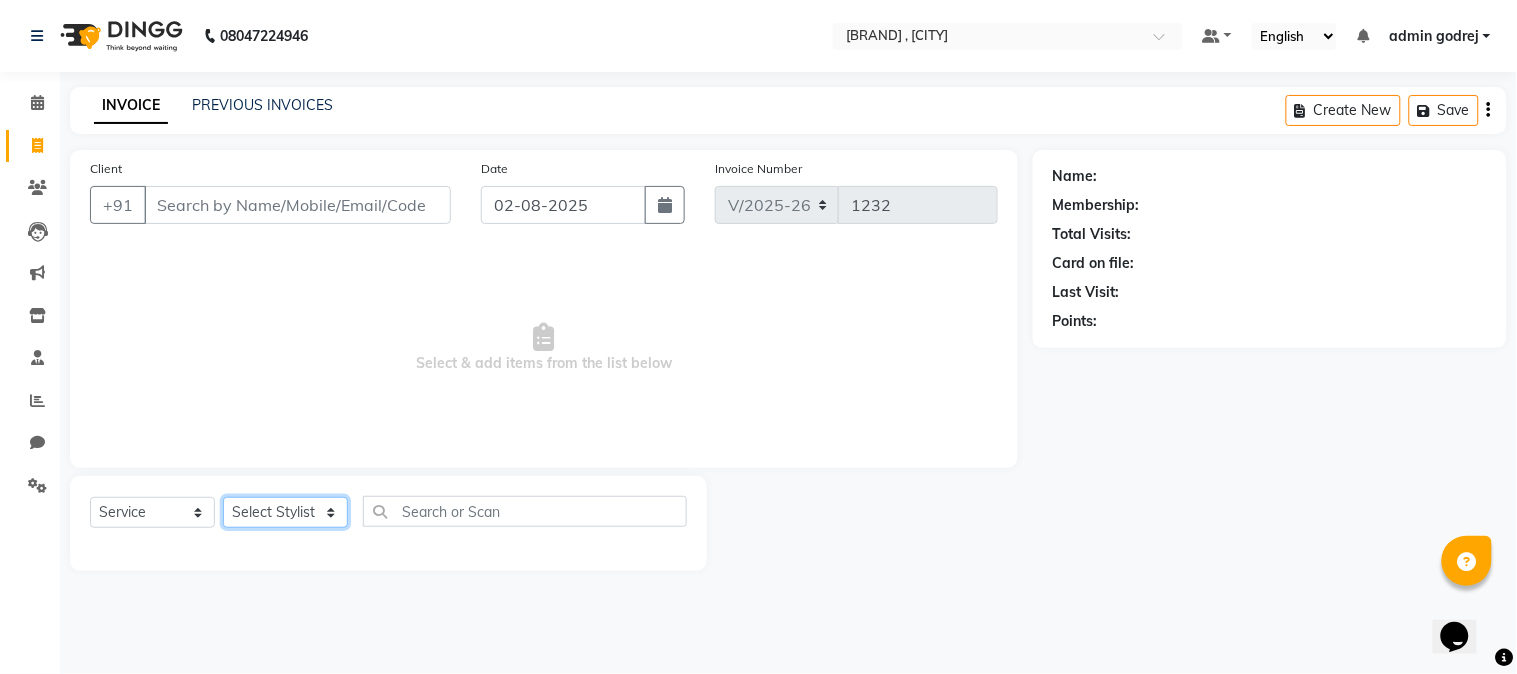 select on "76518" 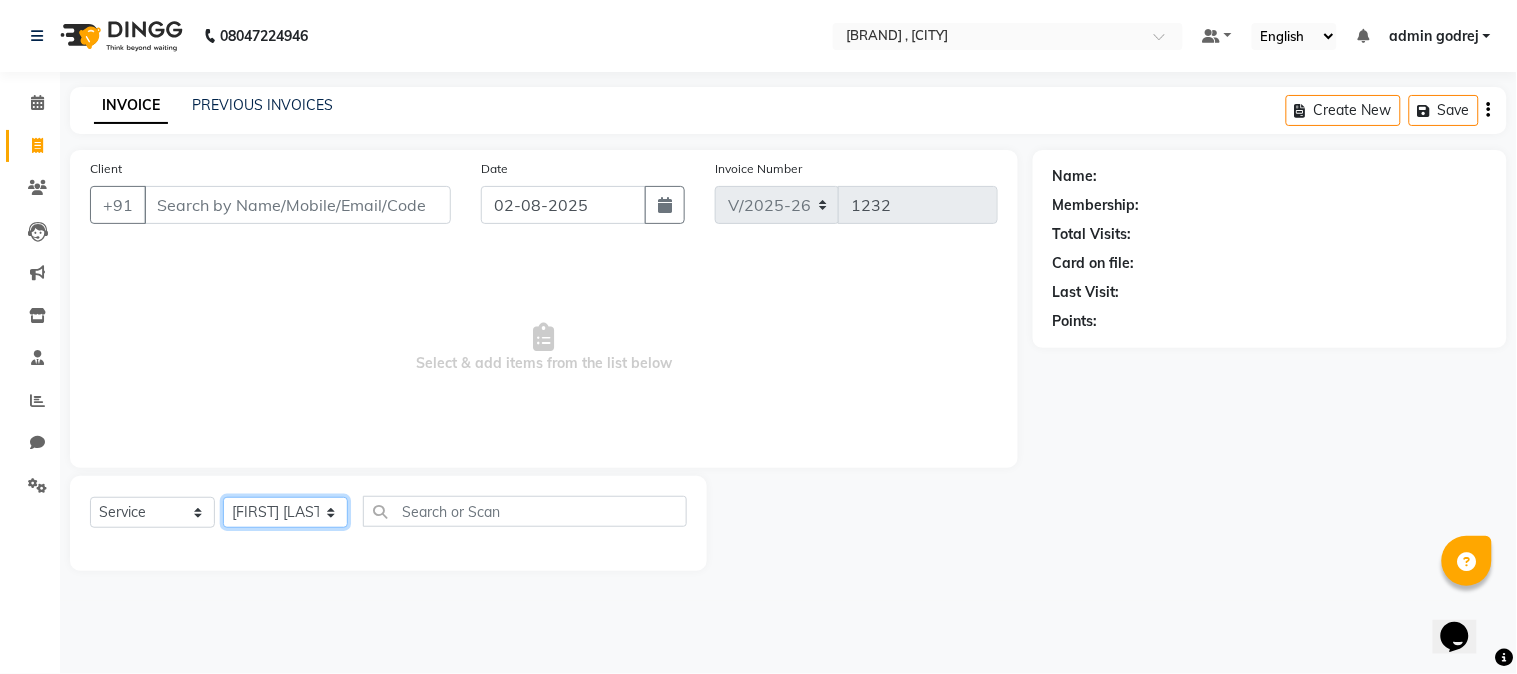 click on "Select Stylist admin [COMPANY] [FIRST] [LAST] [FIRST] [LAST] [FIRST] [LAST] [FIRST] [LAST] [FIRST] [LAST] [FIRST] [LAST] [FIRST] [LAST] [FIRST] [LAST] [FIRST] [LAST]" 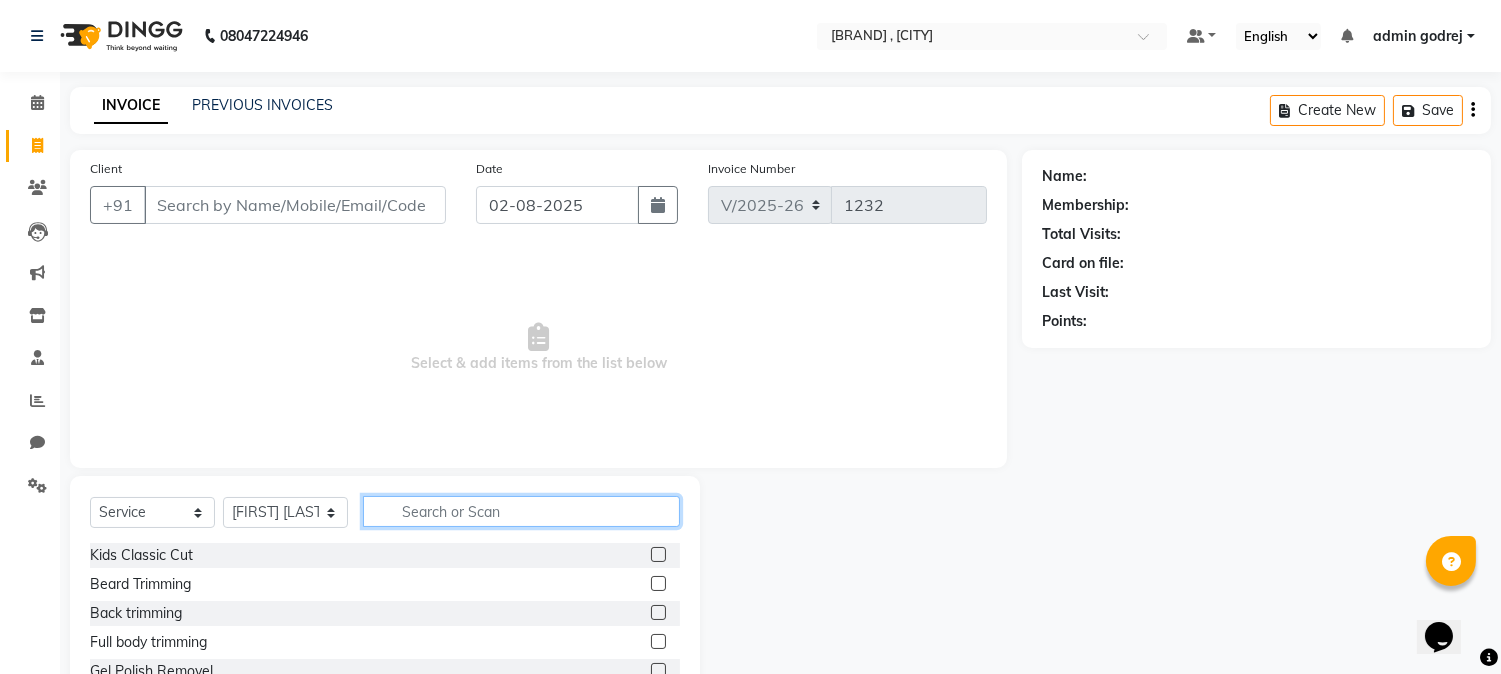 click 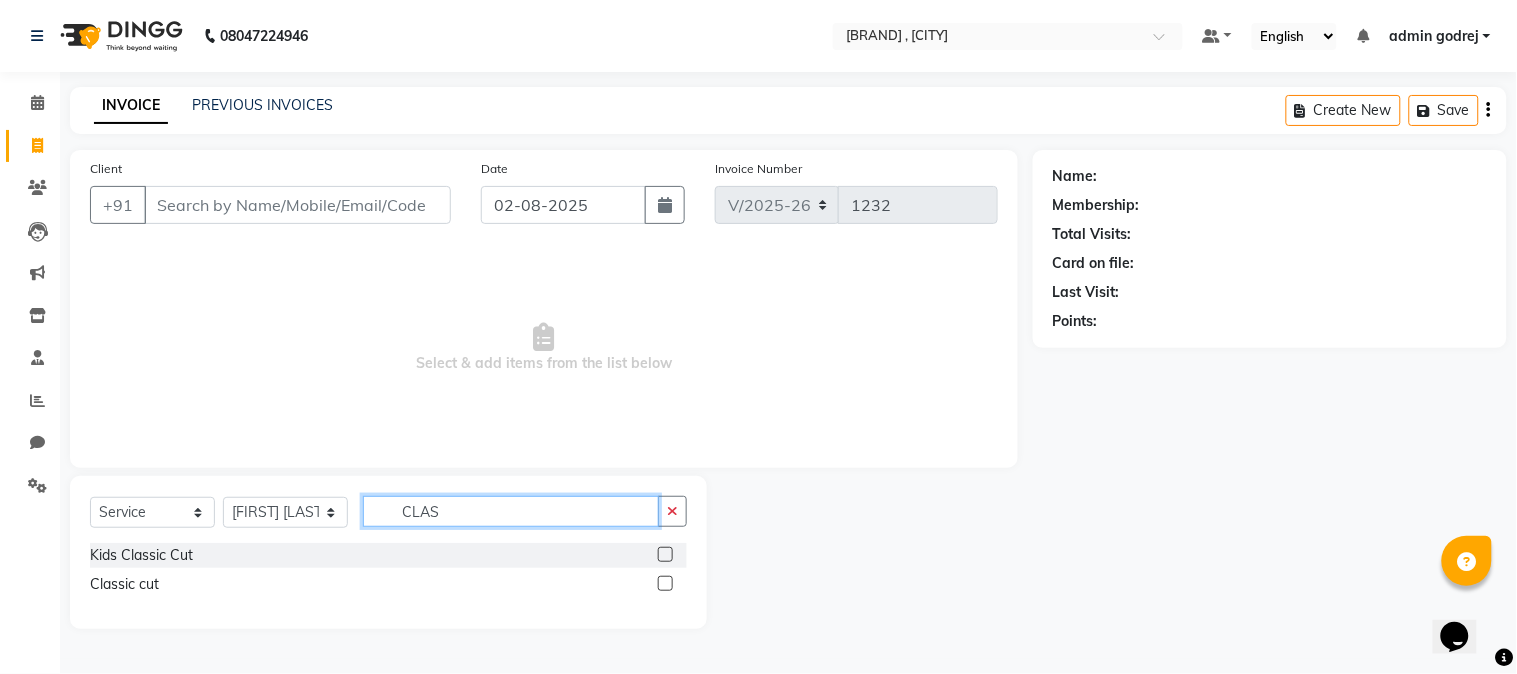 type on "CLAS" 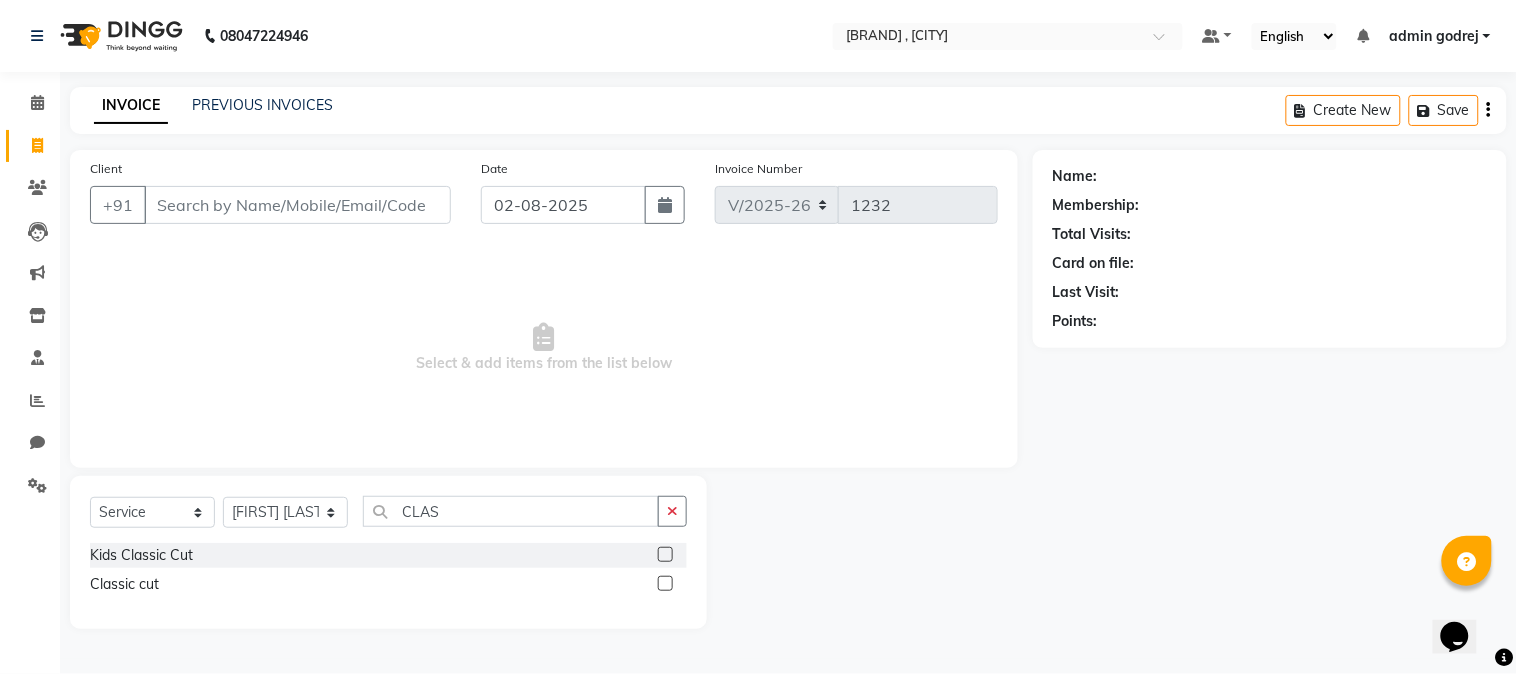 click 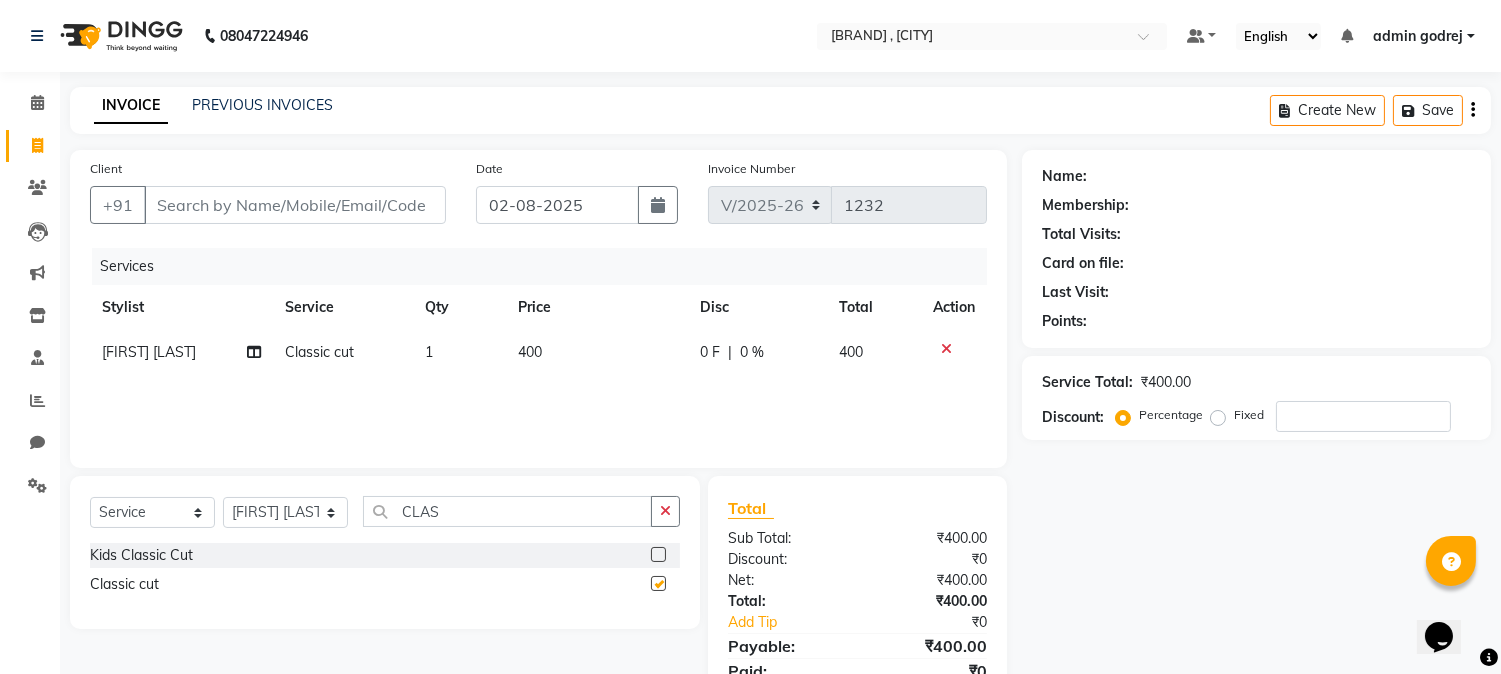 checkbox on "false" 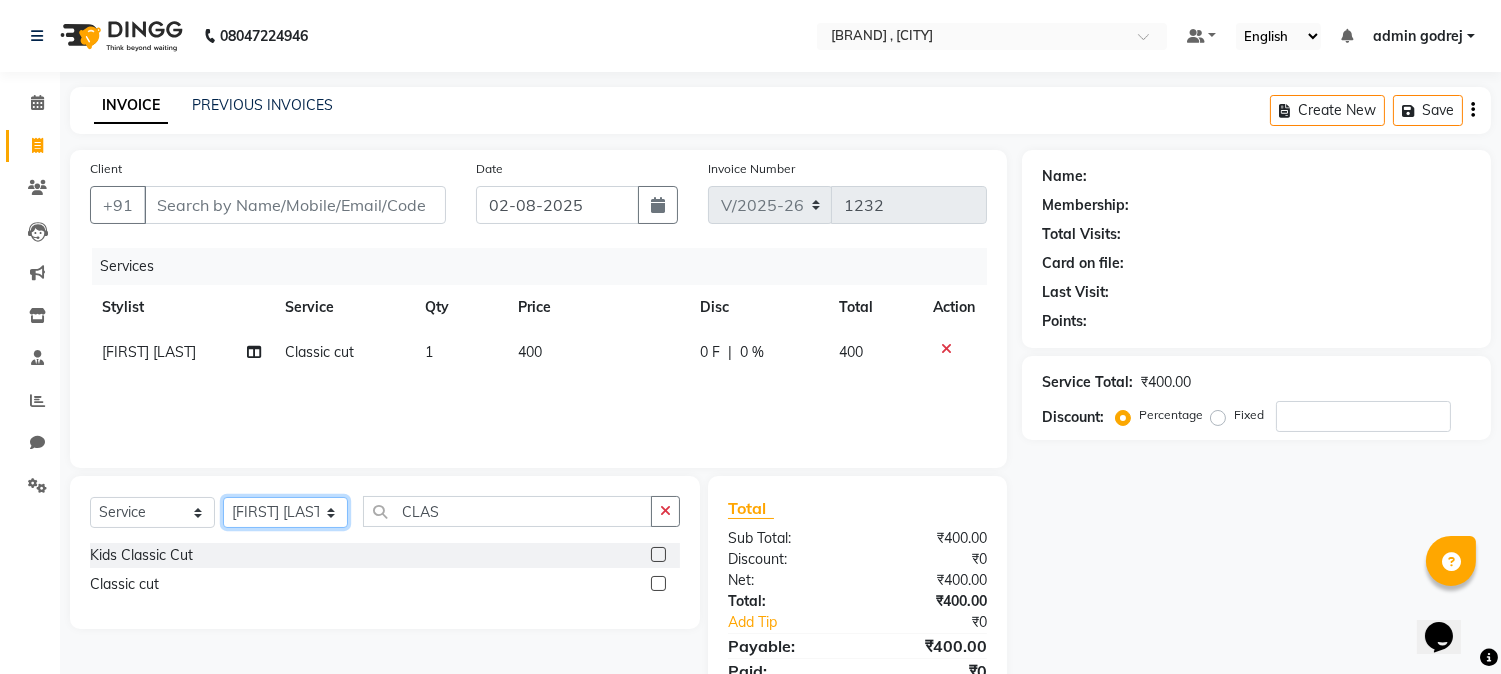 click on "Select Stylist admin [COMPANY] [FIRST] [LAST] [FIRST] [LAST] [FIRST] [LAST] [FIRST] [LAST] [FIRST] [LAST] [FIRST] [LAST] [FIRST] [LAST] [FIRST] [LAST] [FIRST] [LAST]" 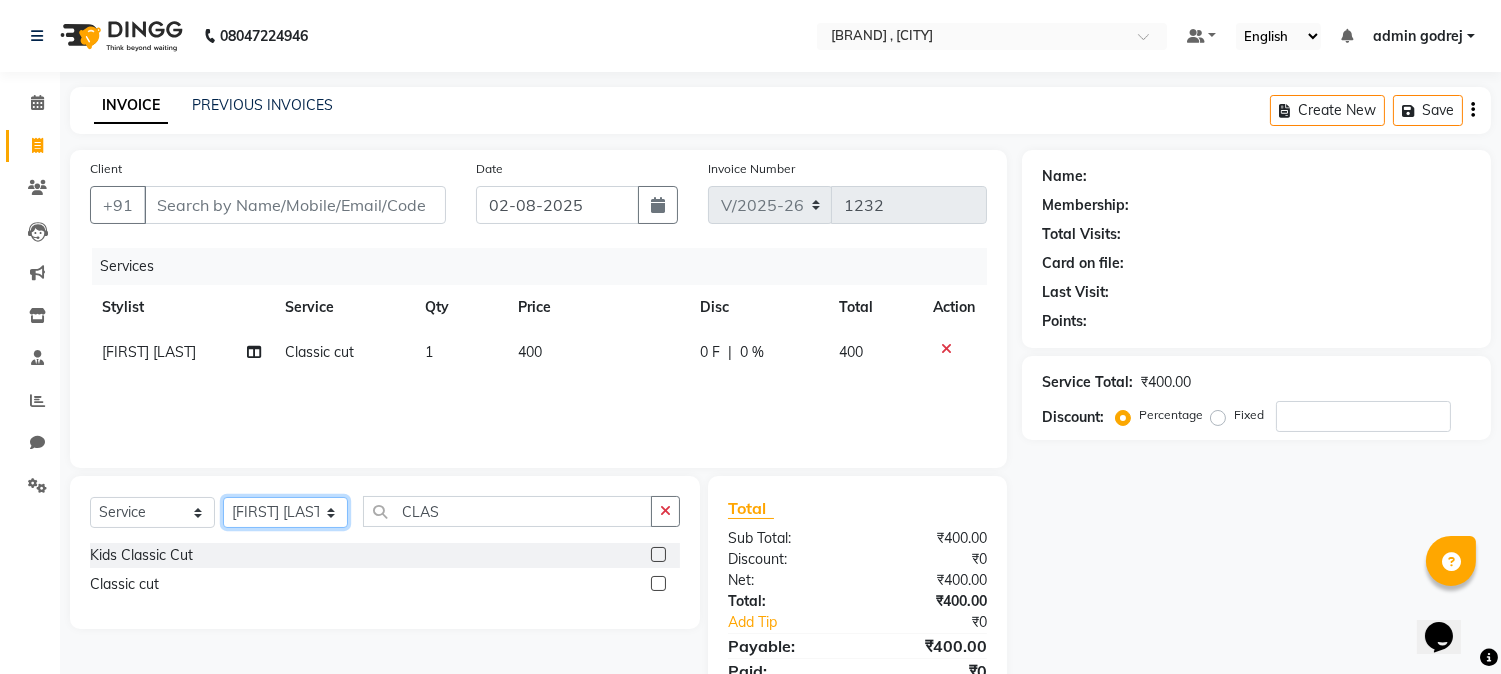 select on "66814" 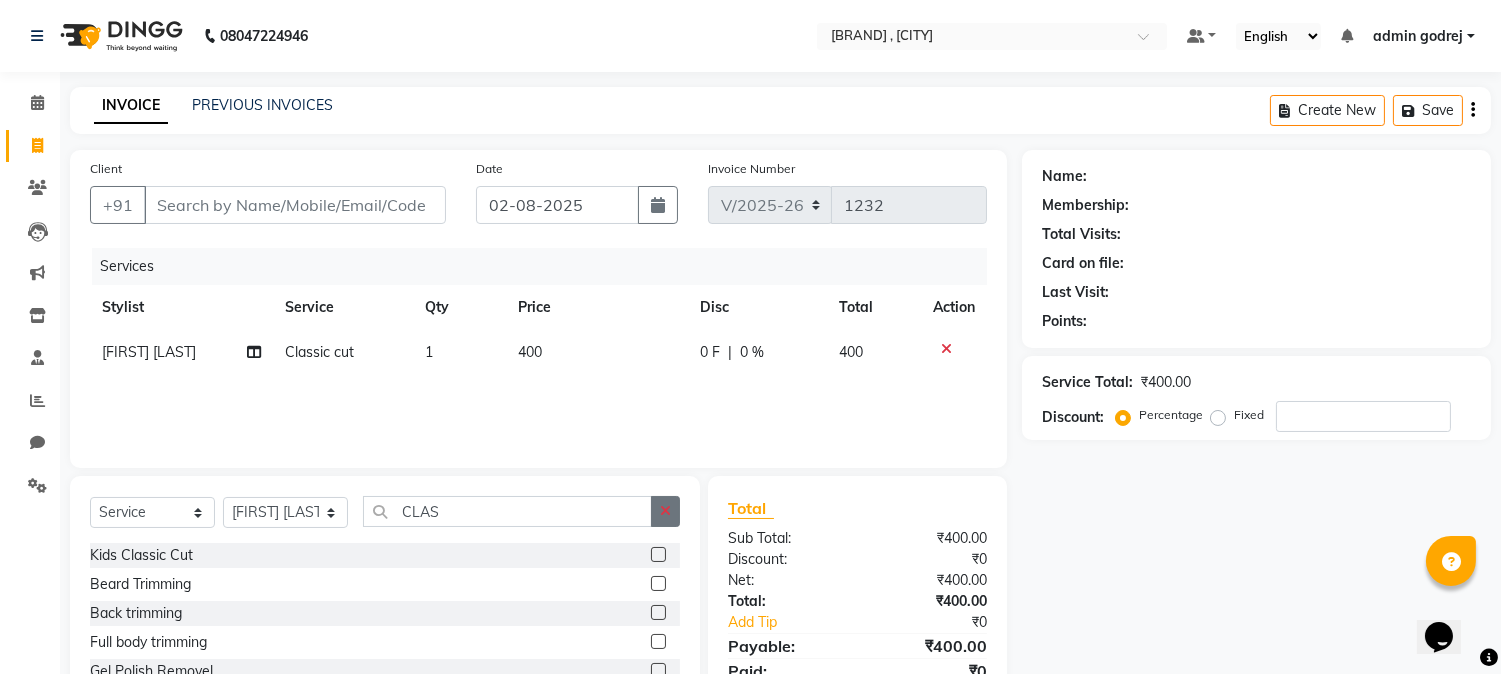 click 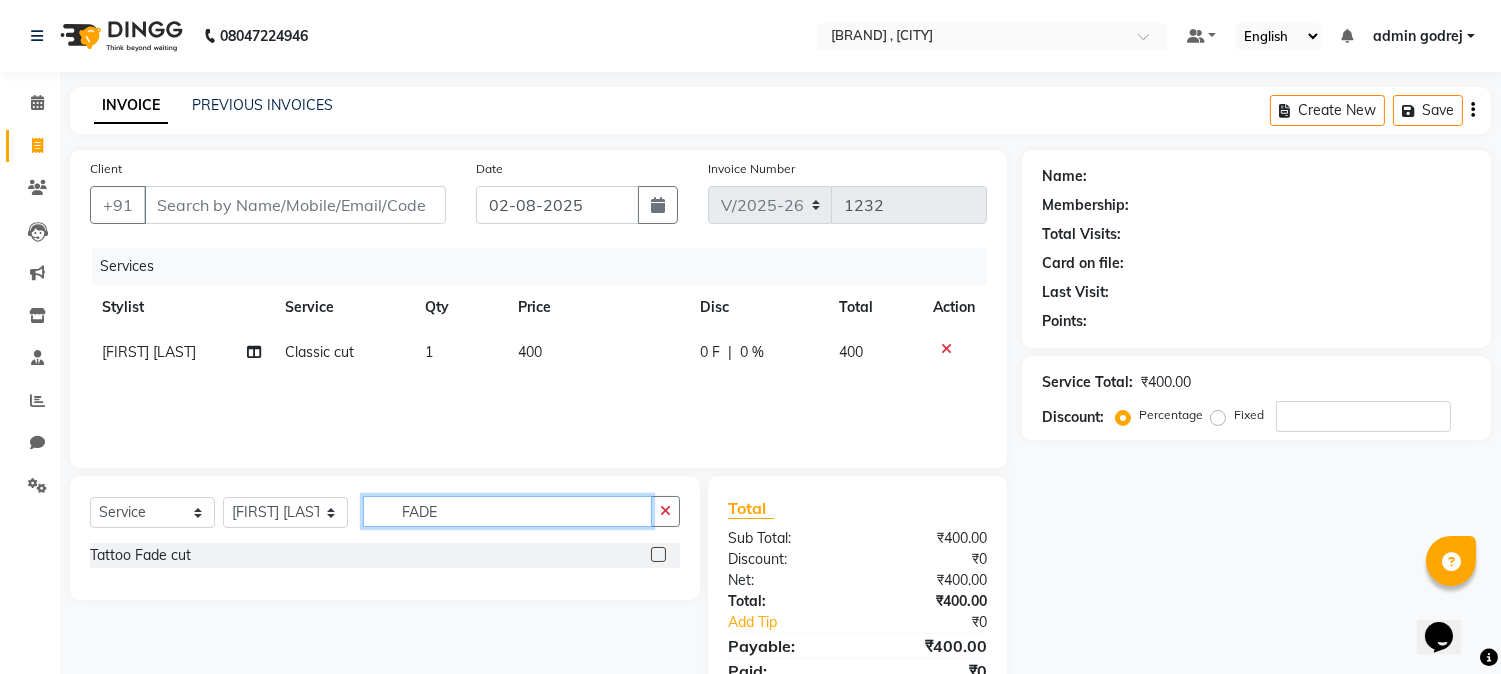 type on "FADE" 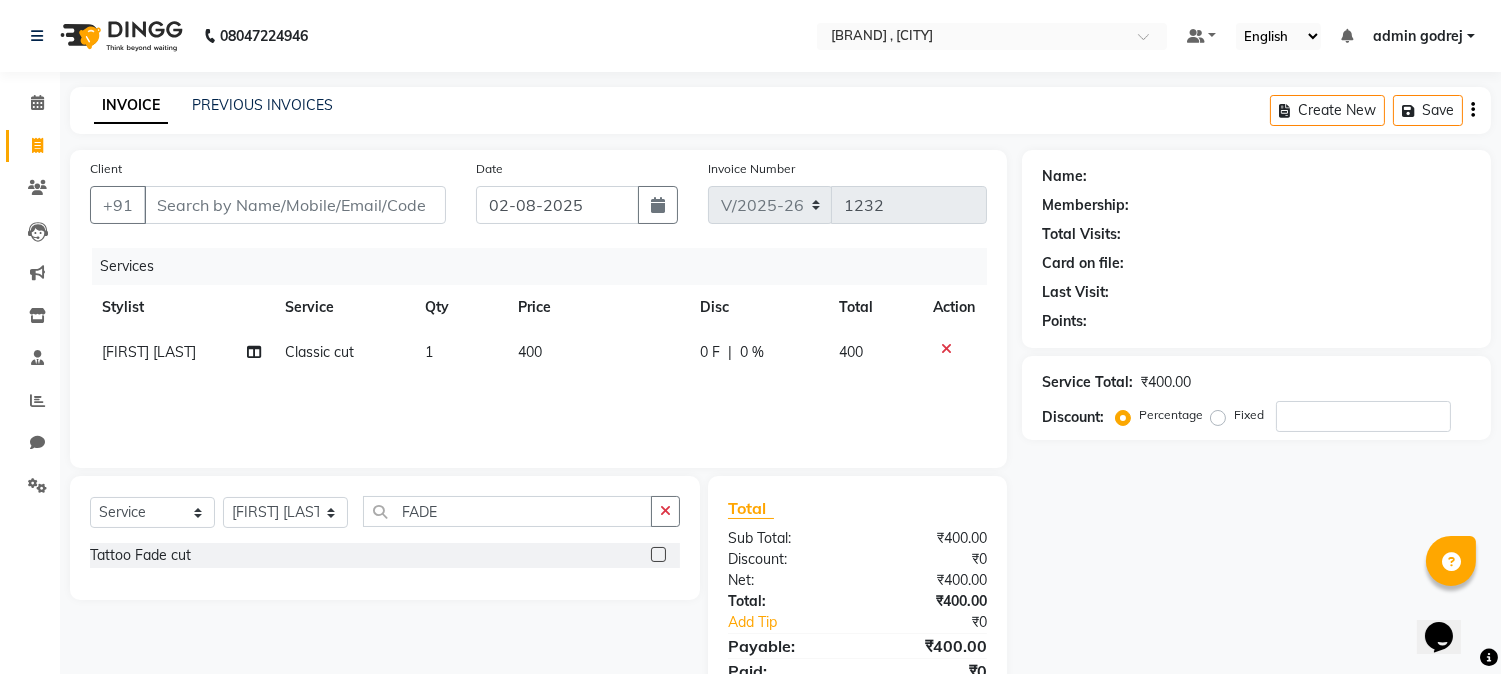 click 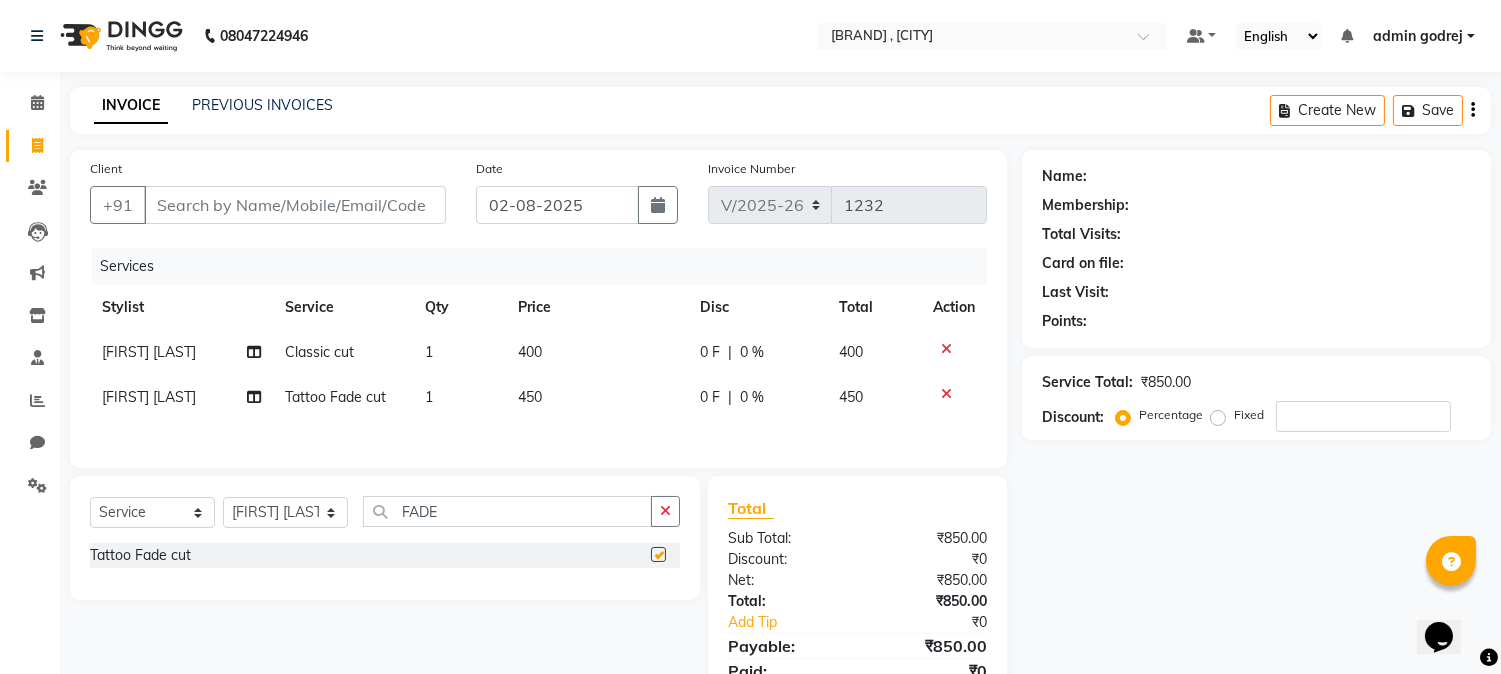 checkbox on "false" 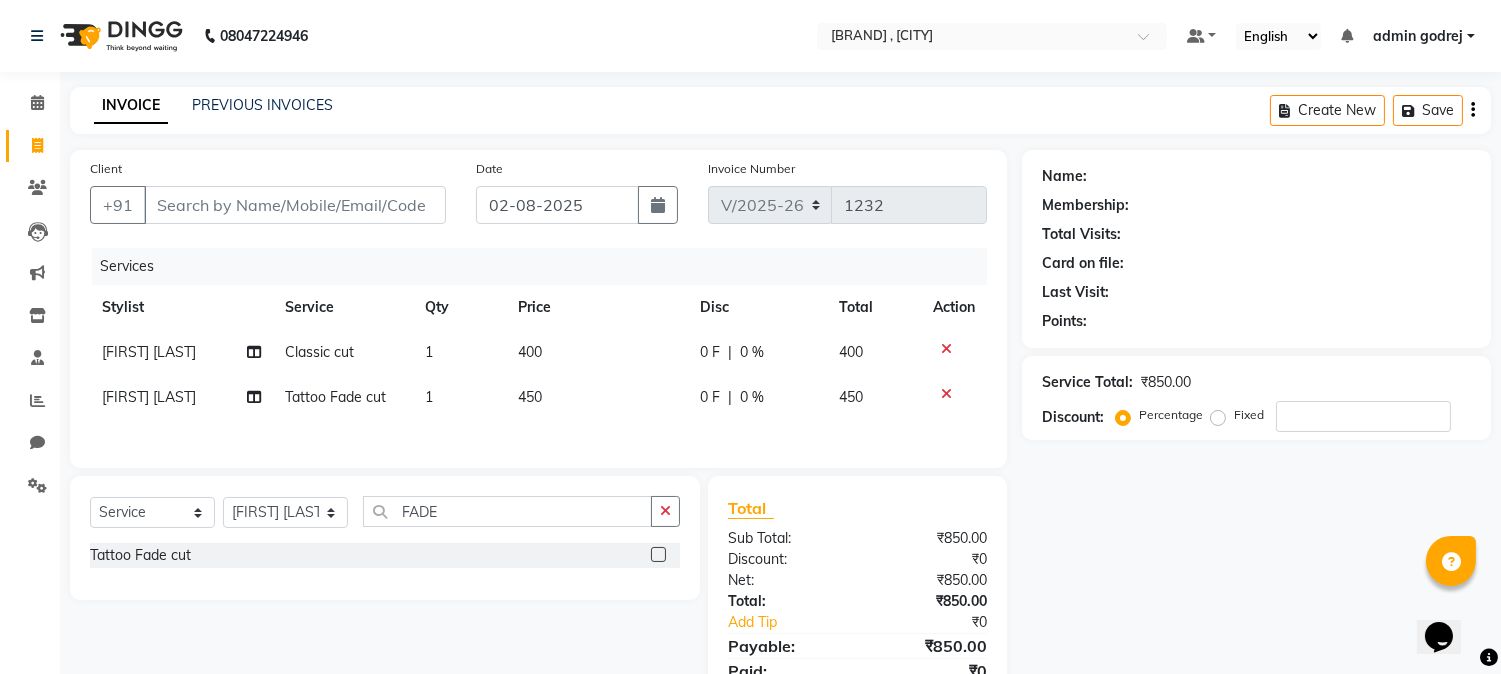 click 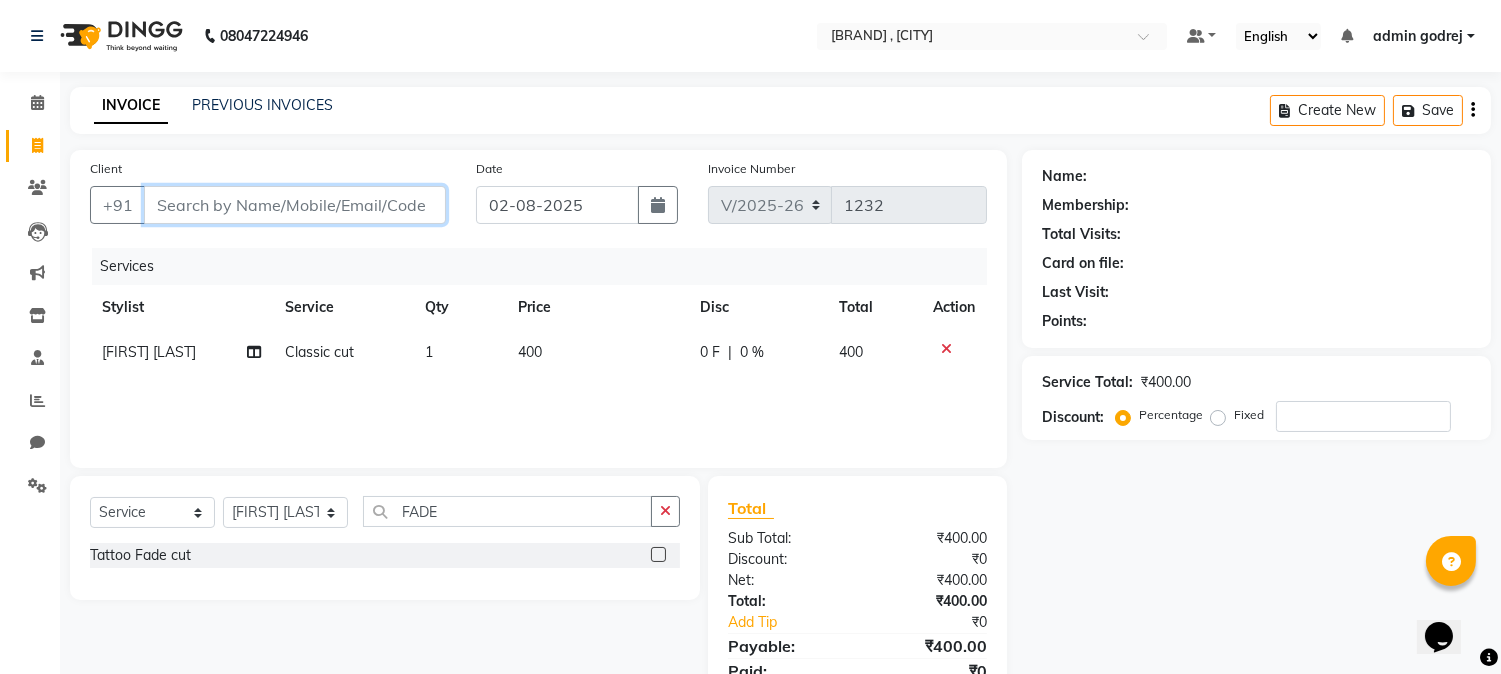 click on "Client" at bounding box center (295, 205) 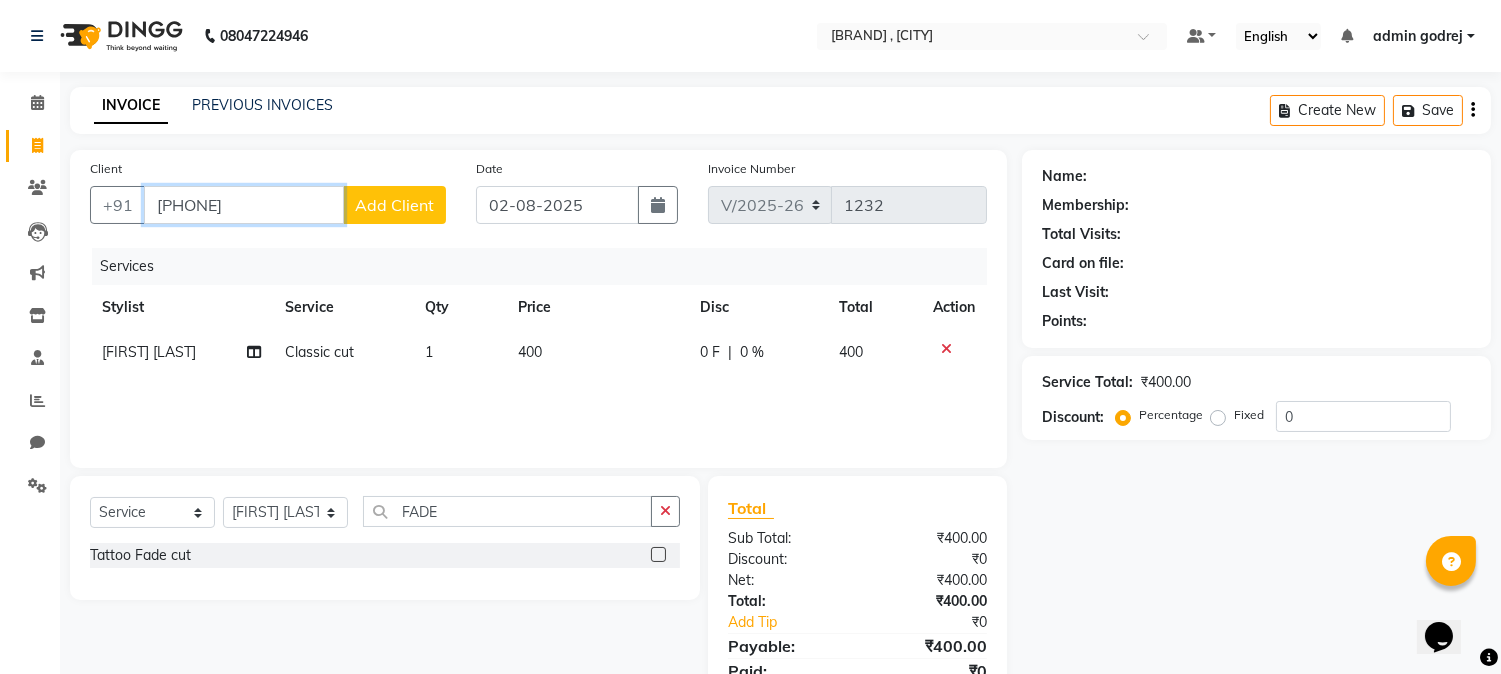type on "[PHONE]" 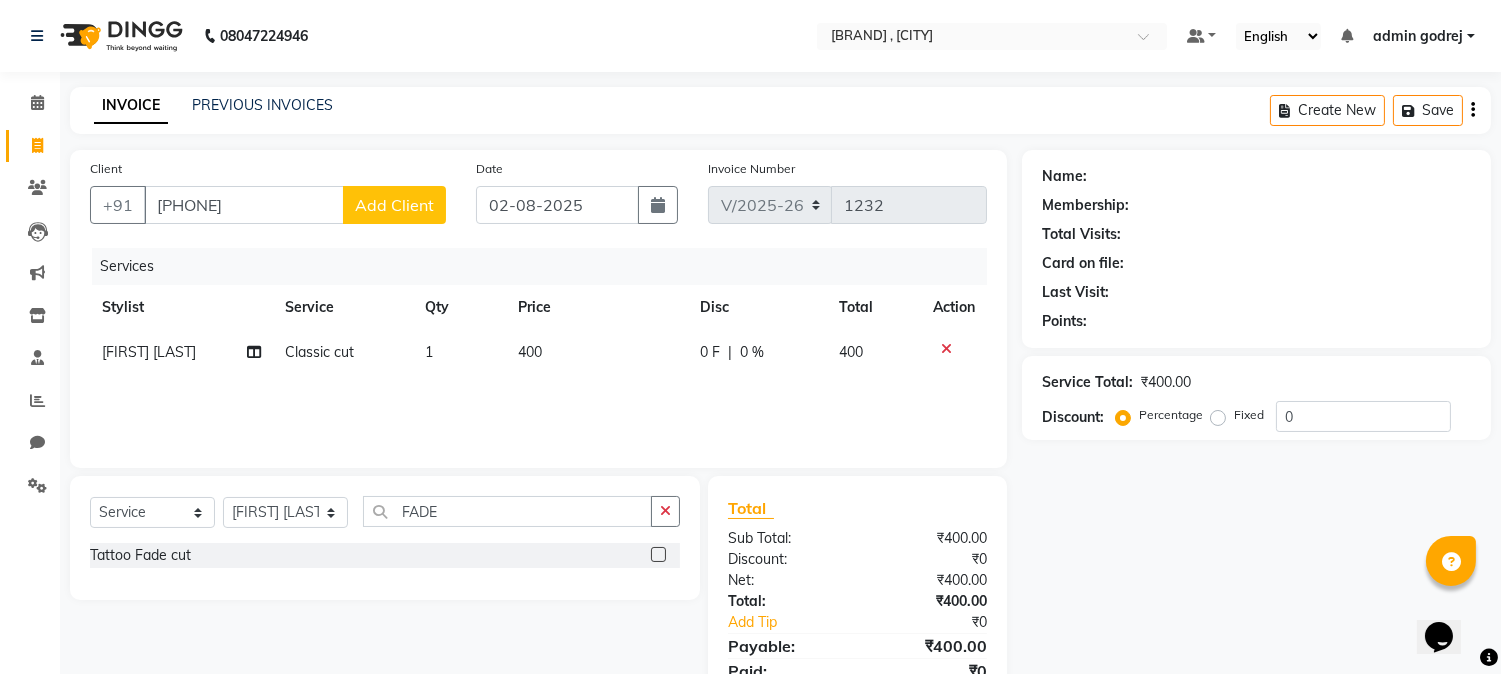 click on "Add Client" 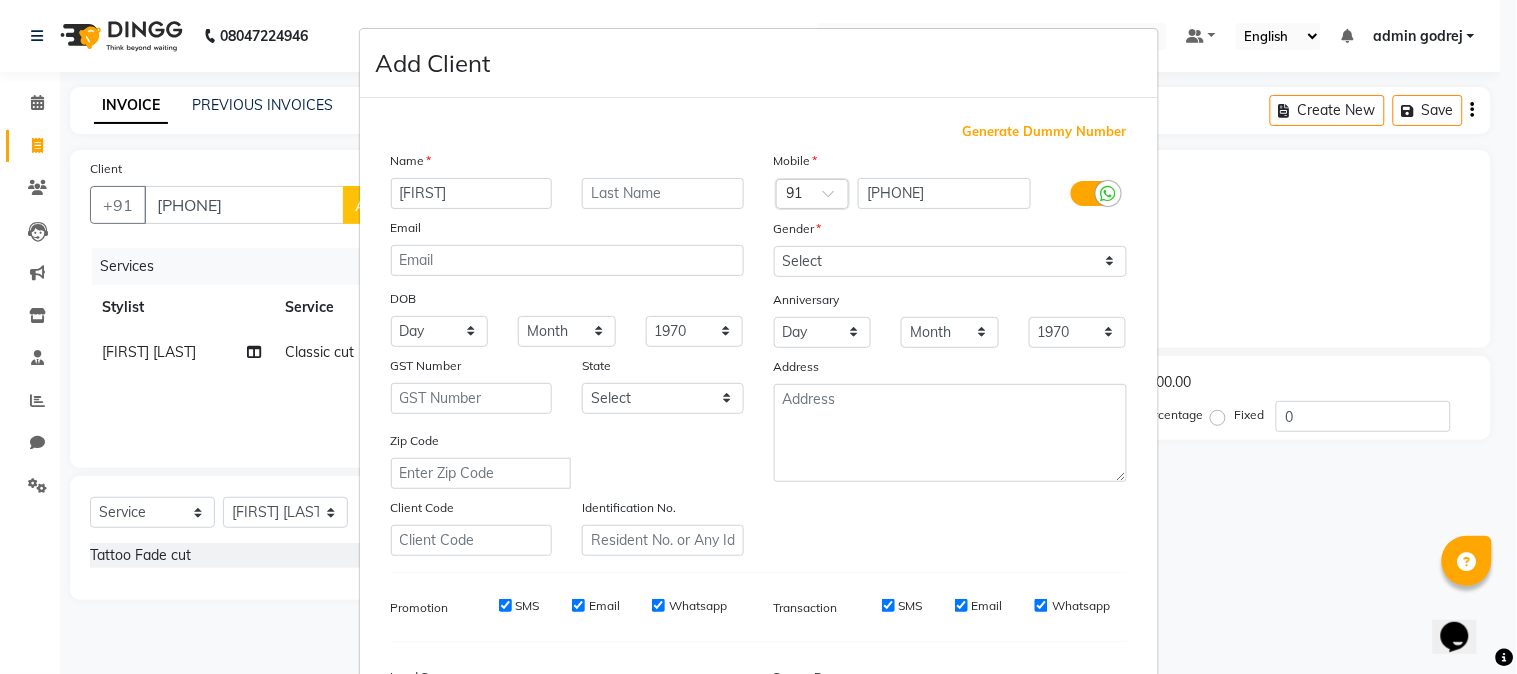 type on "[FIRST]" 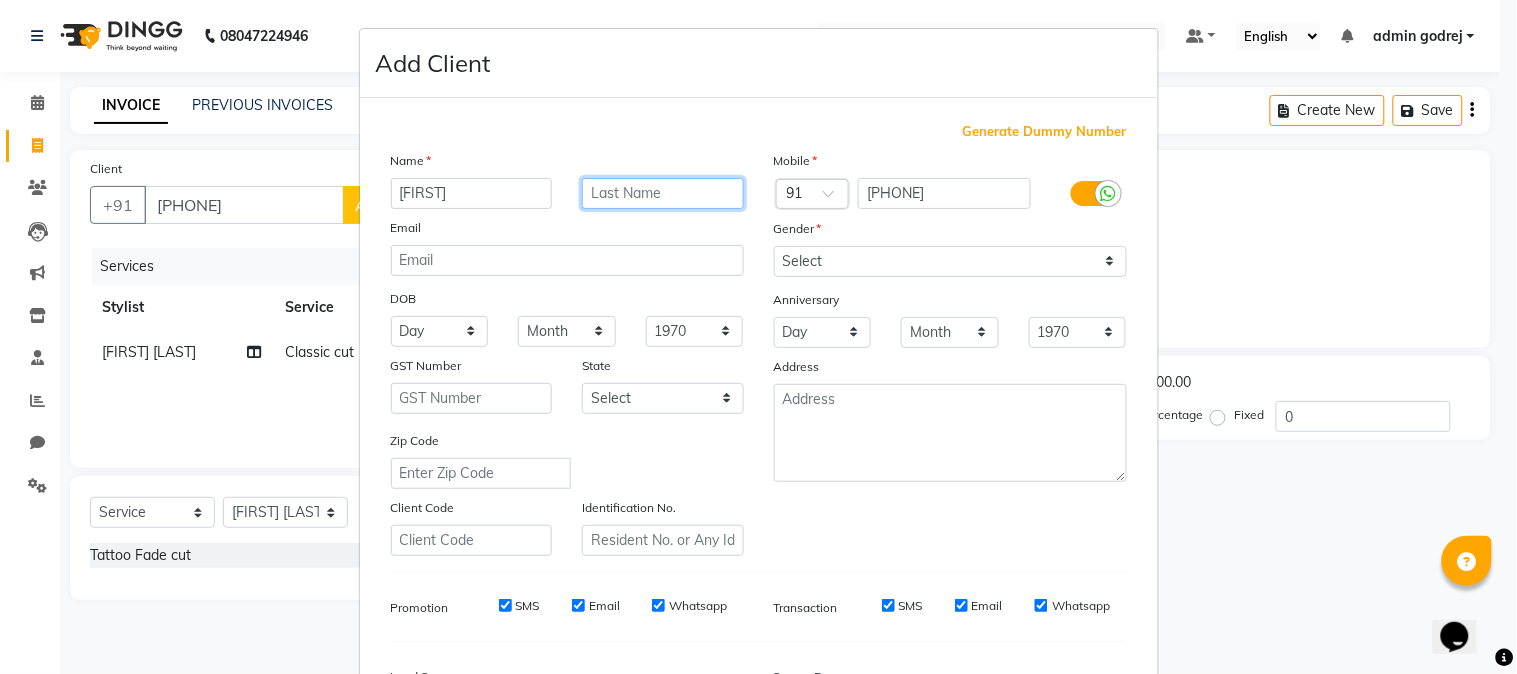 click at bounding box center [663, 193] 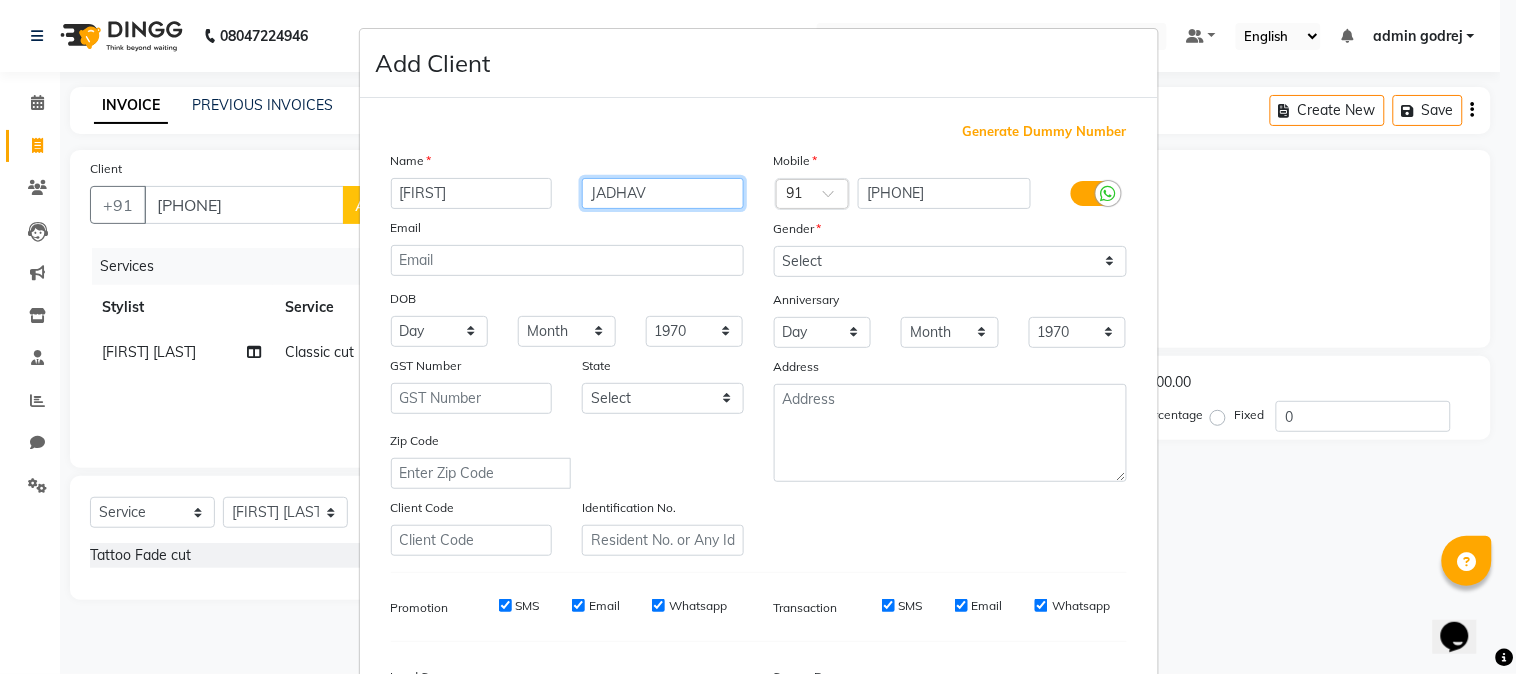 type on "JADHAV" 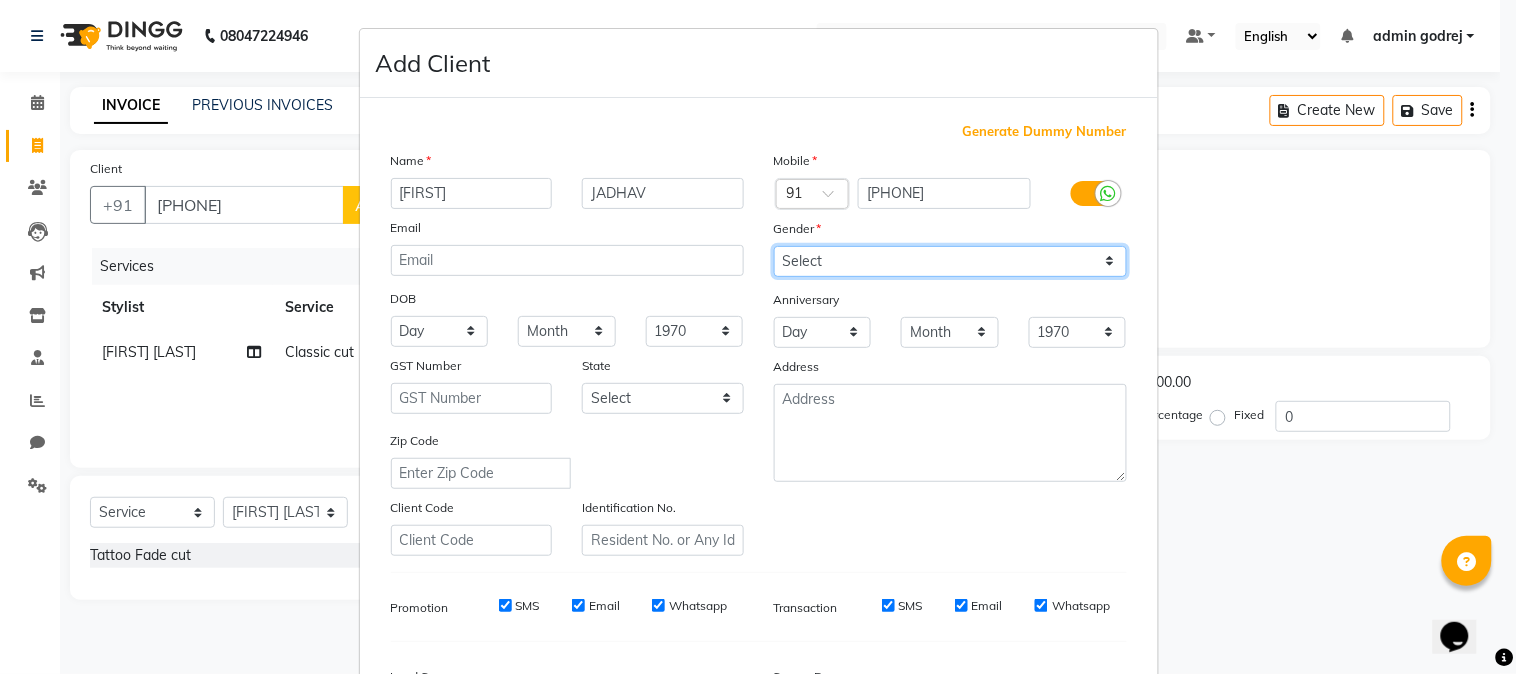 click on "Select Male Female Other Prefer Not To Say" at bounding box center [950, 261] 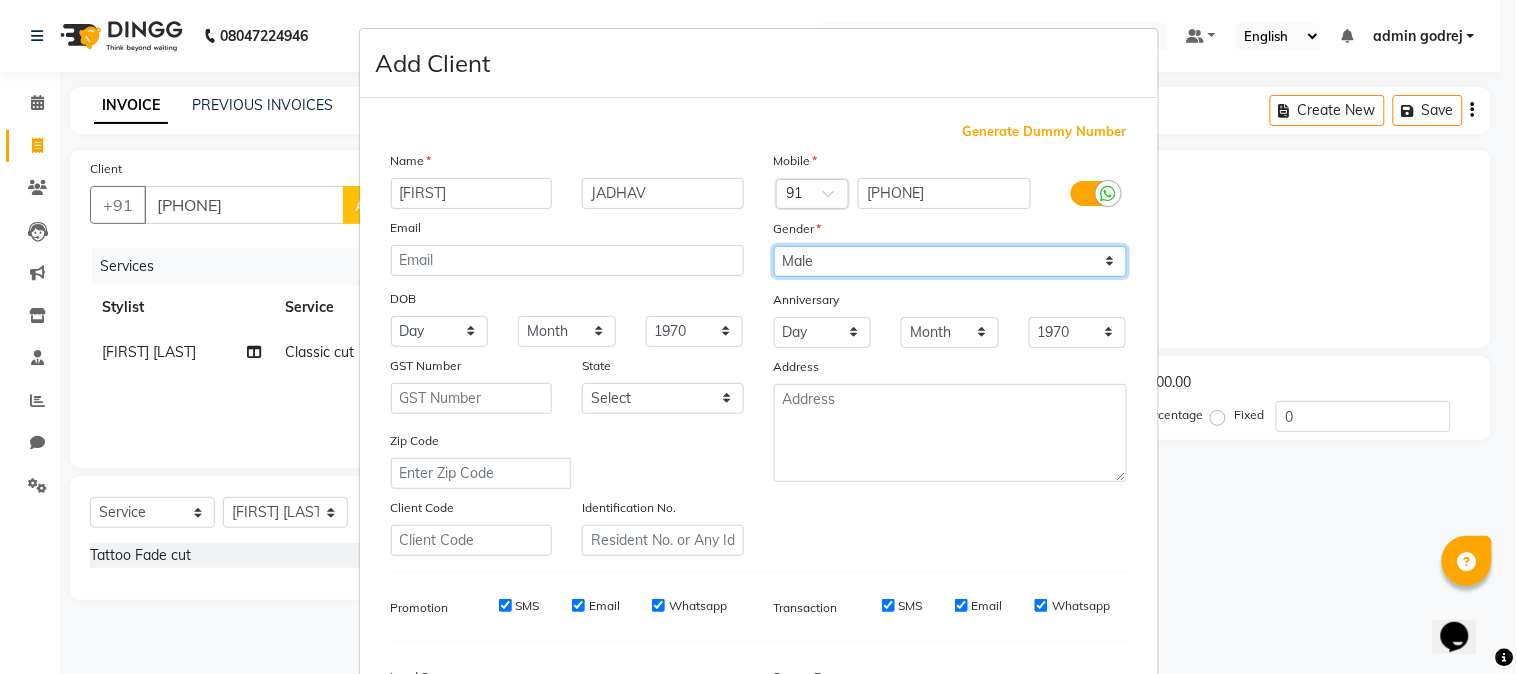 click on "Select Male Female Other Prefer Not To Say" at bounding box center [950, 261] 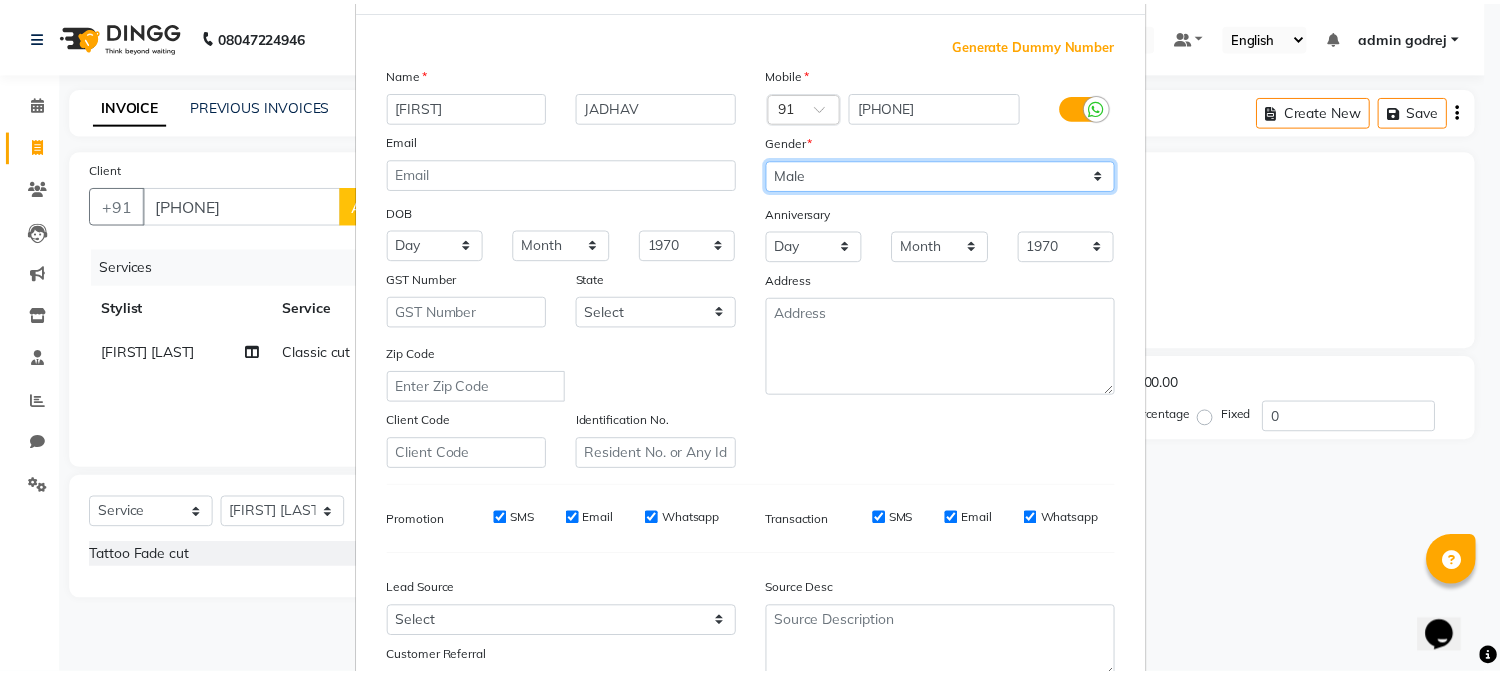 scroll, scrollTop: 250, scrollLeft: 0, axis: vertical 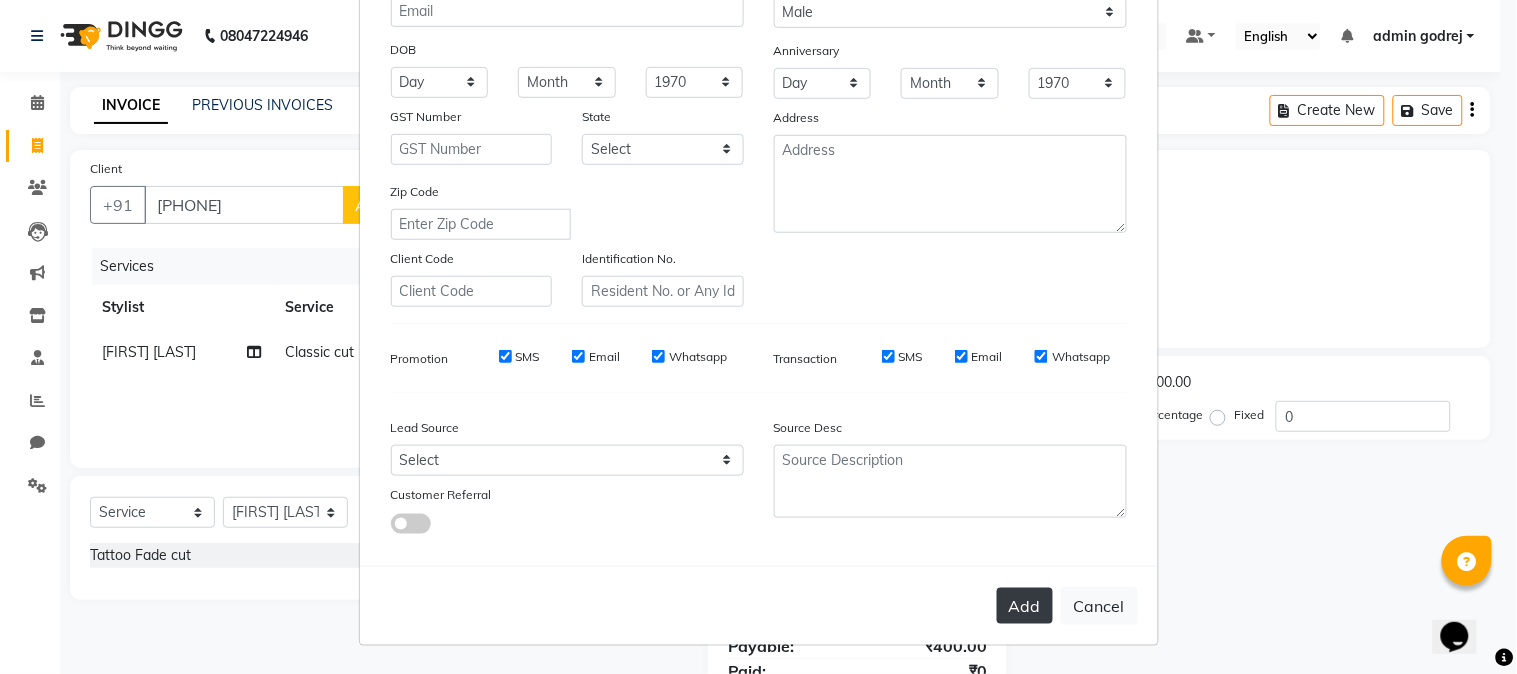 click on "Add" at bounding box center [1025, 606] 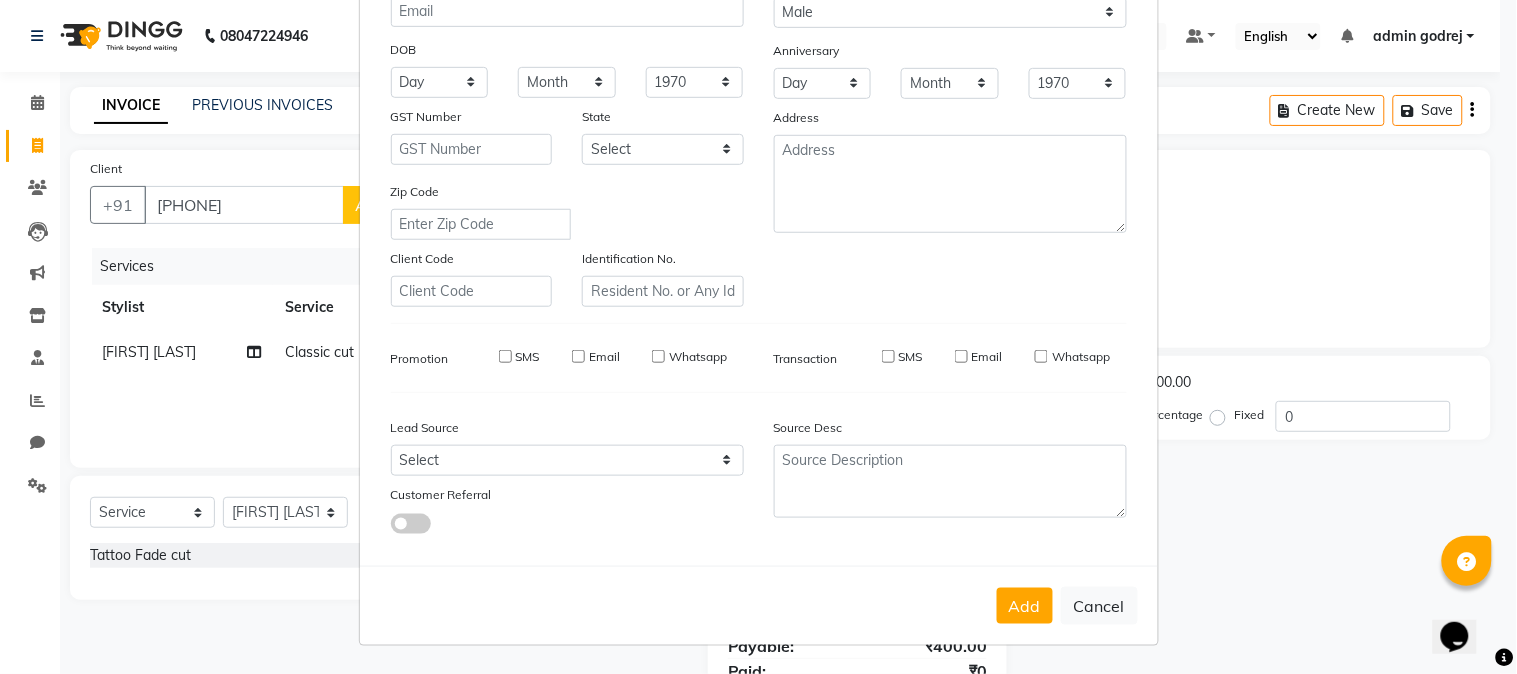 type 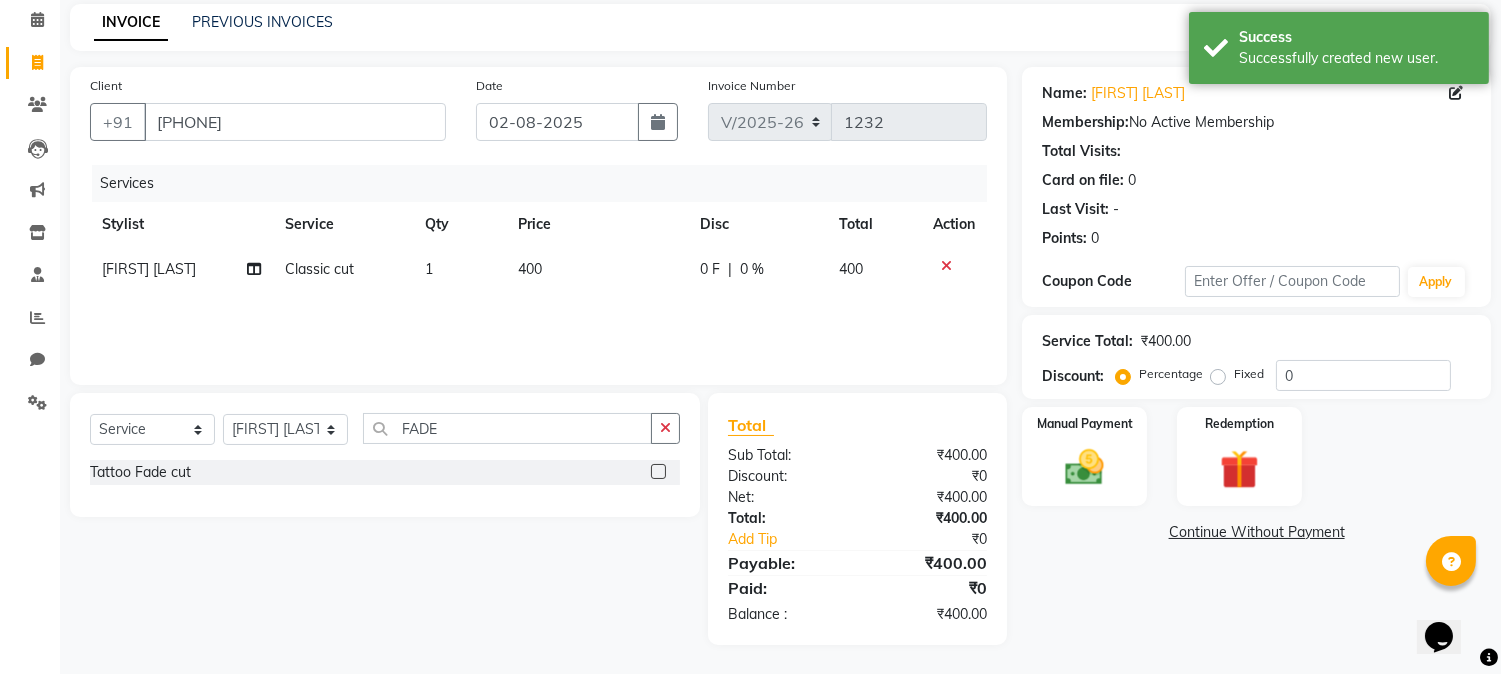scroll, scrollTop: 84, scrollLeft: 0, axis: vertical 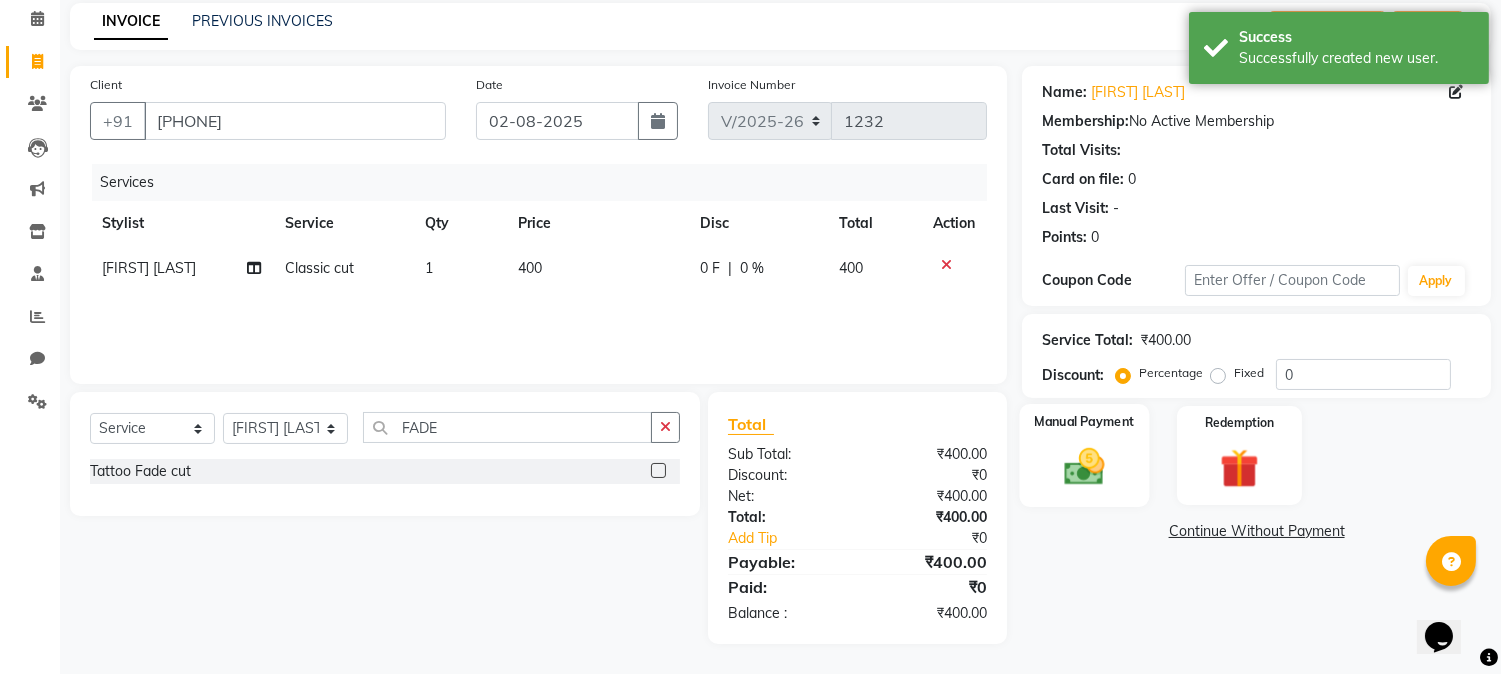 click on "Manual Payment" 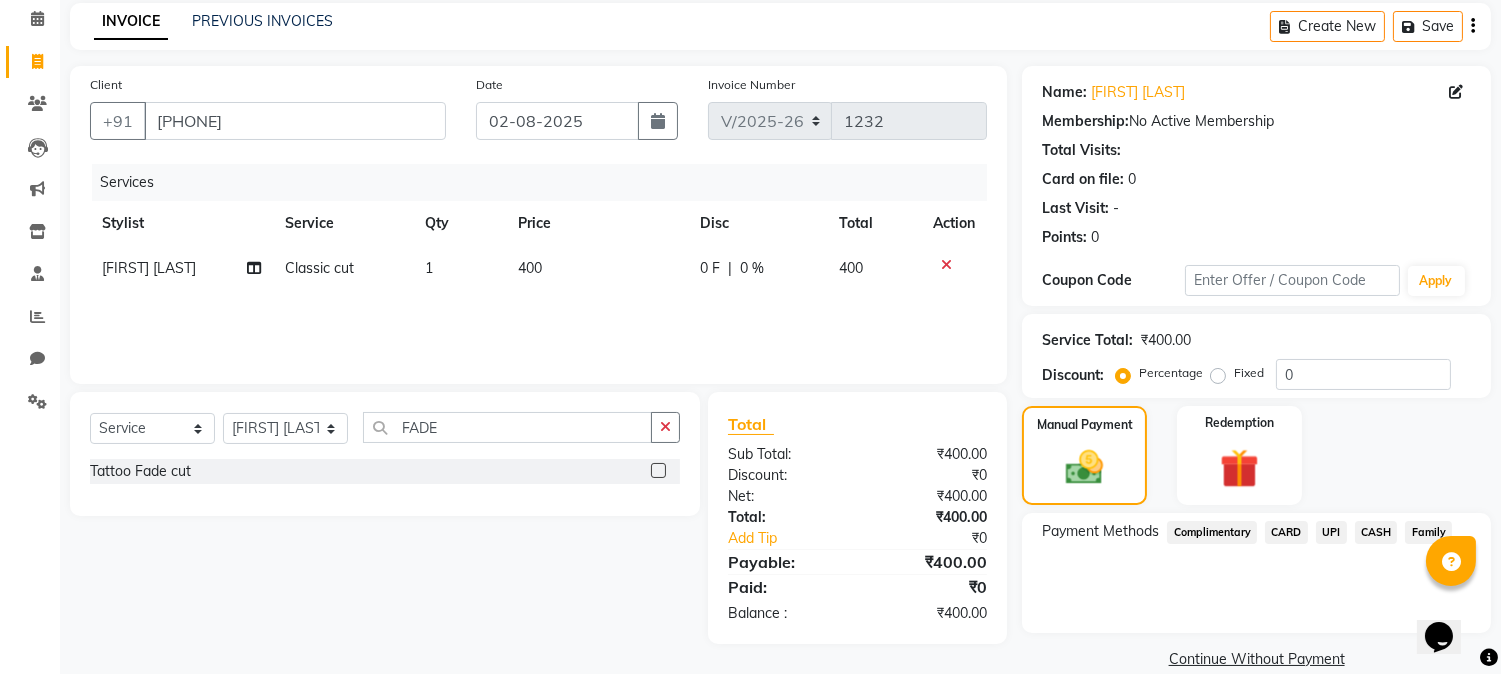 click on "UPI" 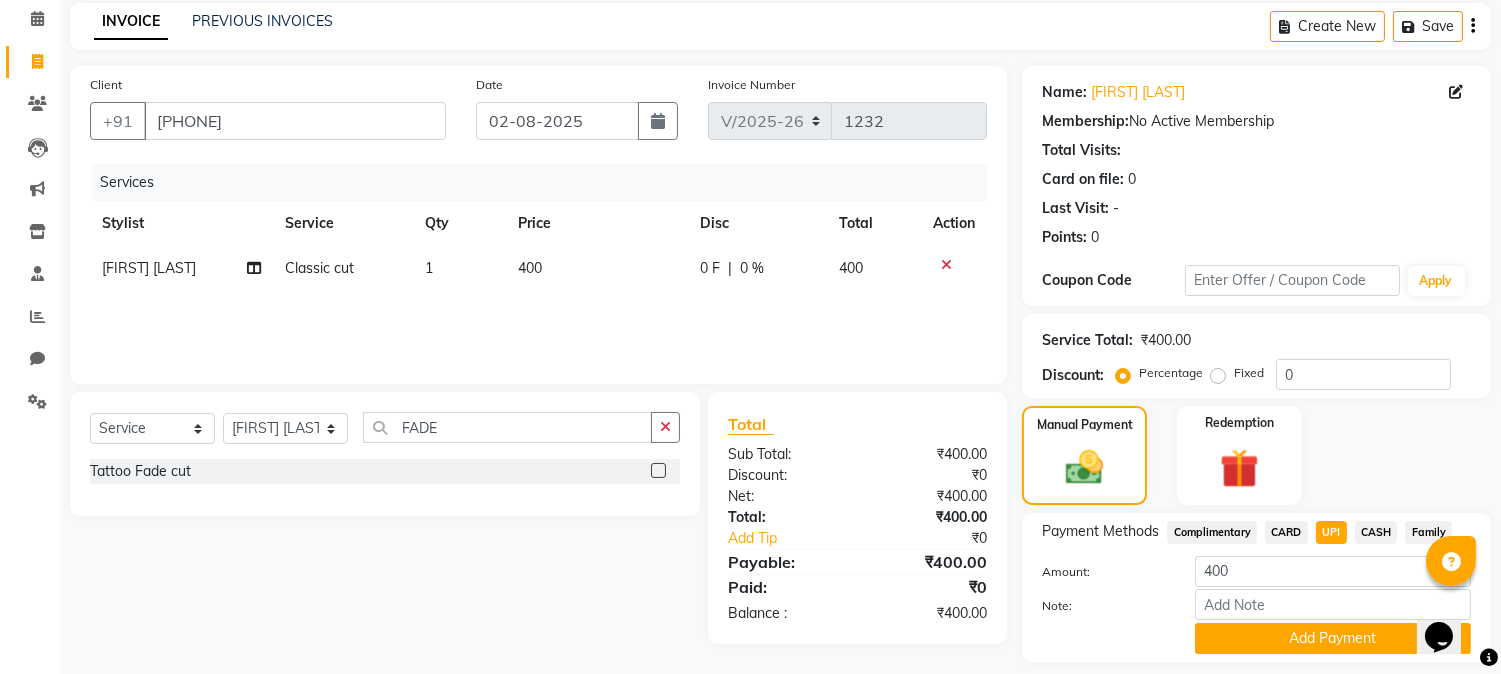 scroll, scrollTop: 142, scrollLeft: 0, axis: vertical 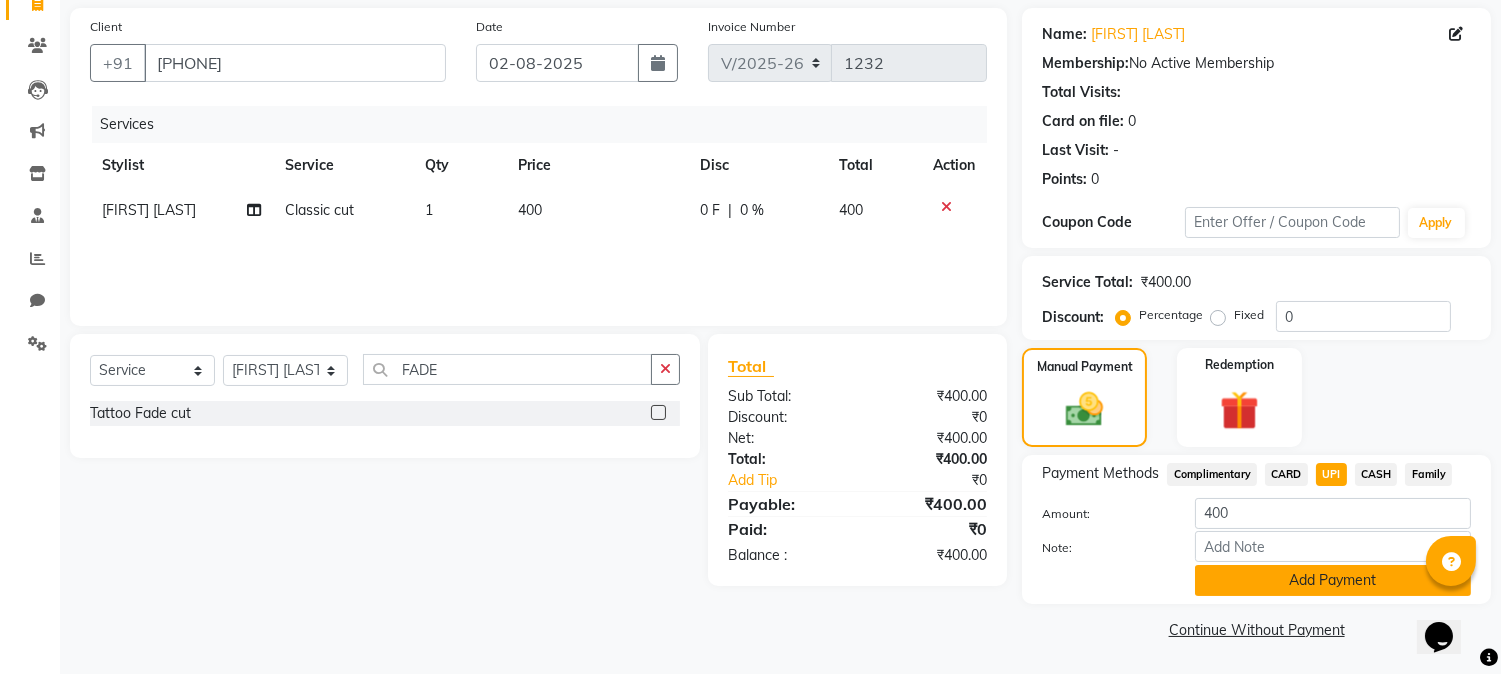 click on "Add Payment" 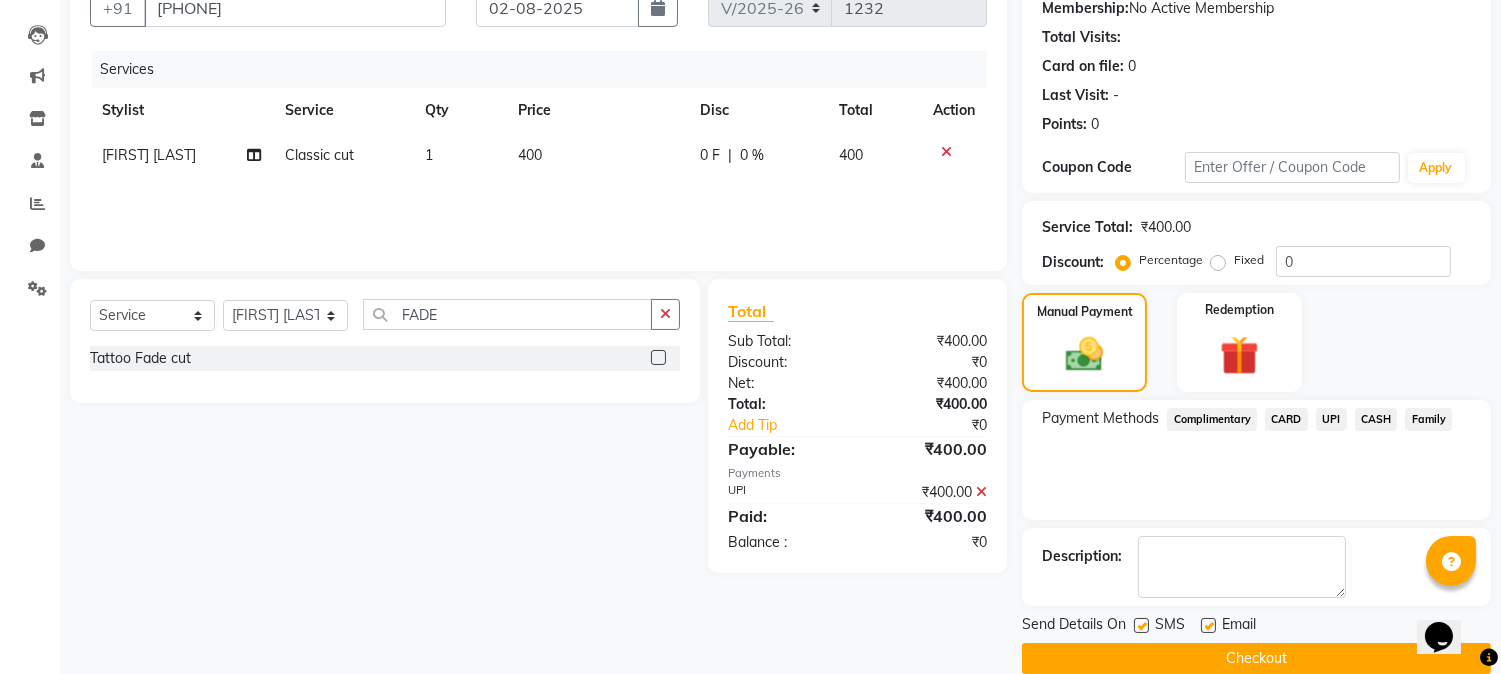 scroll, scrollTop: 225, scrollLeft: 0, axis: vertical 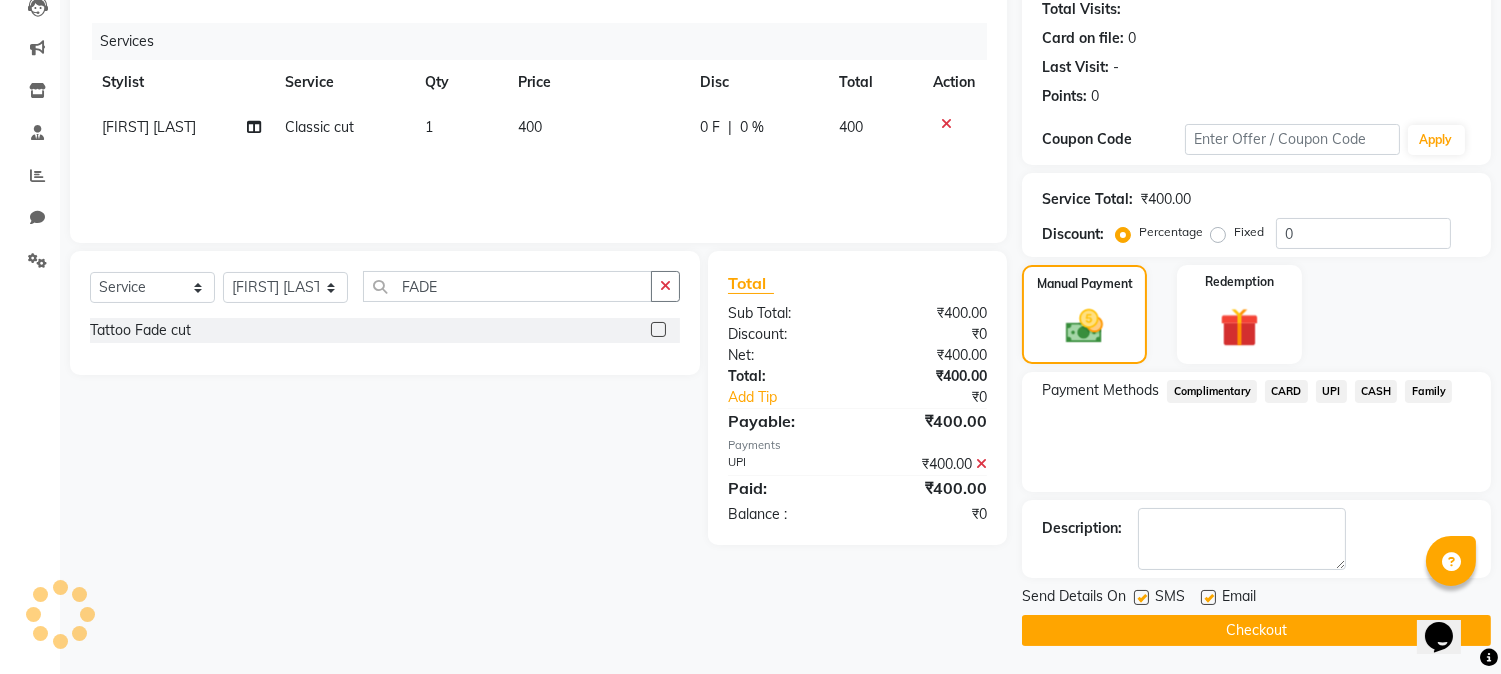 click on "Checkout" 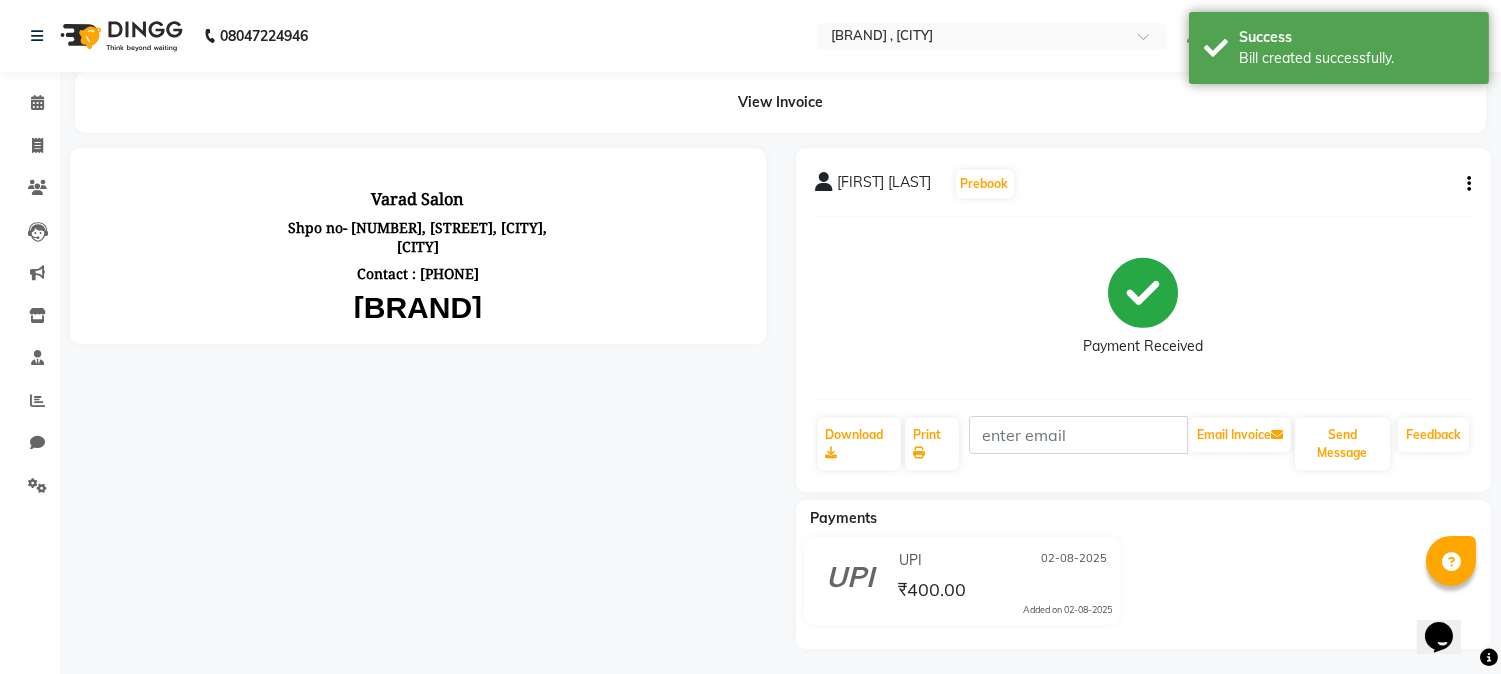 scroll, scrollTop: 0, scrollLeft: 0, axis: both 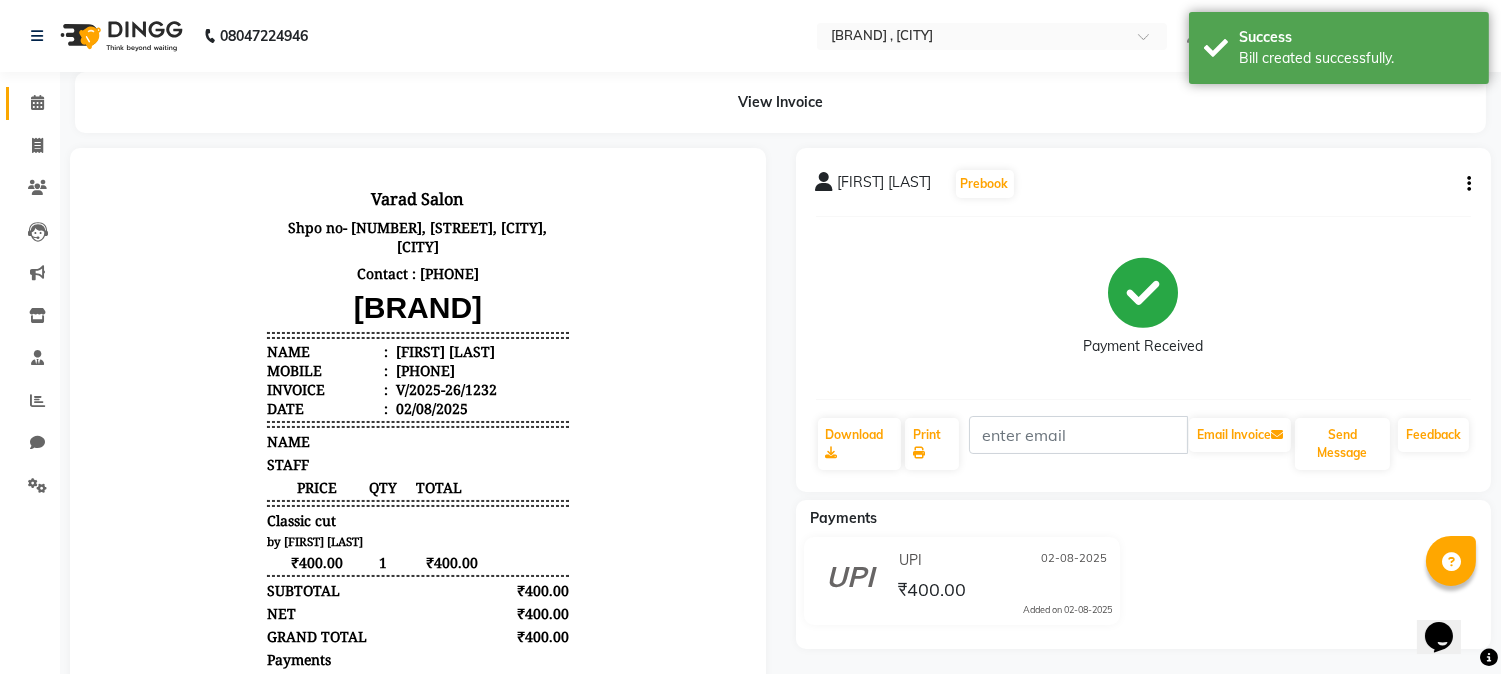 click 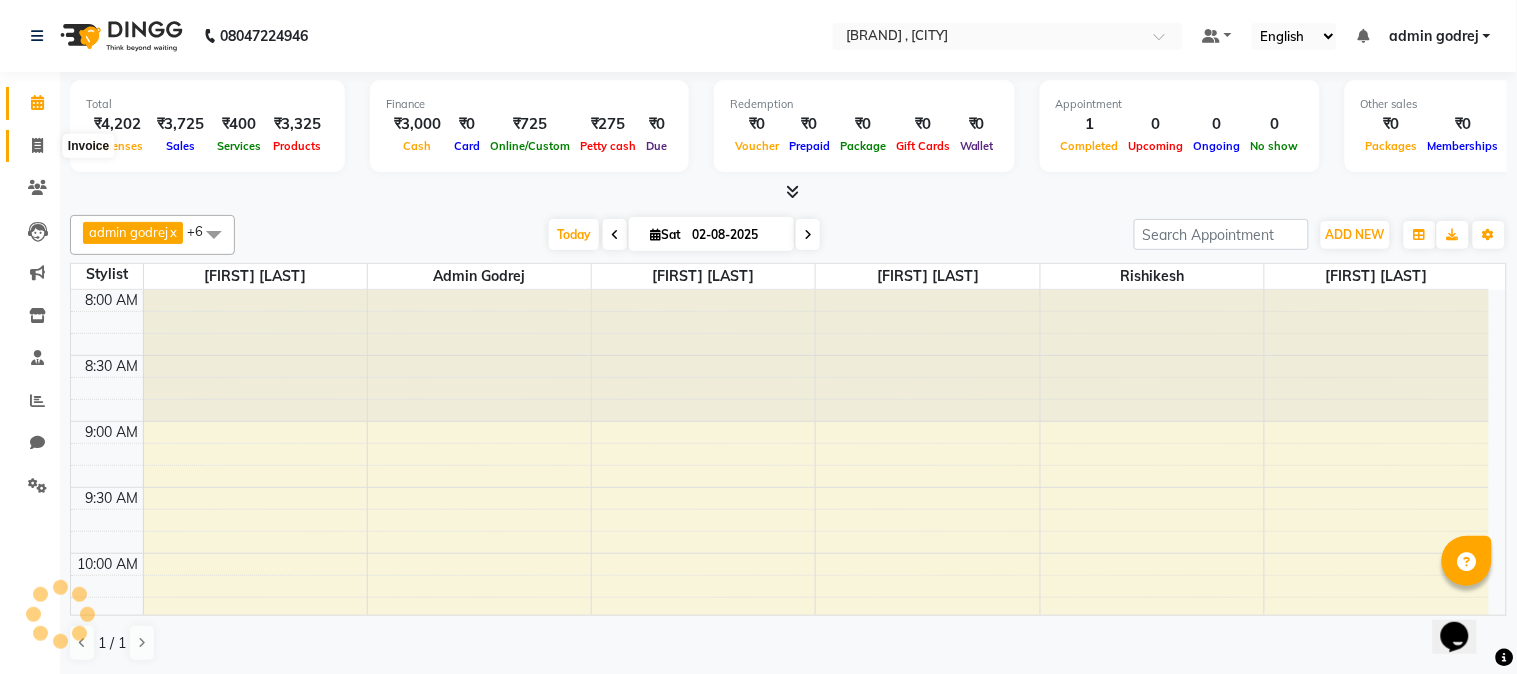 click 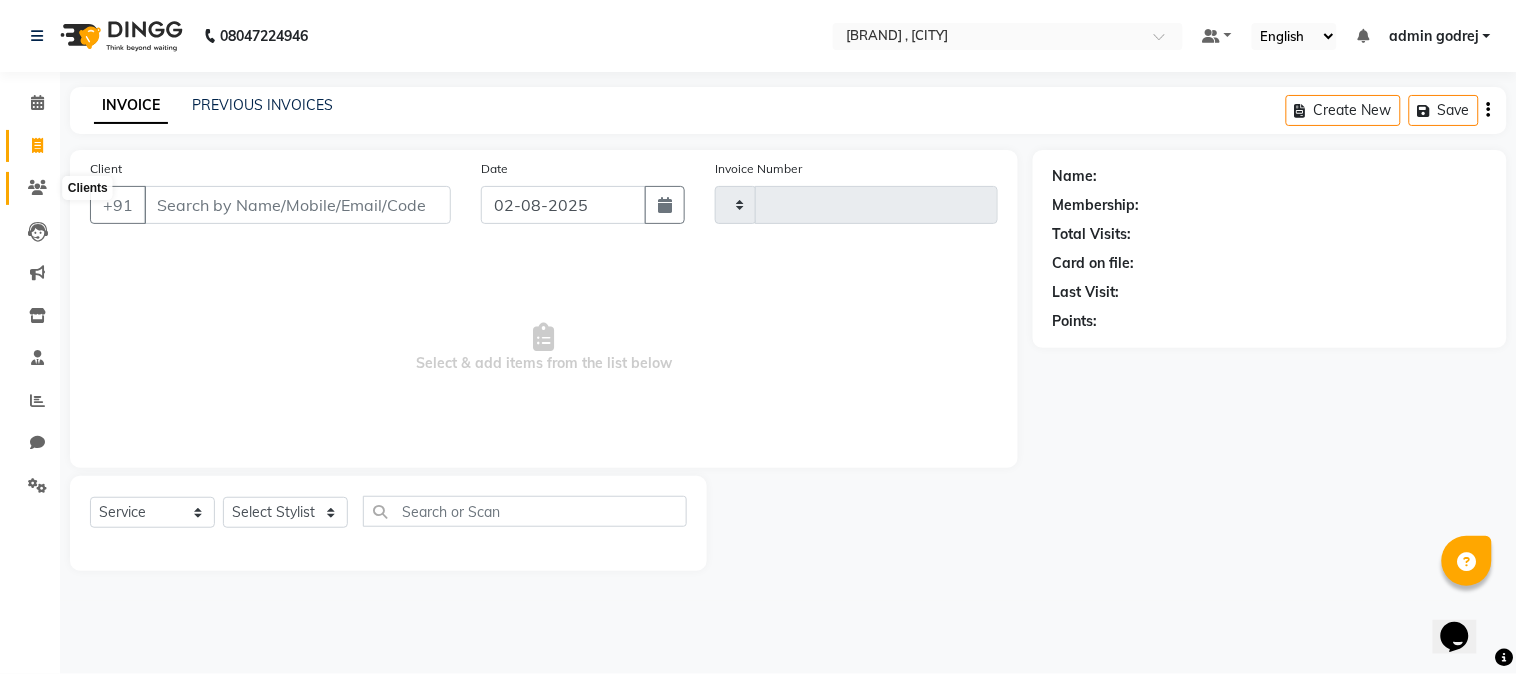 click 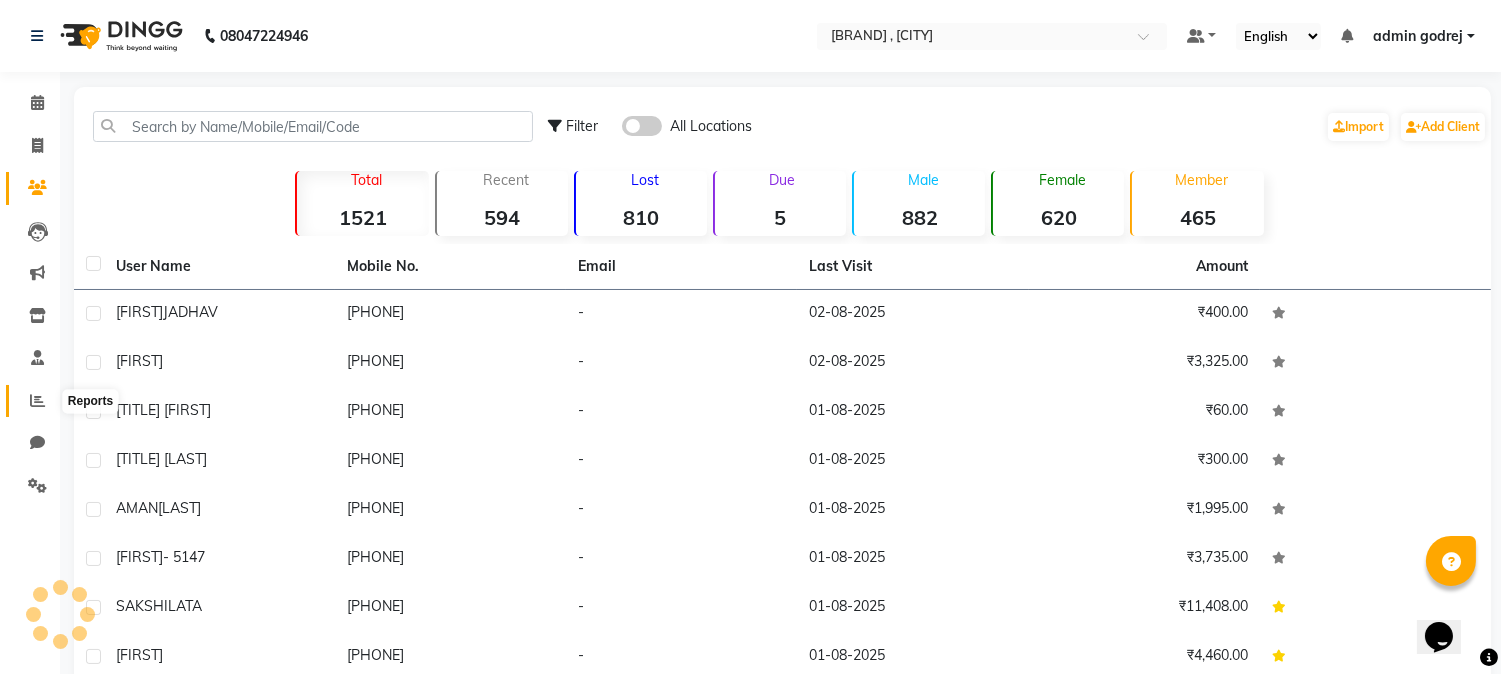 click 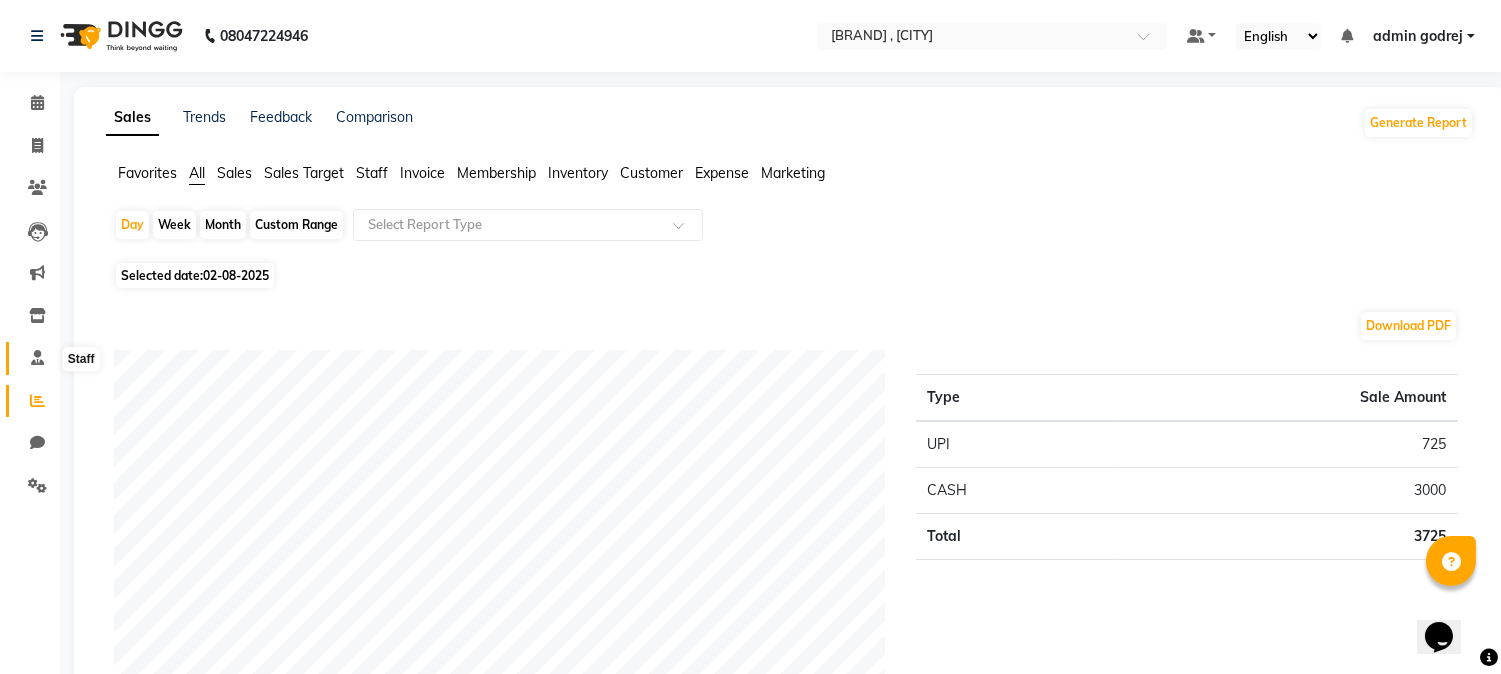 click 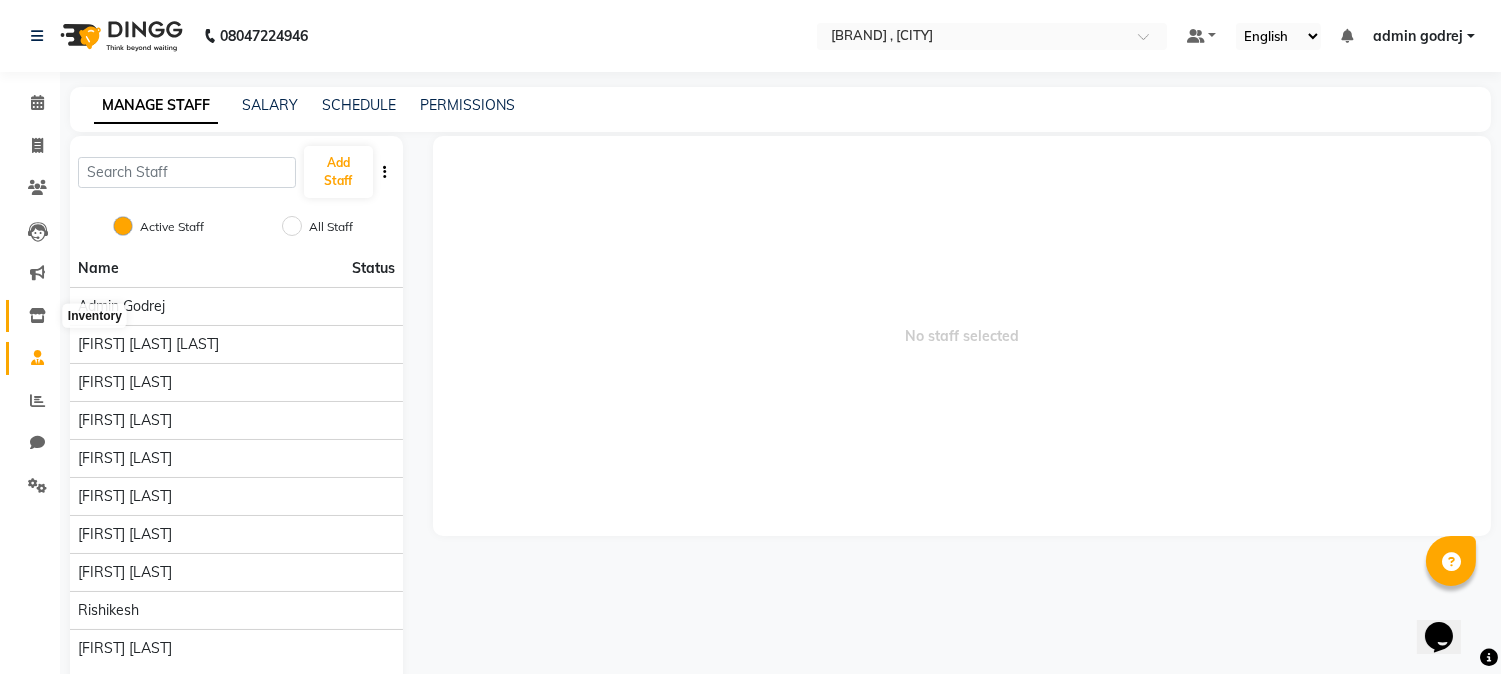 click 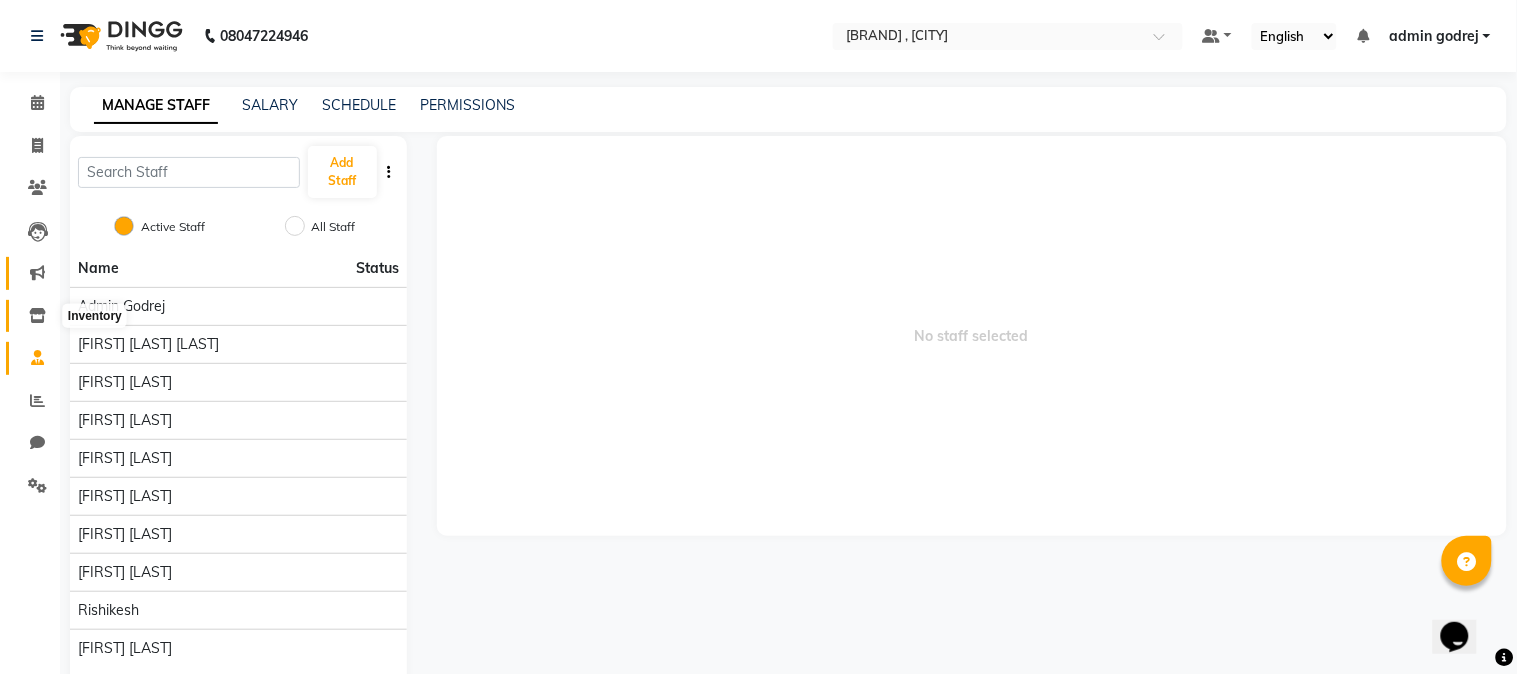 select 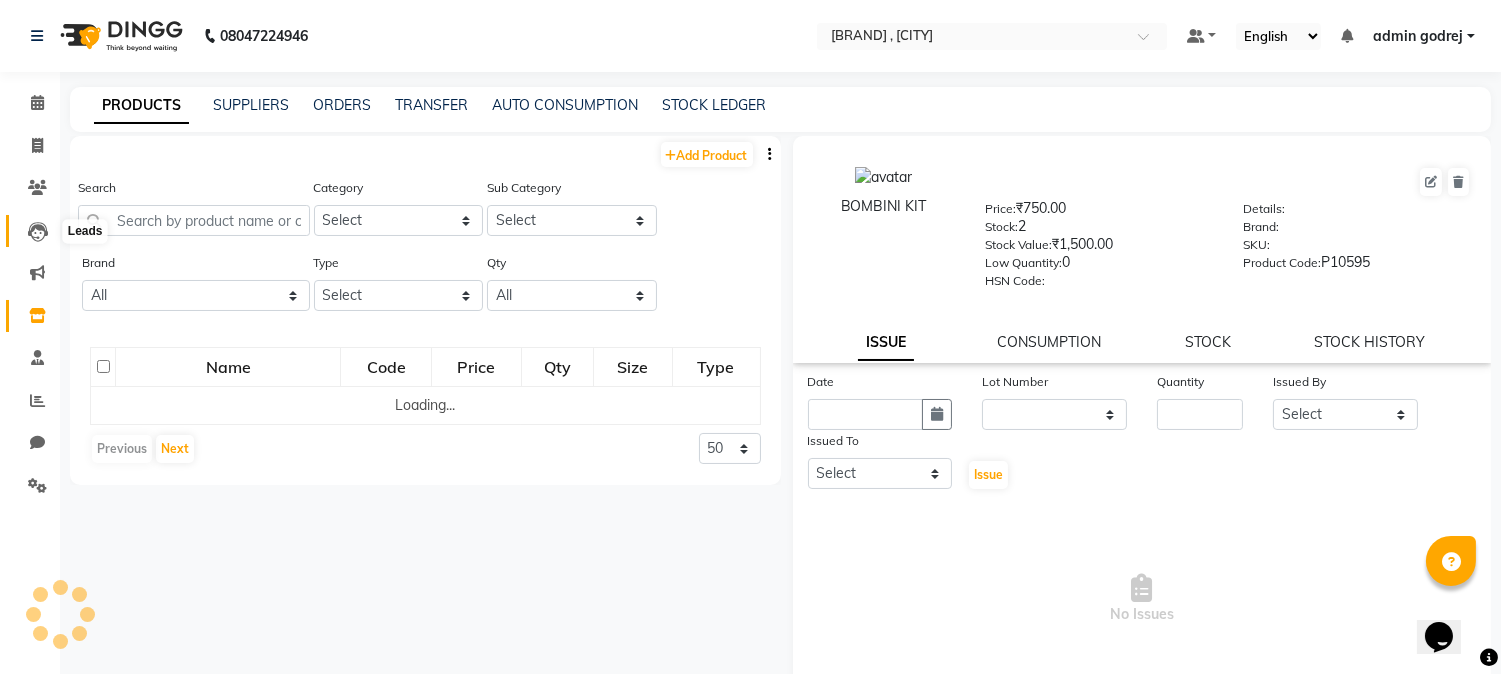 click 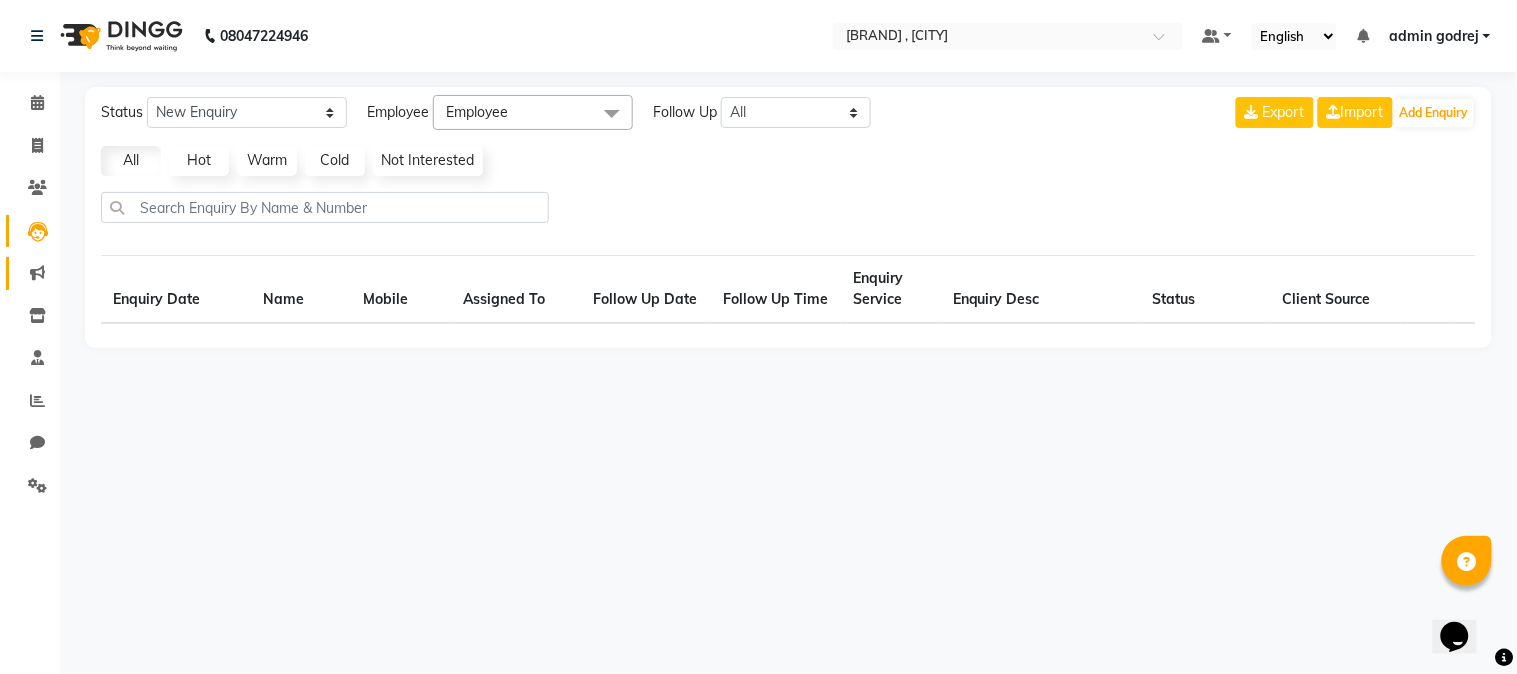 select on "10" 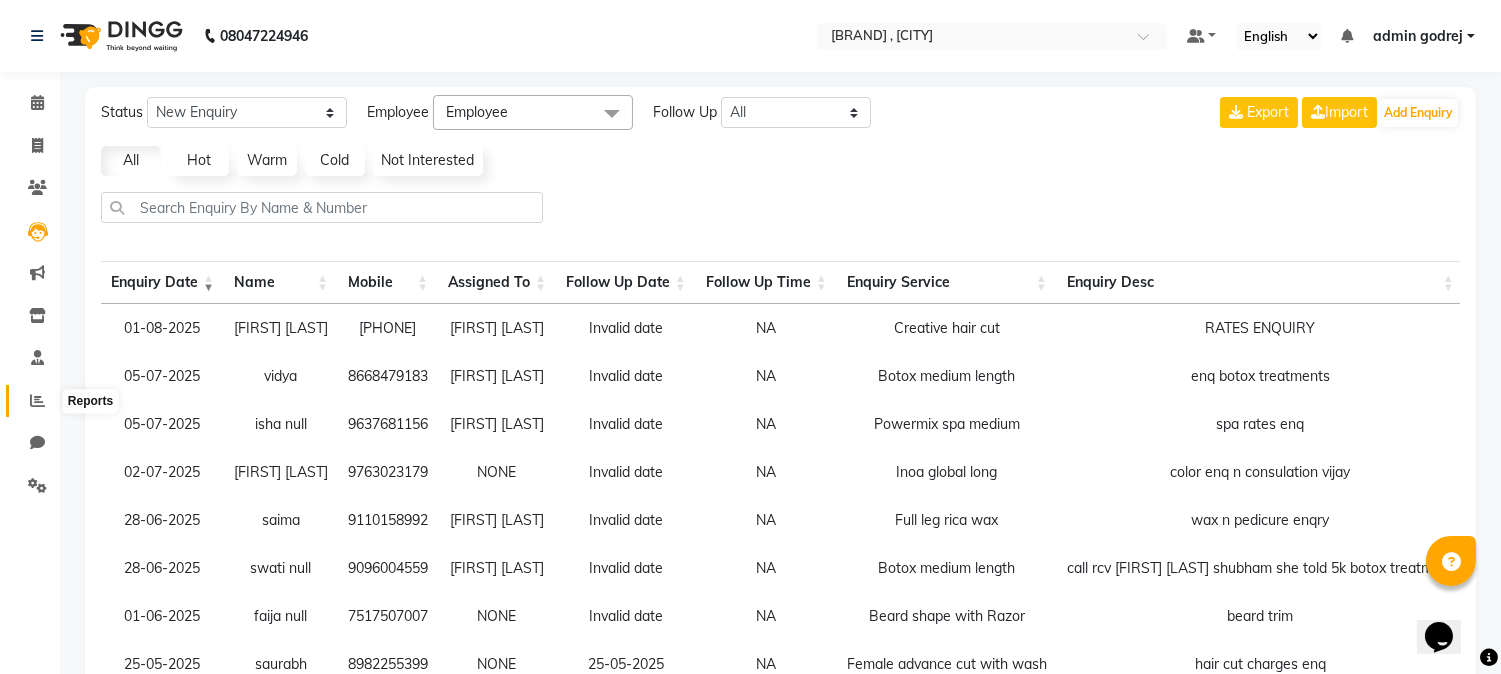 click 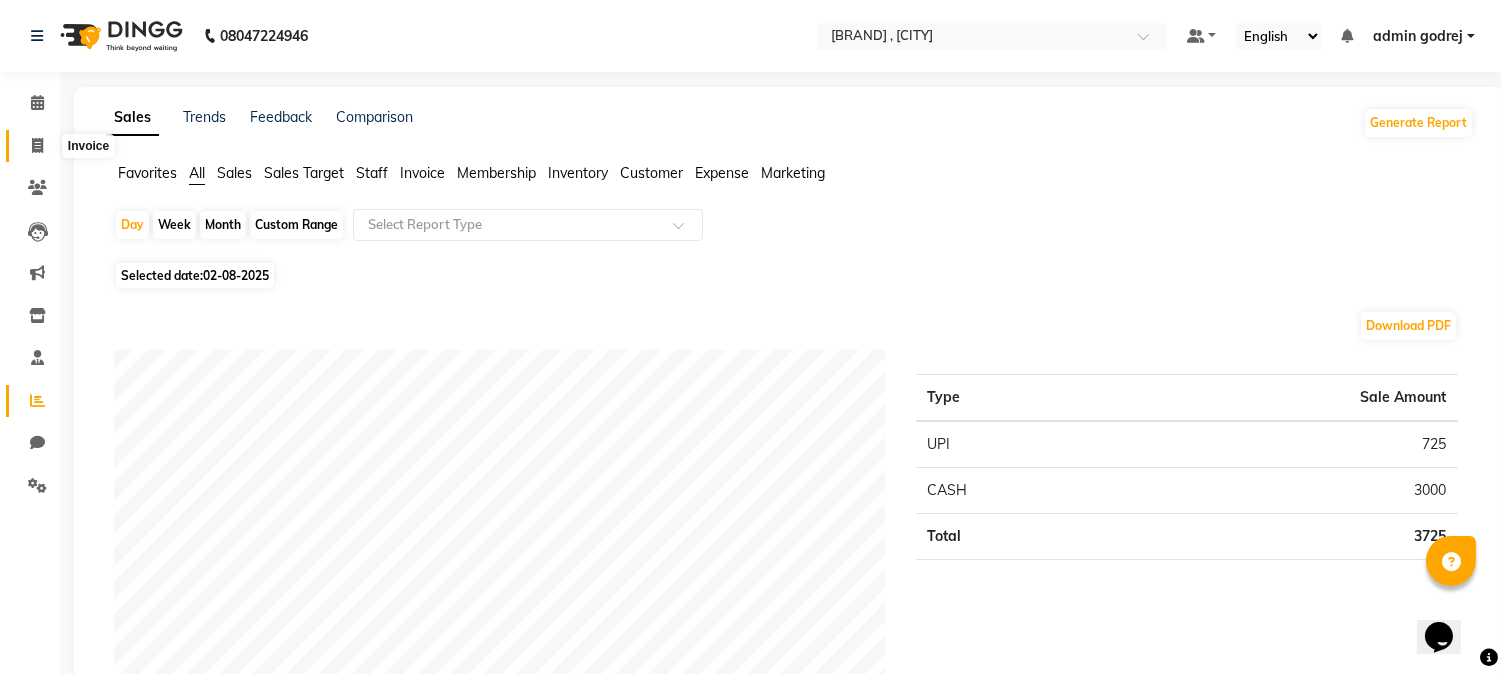 click 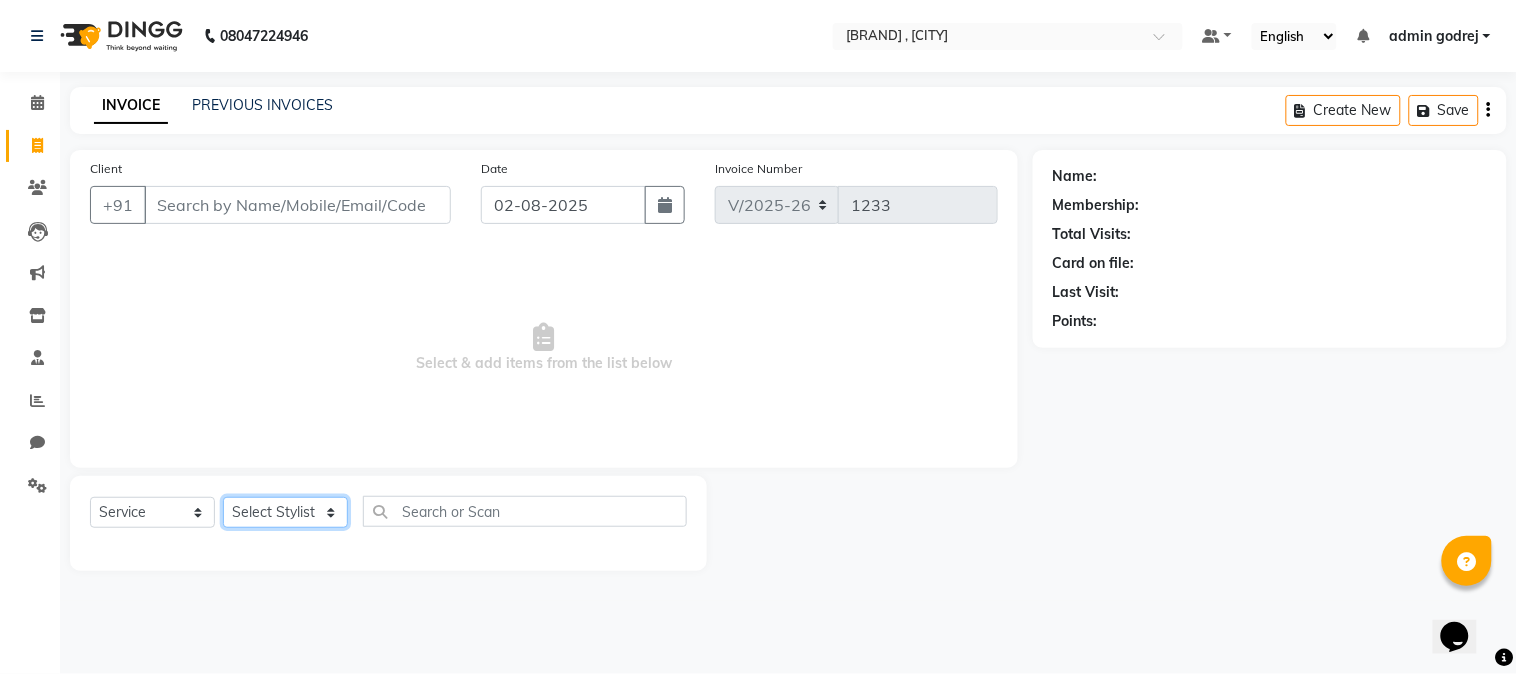 click on "Select Stylist admin [COMPANY] [FIRST] [LAST] [FIRST] [LAST] [FIRST] [LAST] [FIRST] [LAST] [FIRST] [LAST] [FIRST] [LAST] [FIRST] [LAST] [FIRST] [LAST] [FIRST] [LAST]" 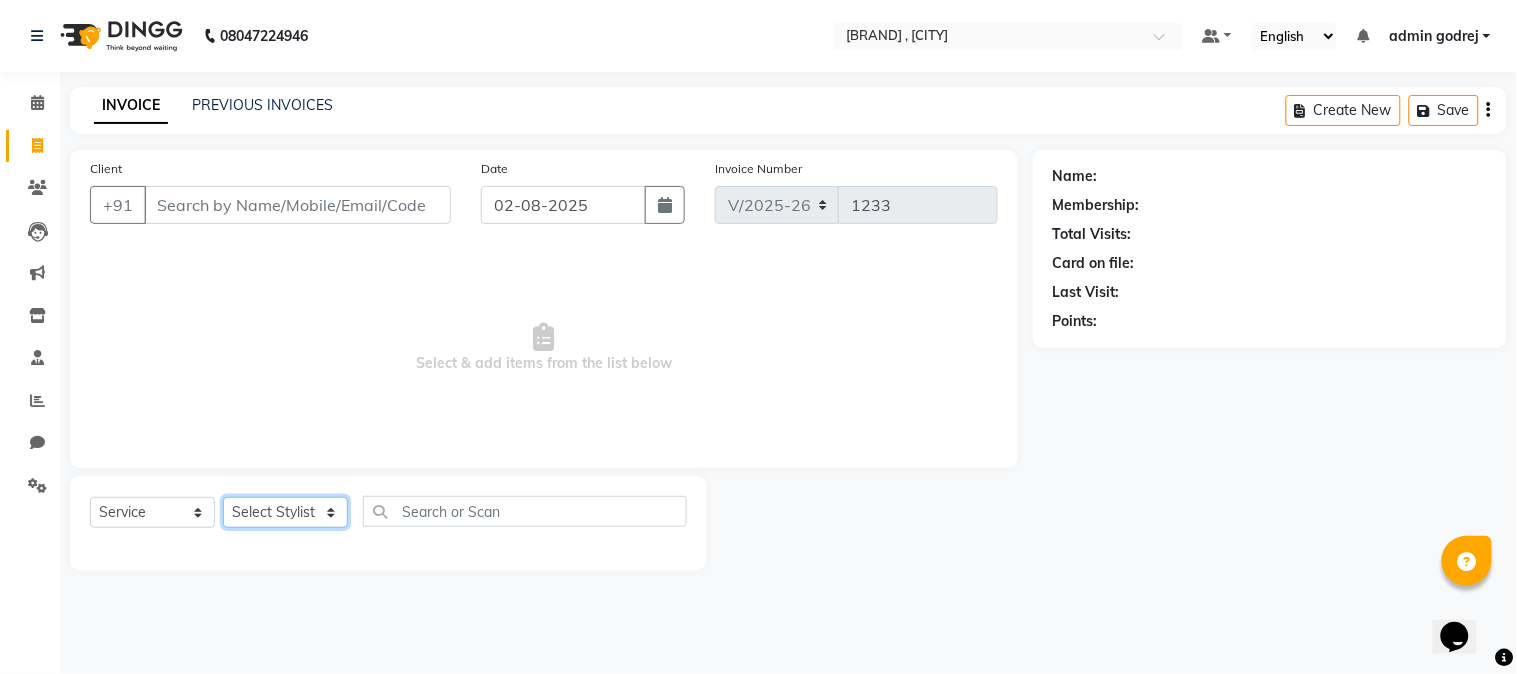 select on "66814" 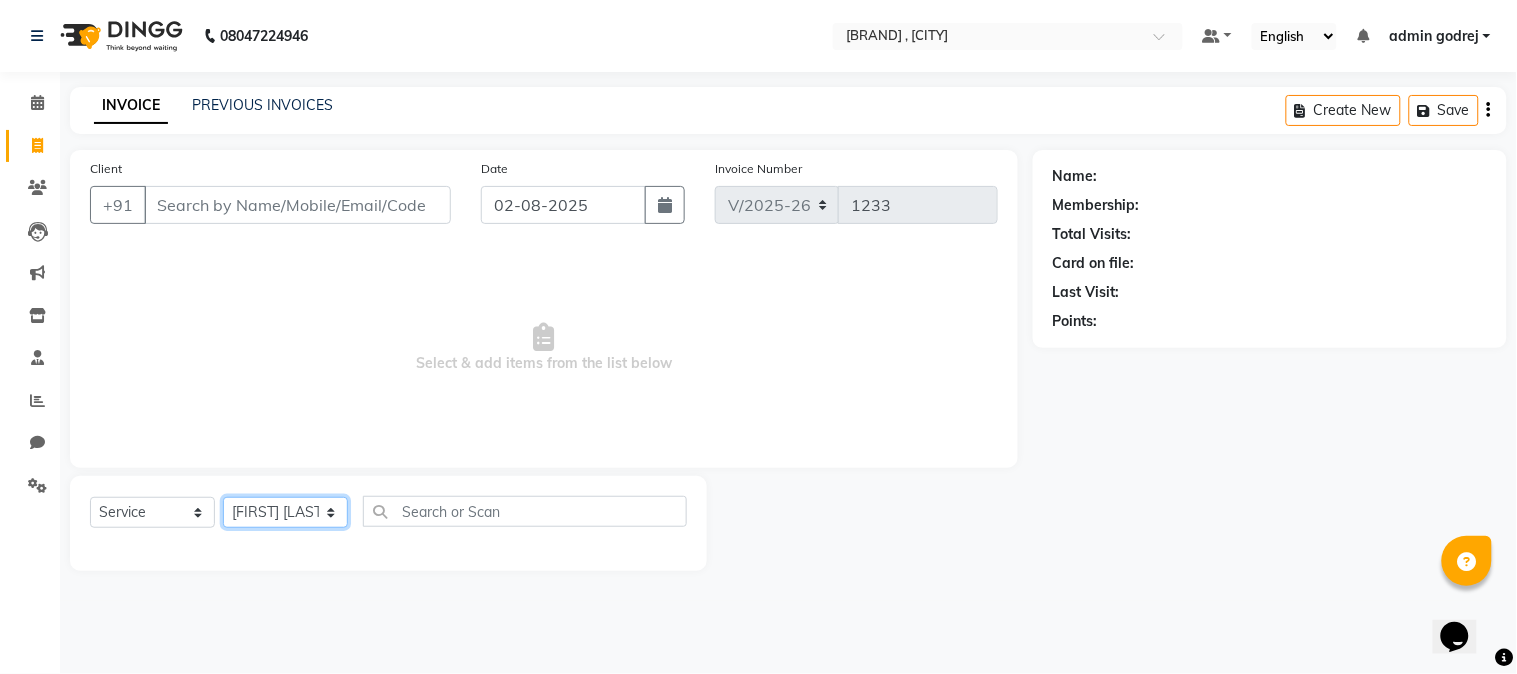 click on "Select Stylist admin [COMPANY] [FIRST] [LAST] [FIRST] [LAST] [FIRST] [LAST] [FIRST] [LAST] [FIRST] [LAST] [FIRST] [LAST] [FIRST] [LAST] [FIRST] [LAST] [FIRST] [LAST]" 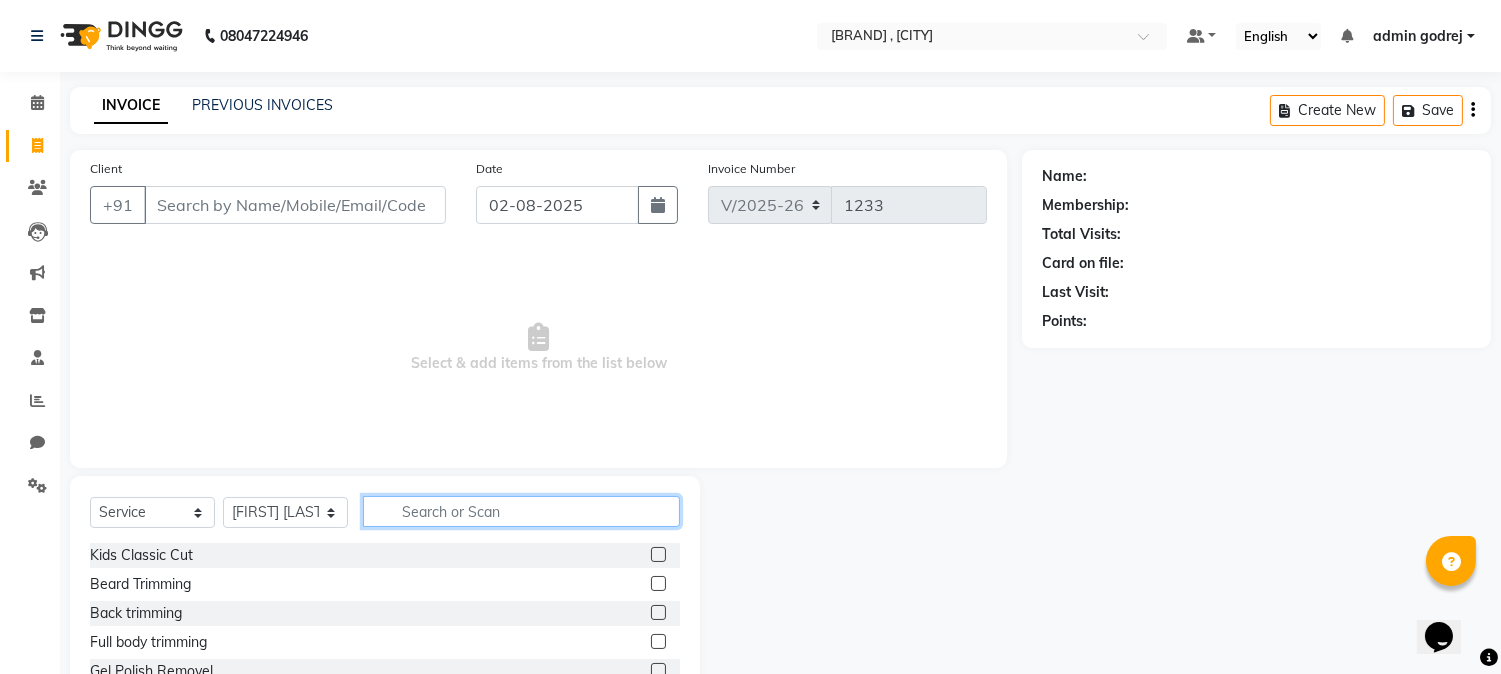 click 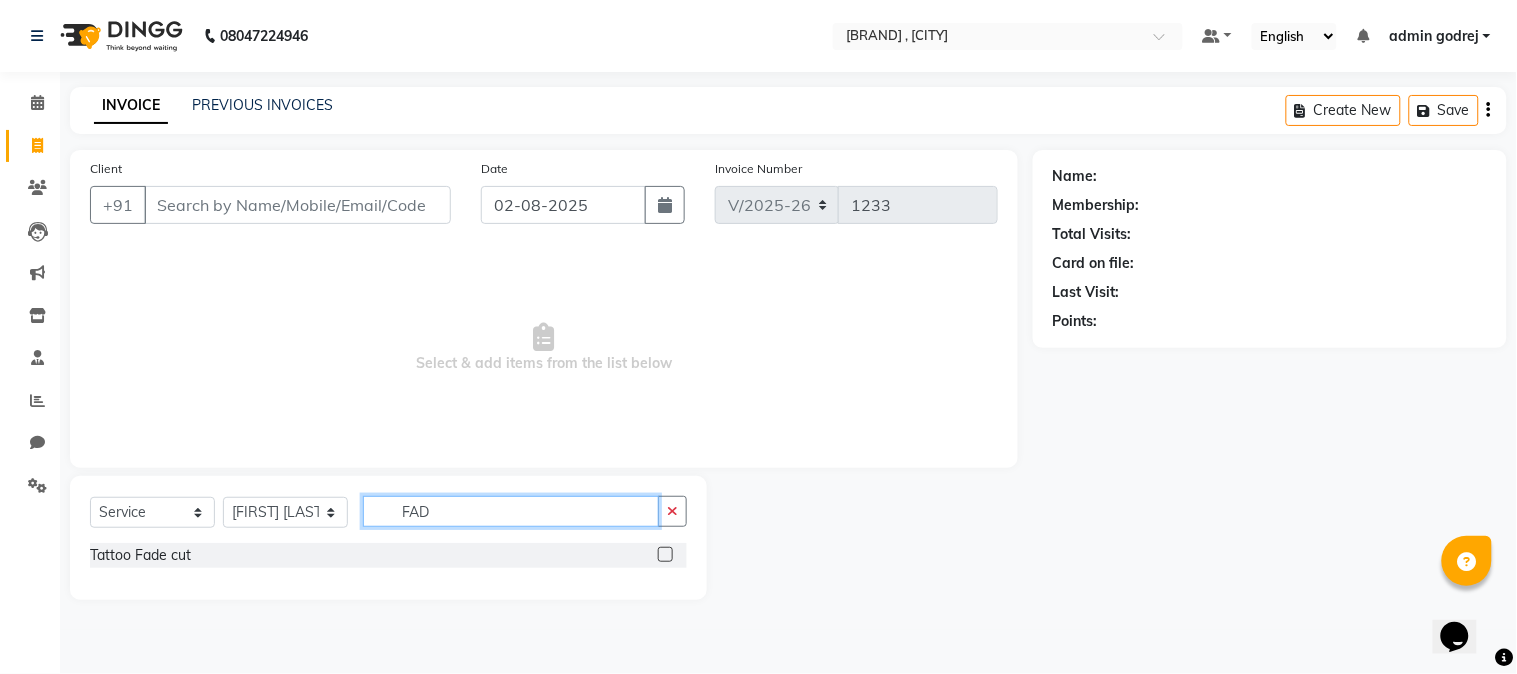 type on "FAD" 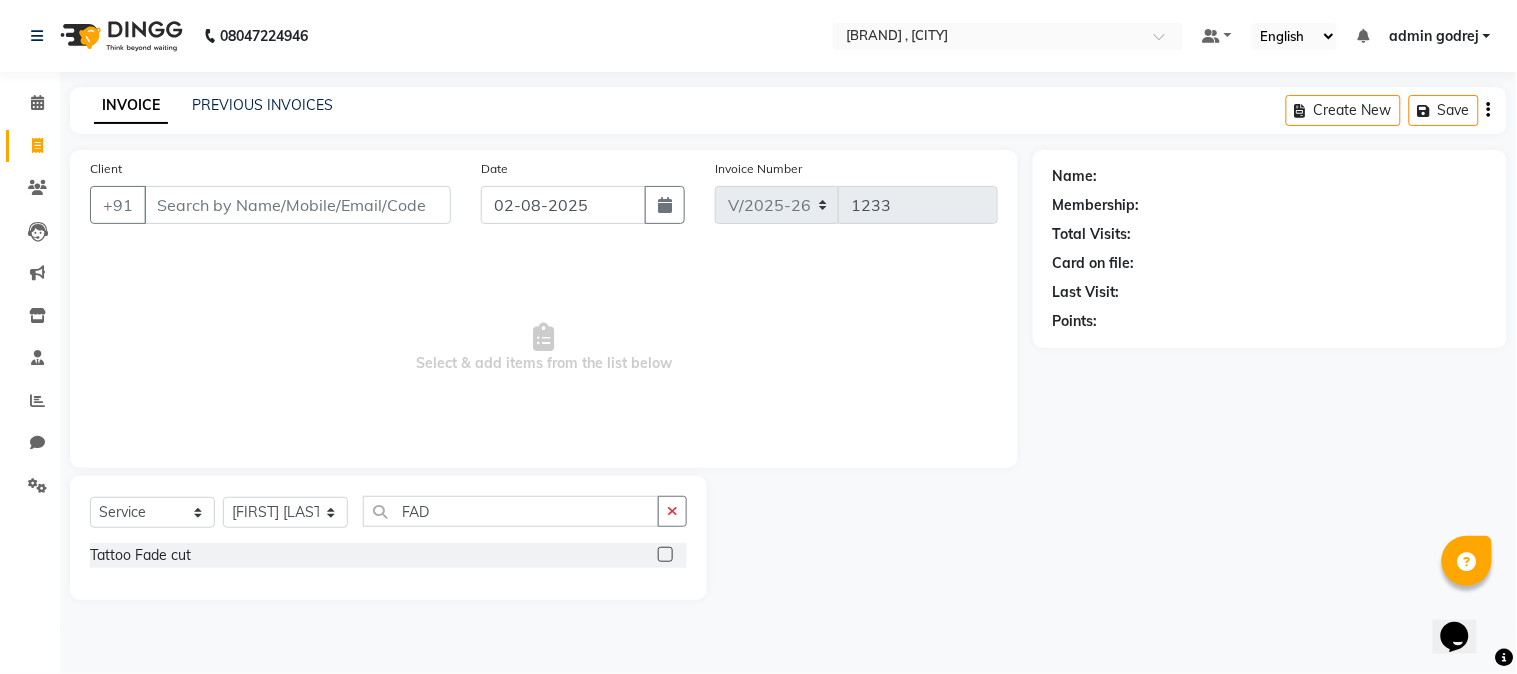 click 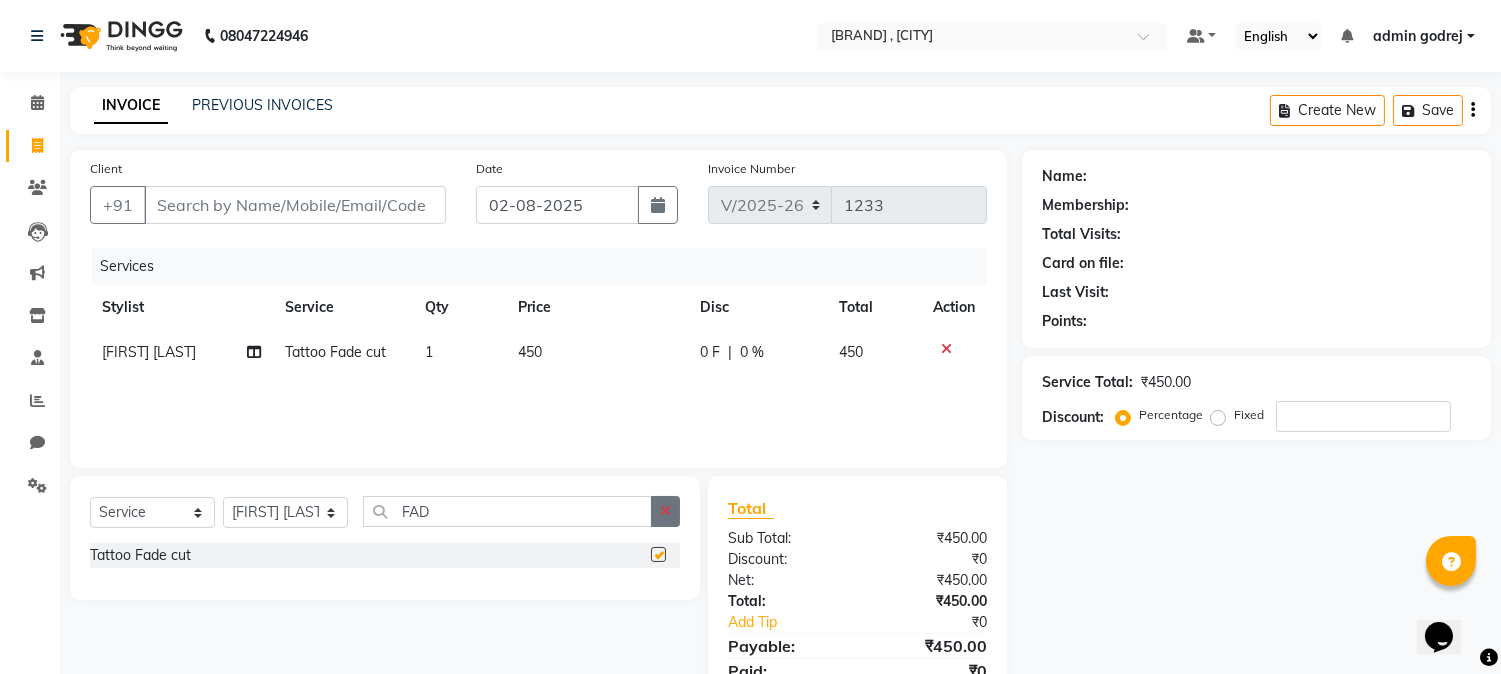 checkbox on "false" 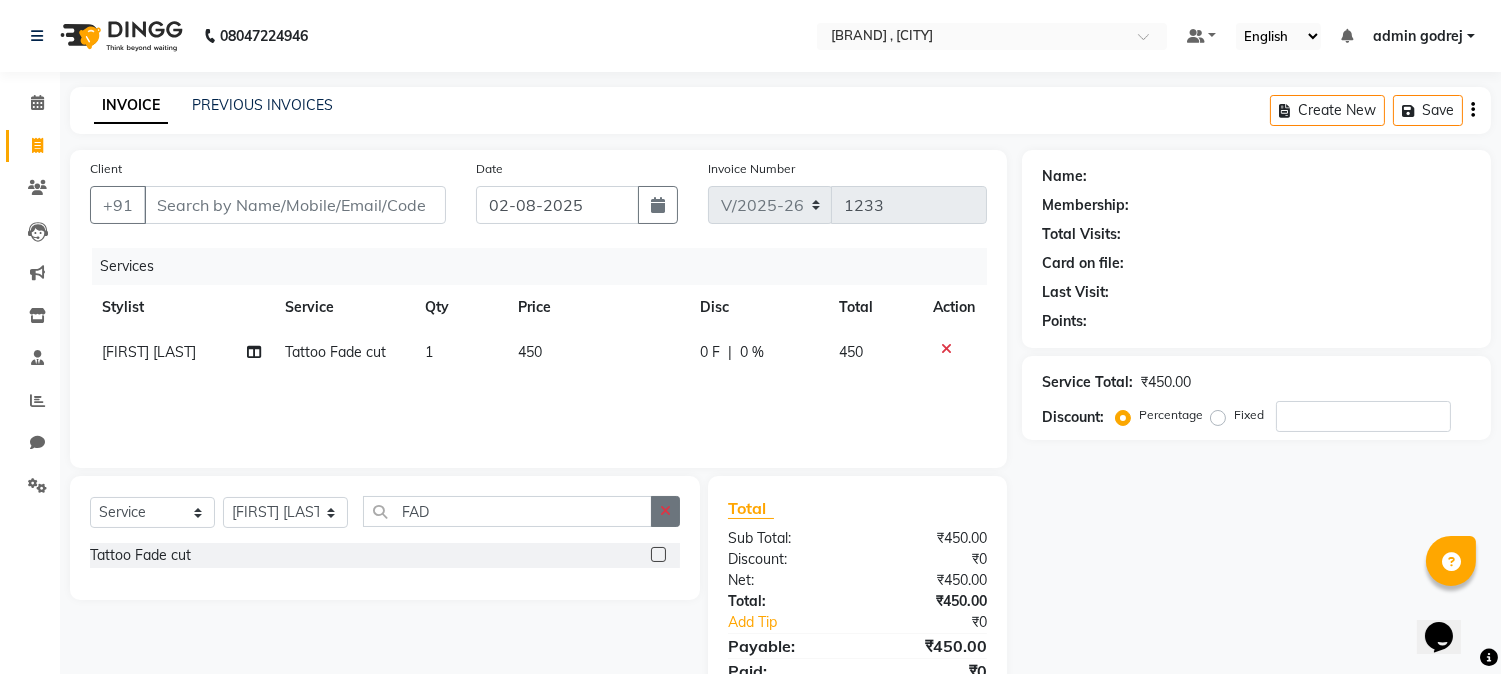 click 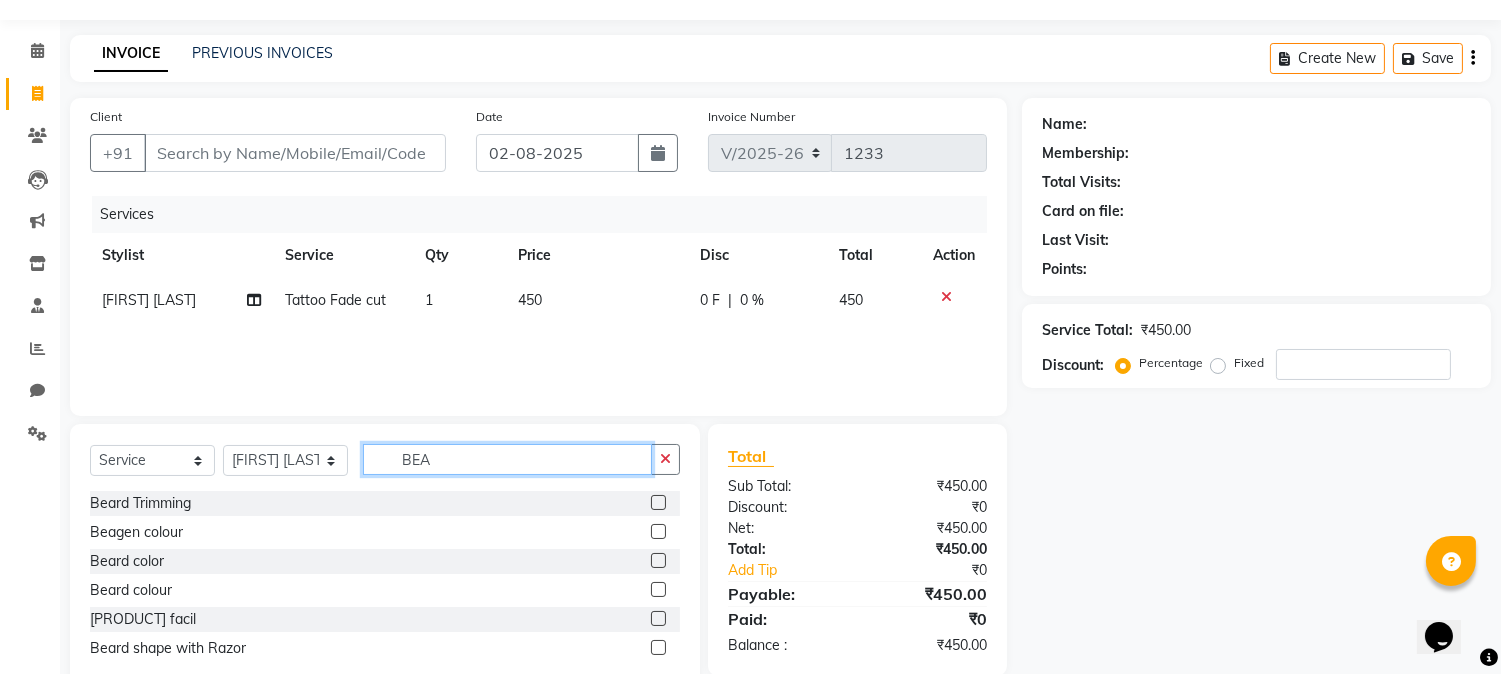 scroll, scrollTop: 101, scrollLeft: 0, axis: vertical 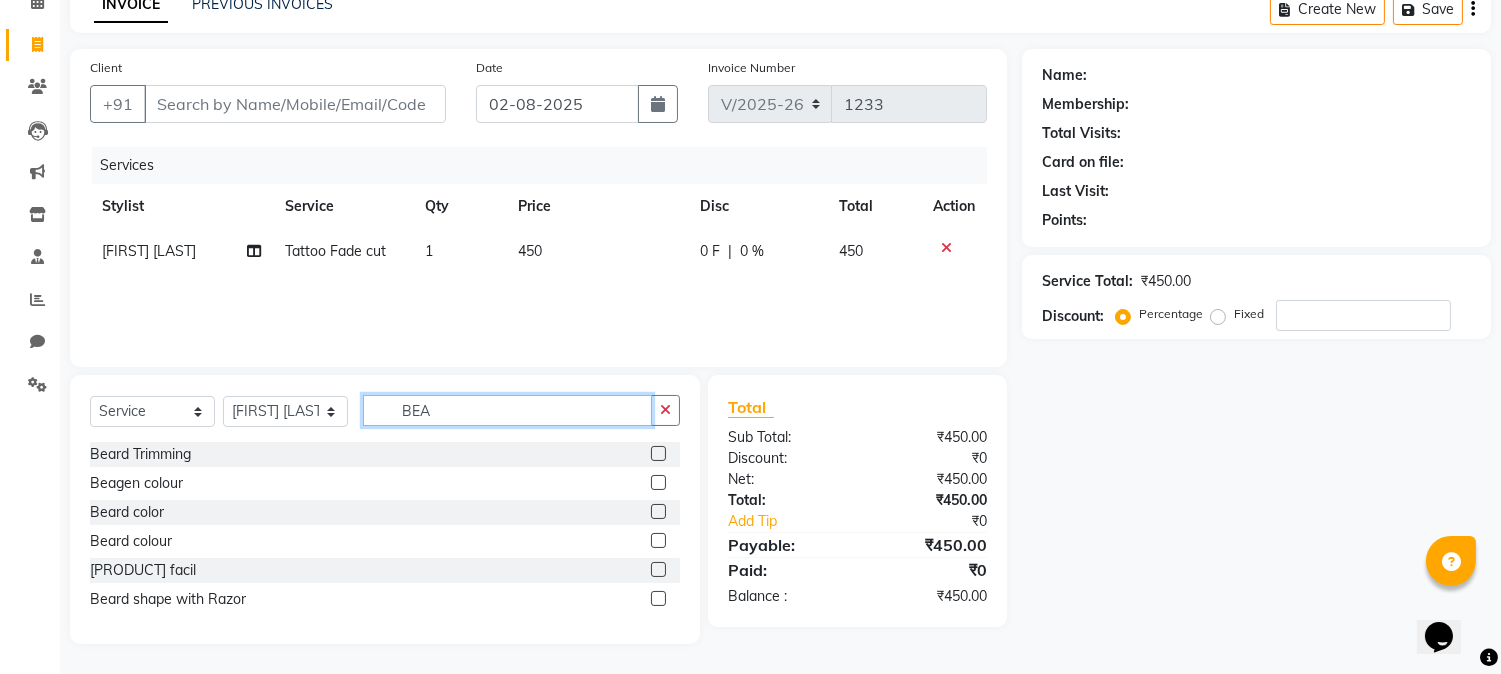 type on "BEA" 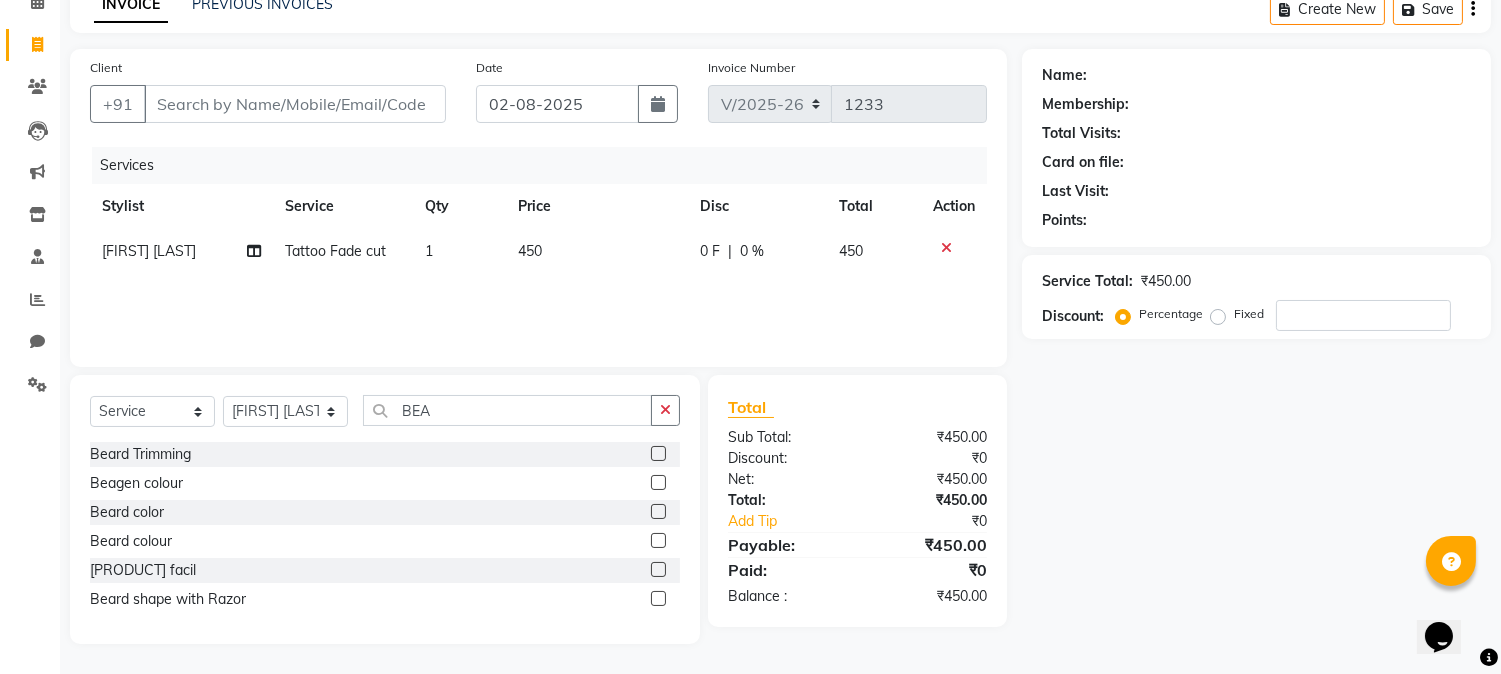 click 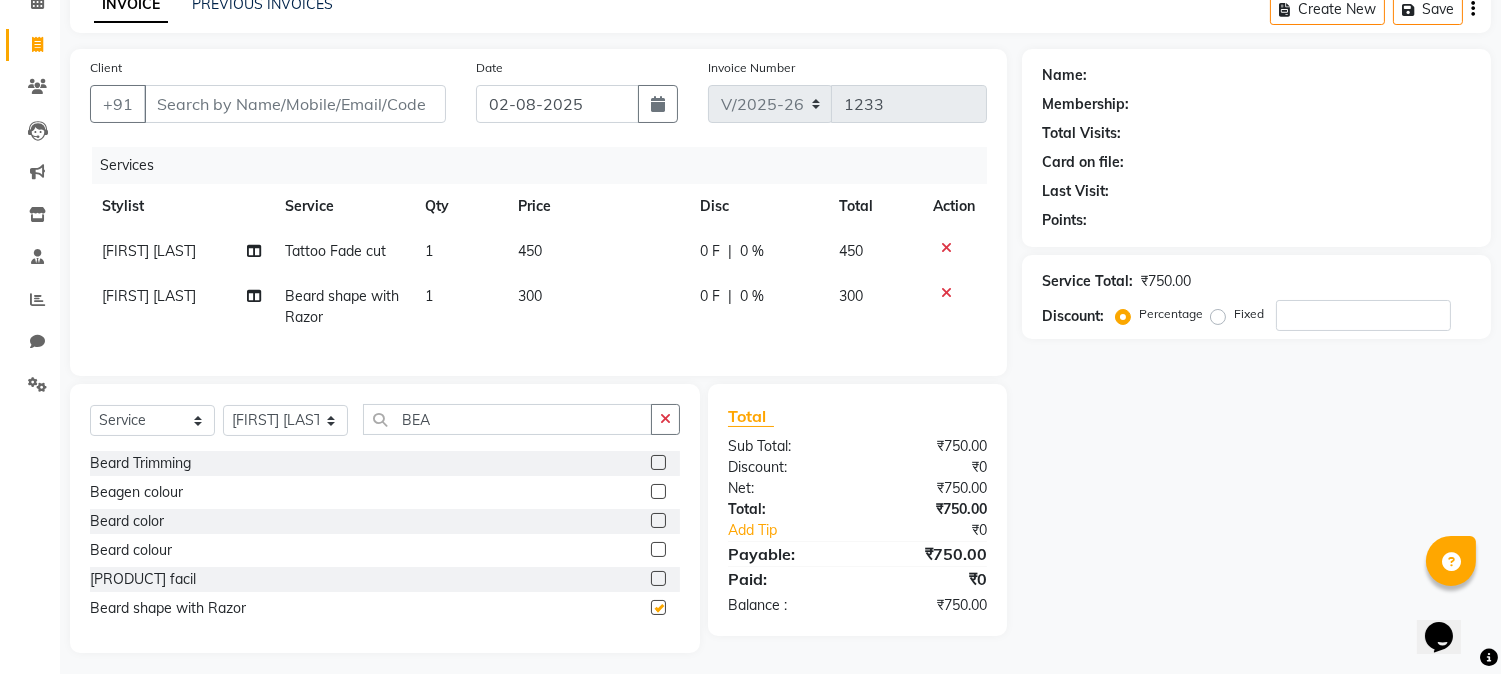 checkbox on "false" 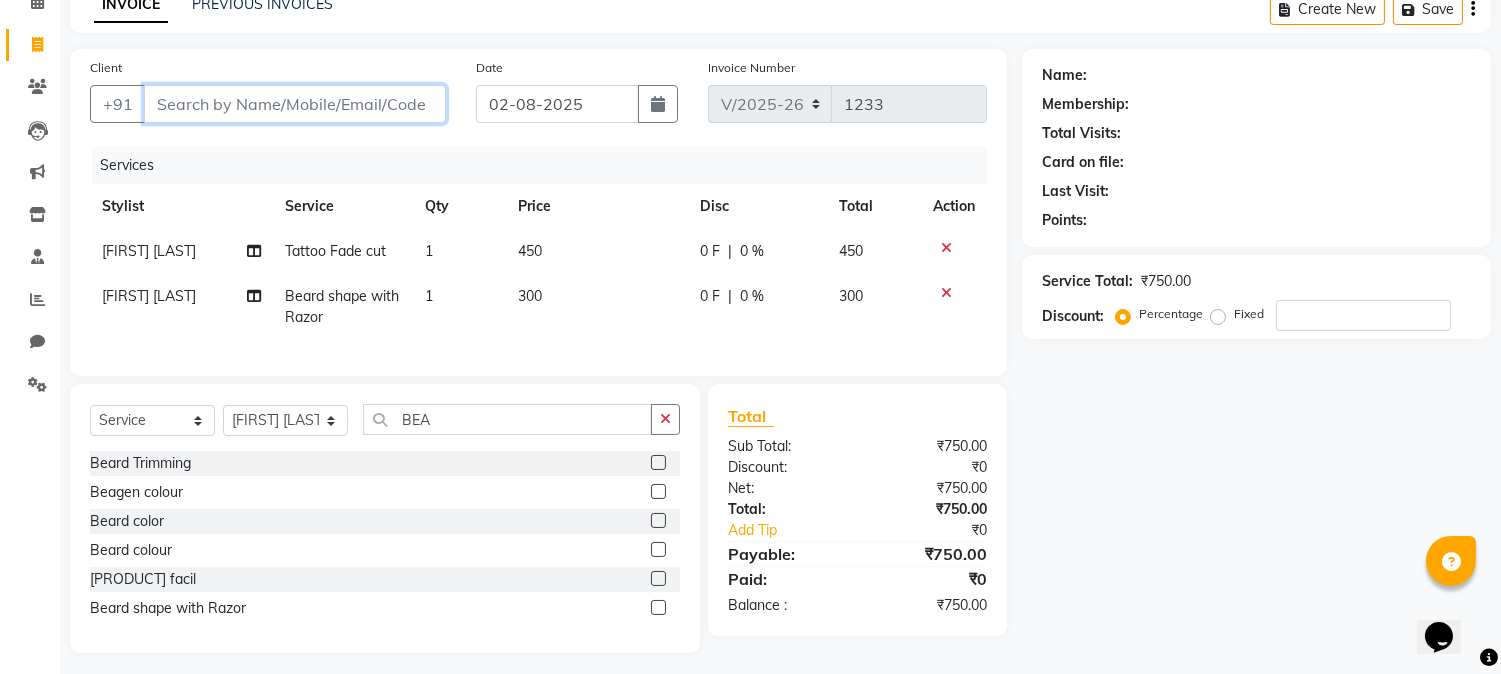 click on "Client" at bounding box center (295, 104) 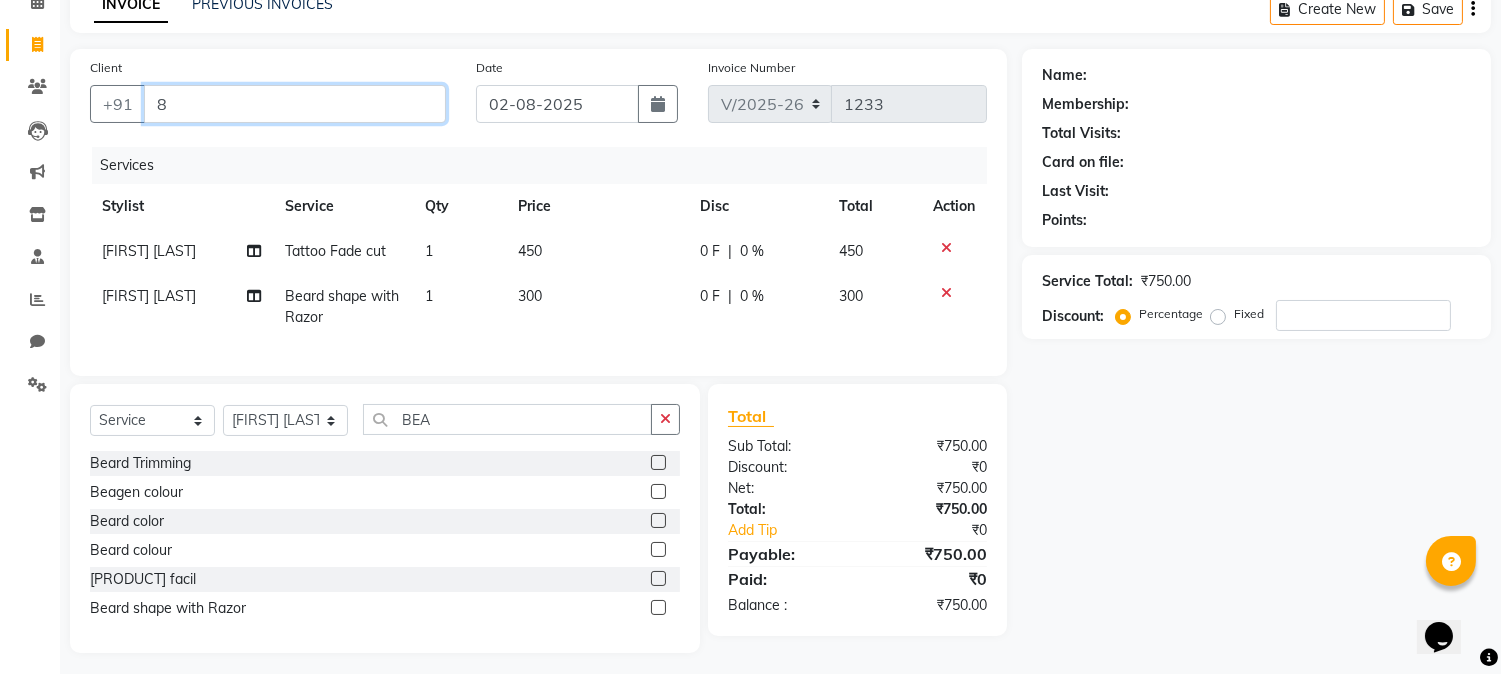 type on "0" 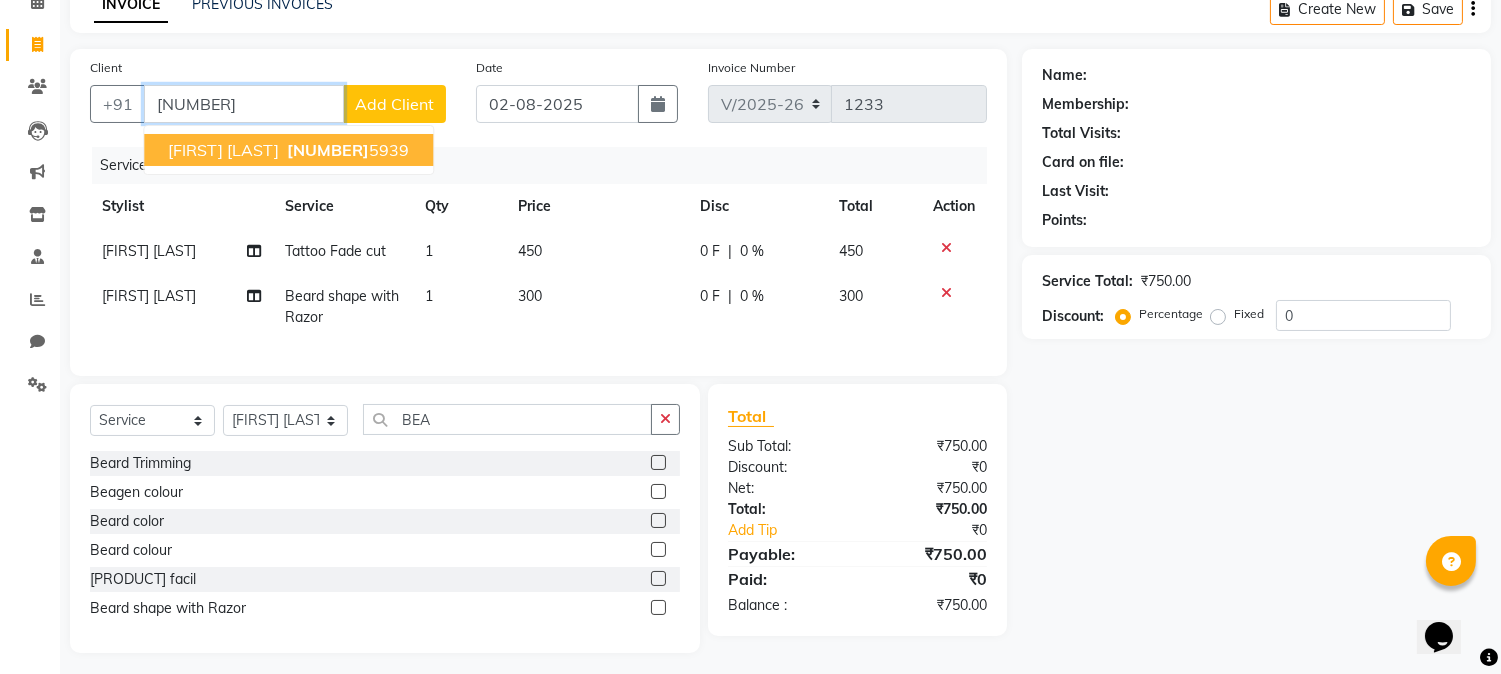 click on "[PHONE]" at bounding box center [346, 150] 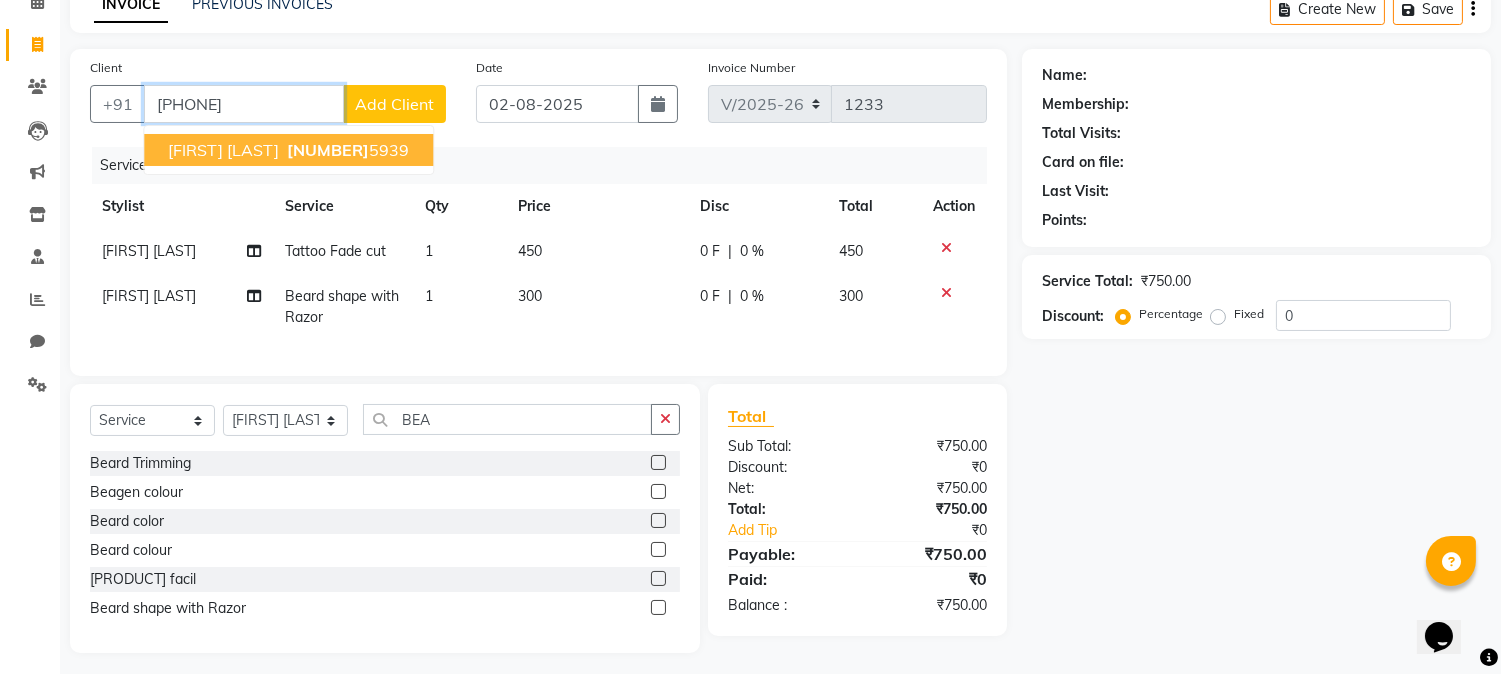 type on "[PHONE]" 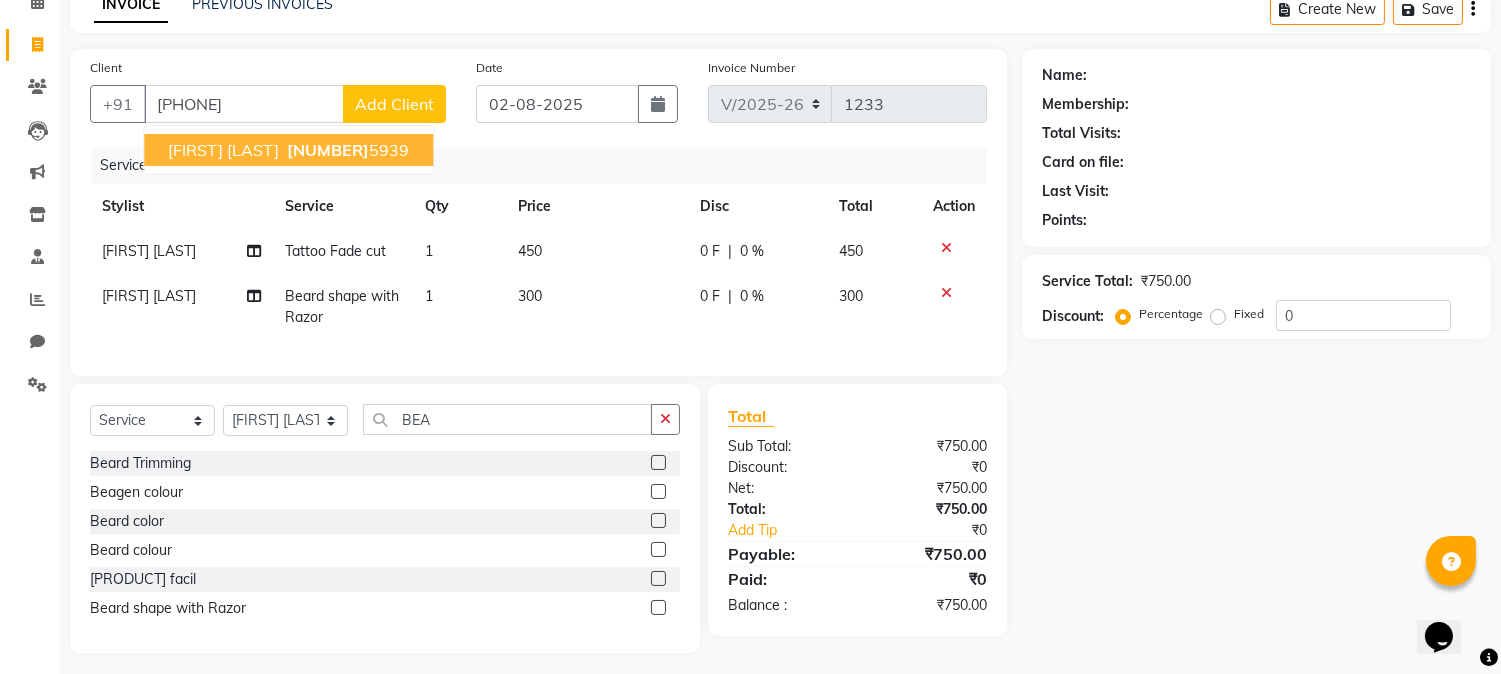 select on "1: Object" 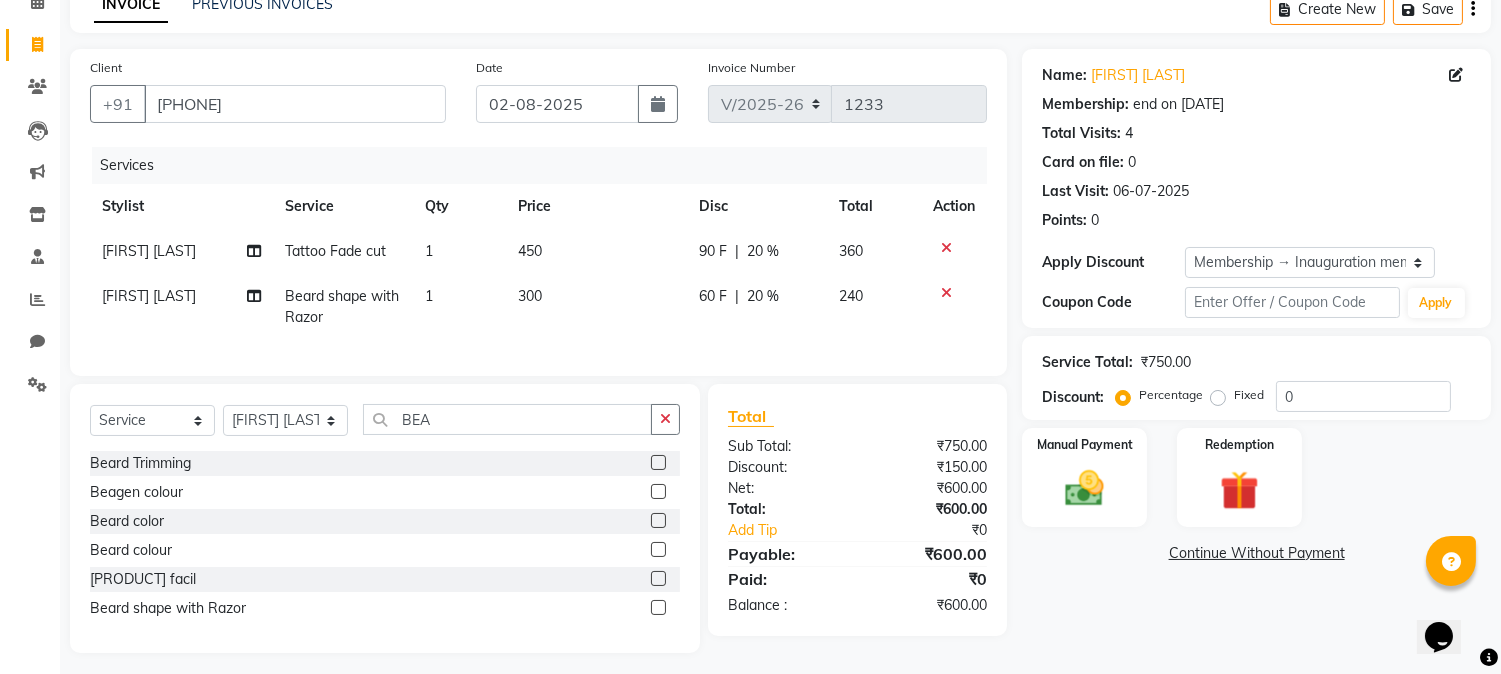type on "20" 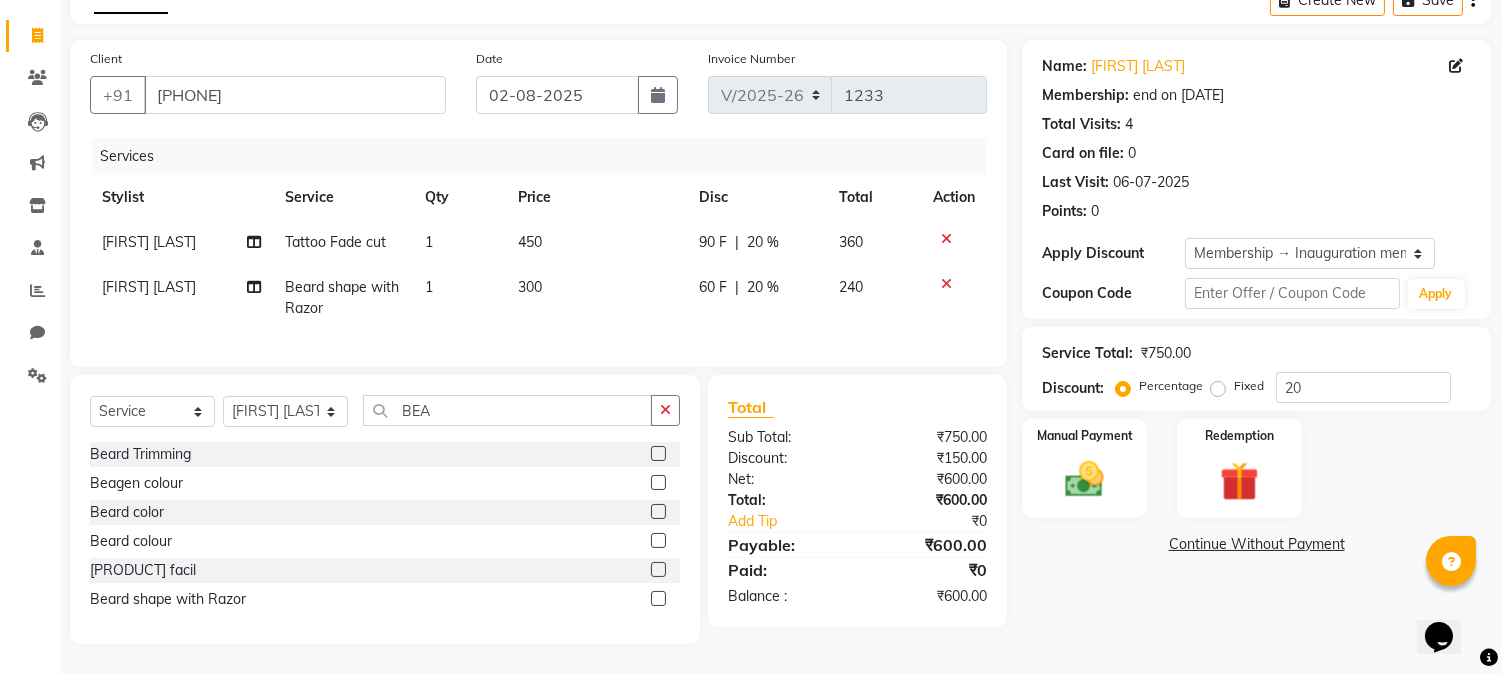 scroll, scrollTop: 126, scrollLeft: 0, axis: vertical 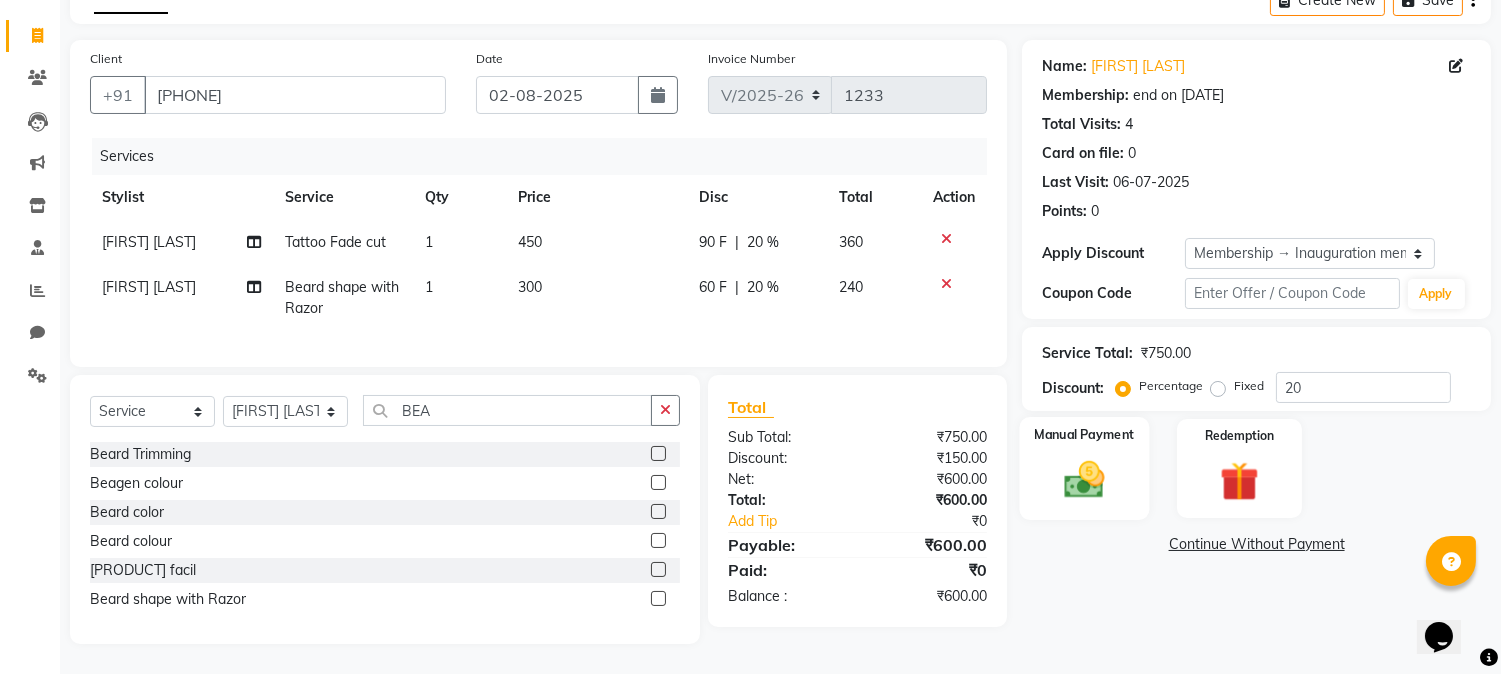click on "Manual Payment" 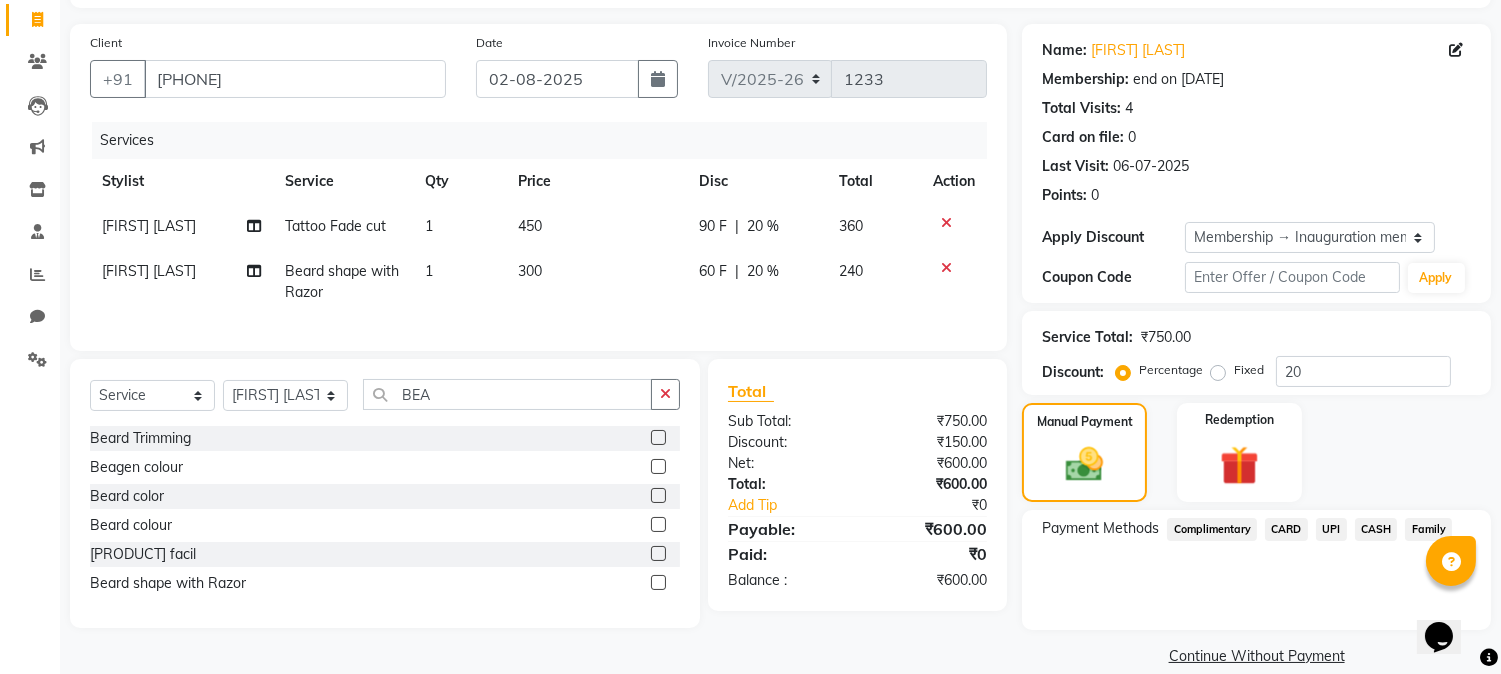 click on "UPI" 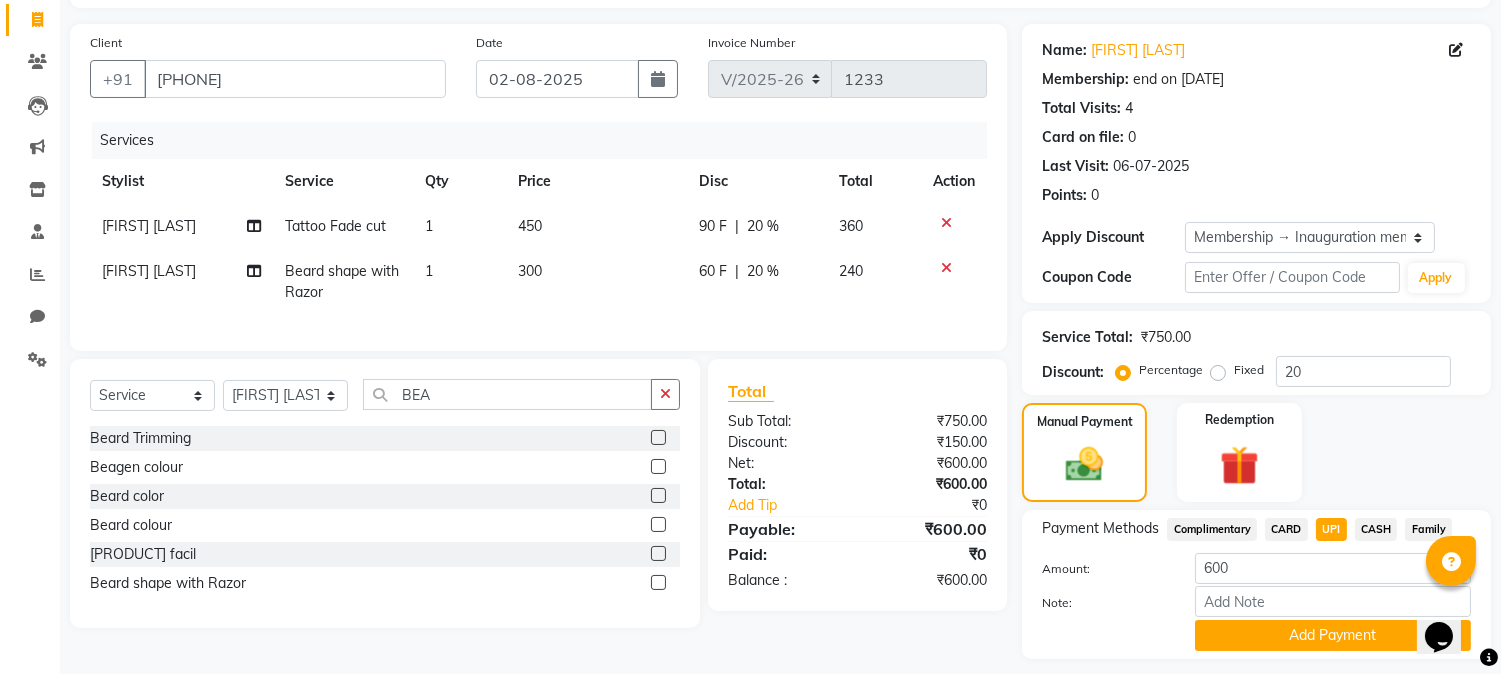 scroll, scrollTop: 181, scrollLeft: 0, axis: vertical 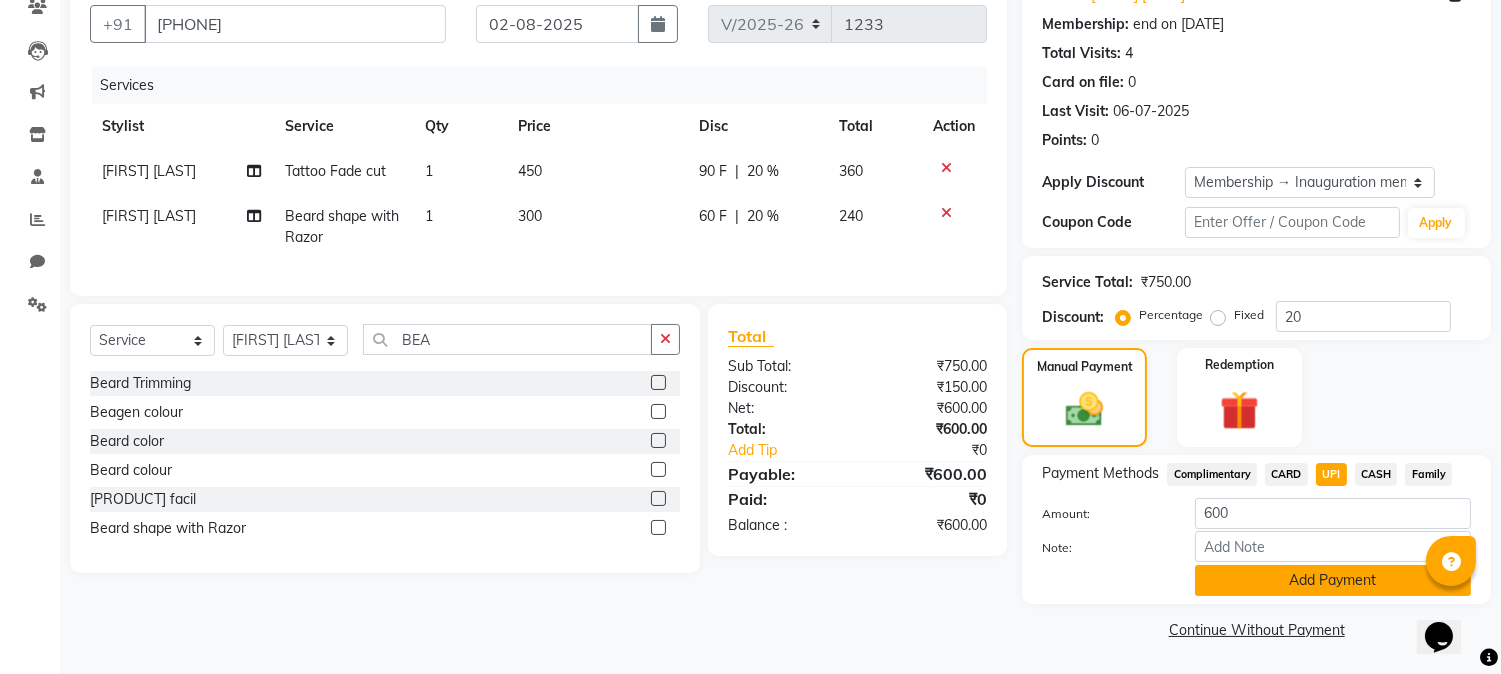 click on "Add Payment" 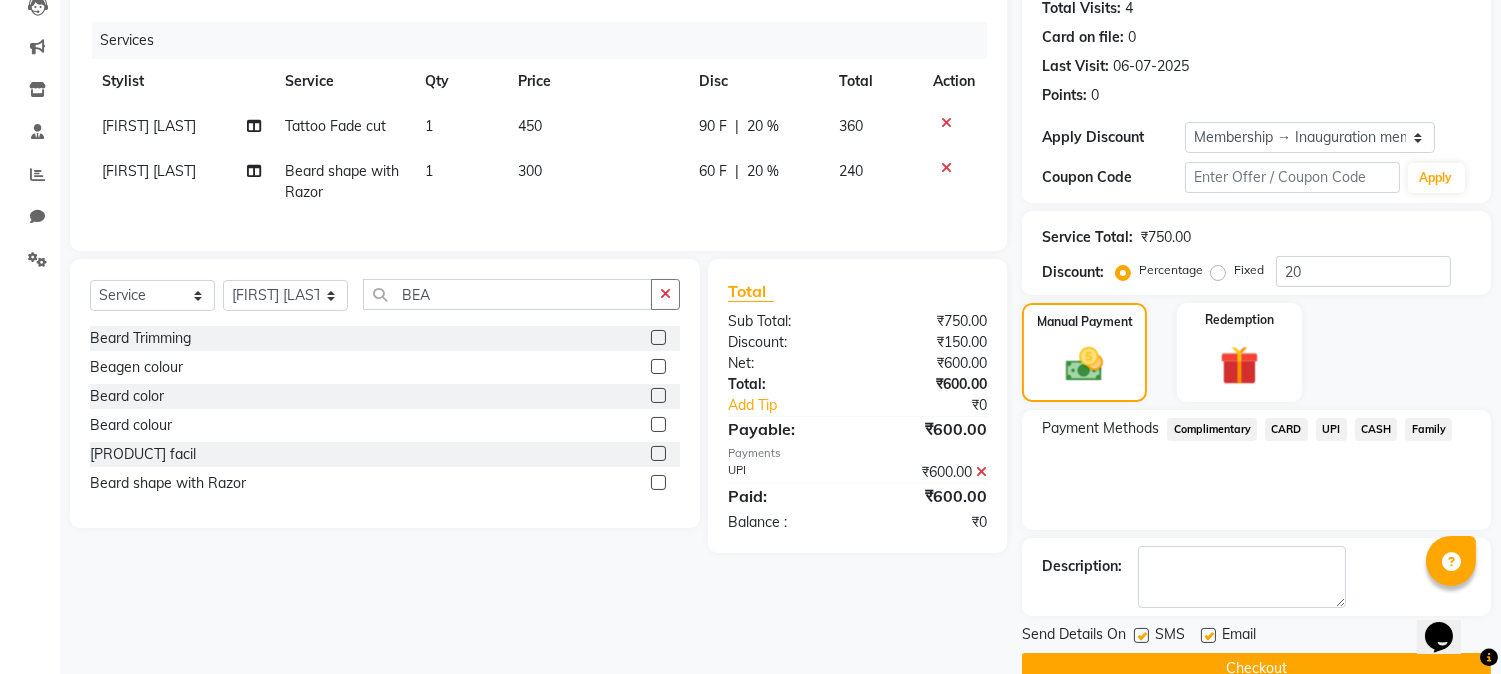 scroll, scrollTop: 265, scrollLeft: 0, axis: vertical 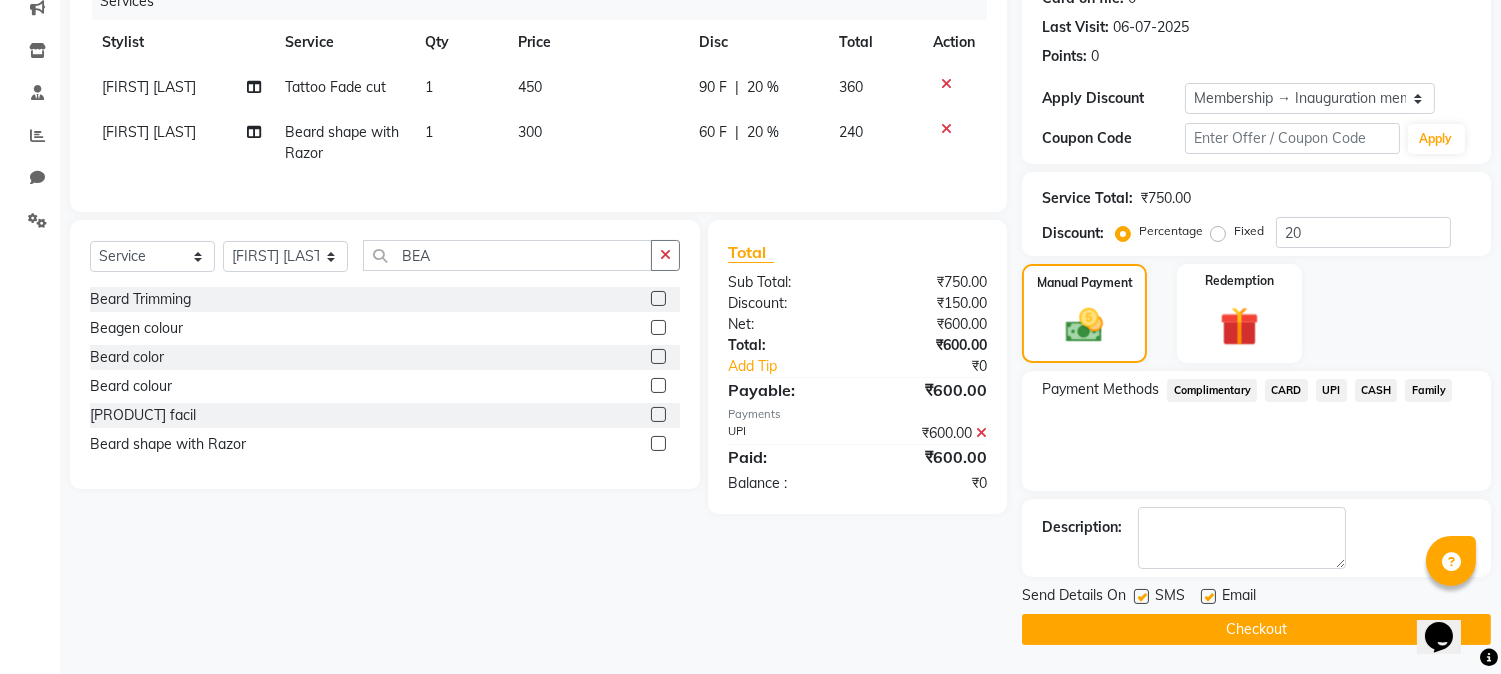 click on "Checkout" 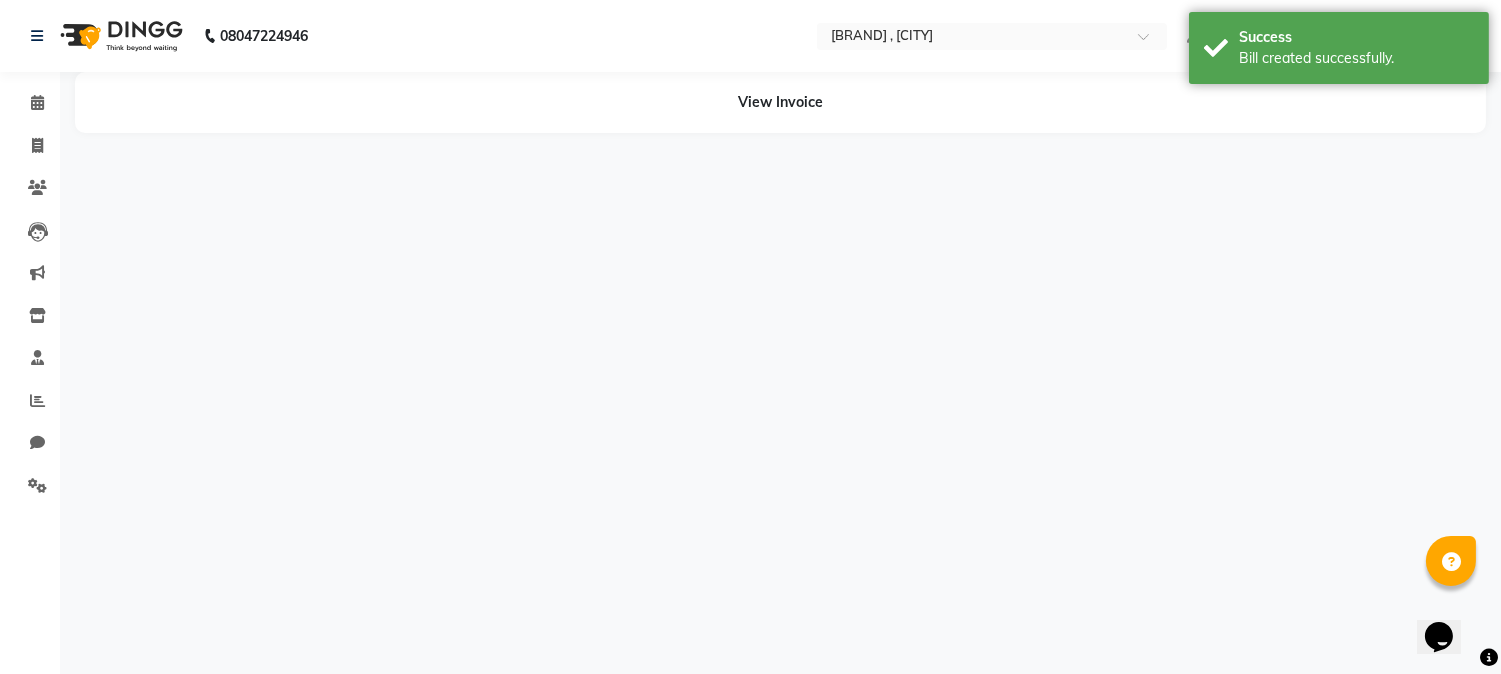 scroll, scrollTop: 0, scrollLeft: 0, axis: both 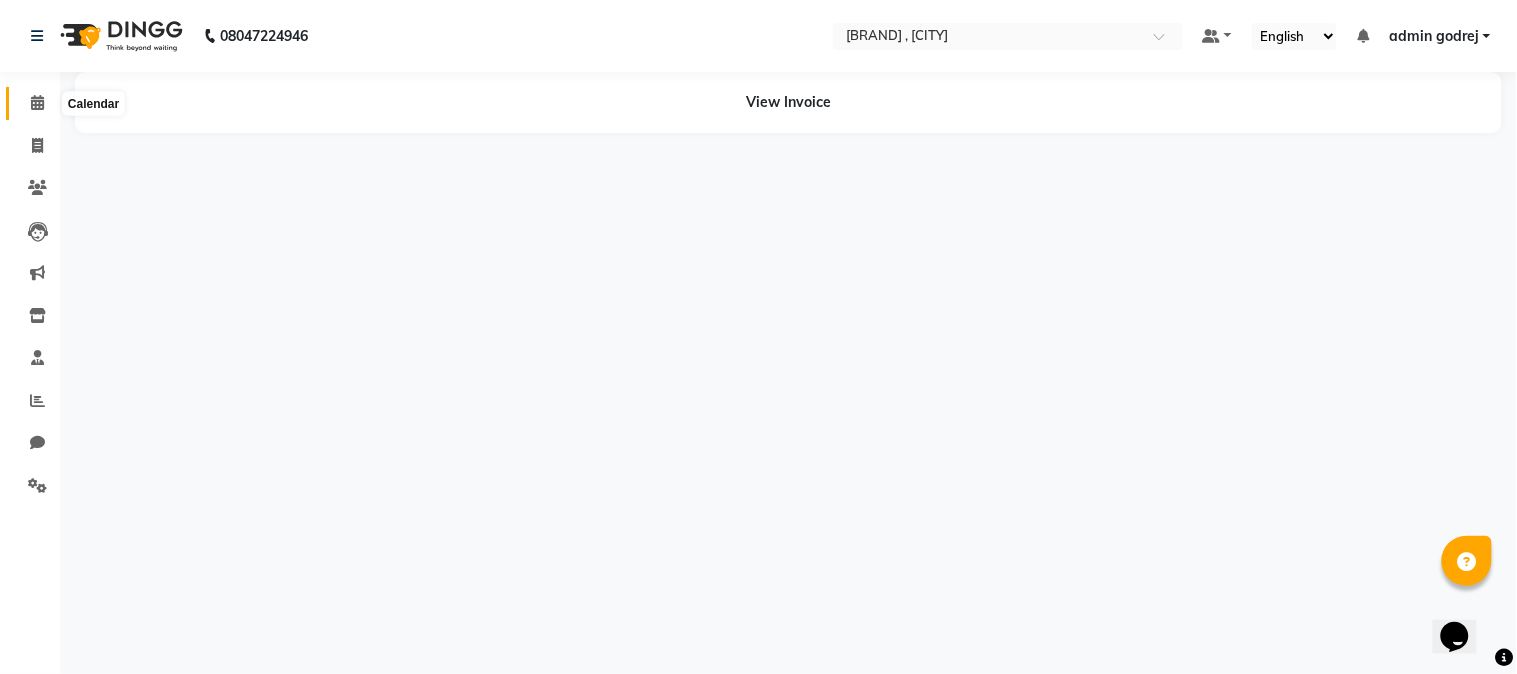 click 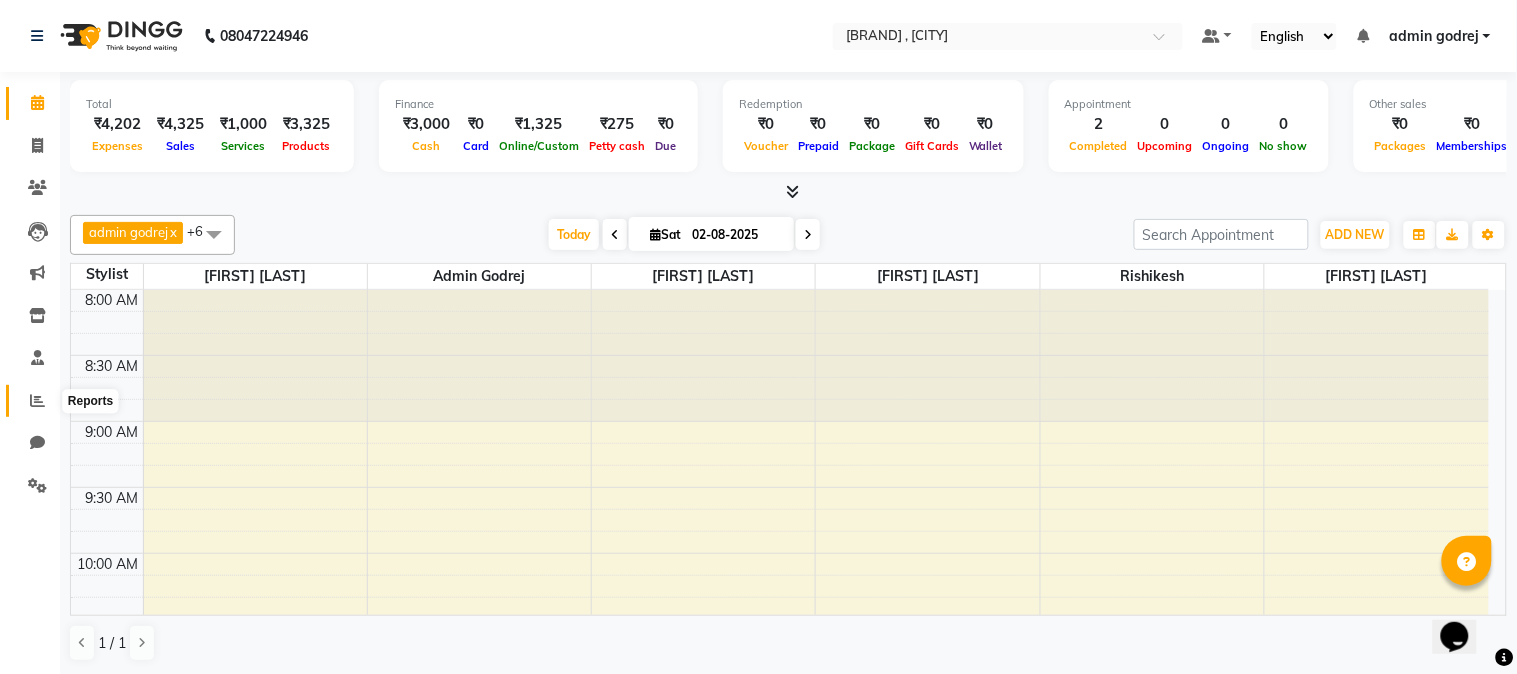click 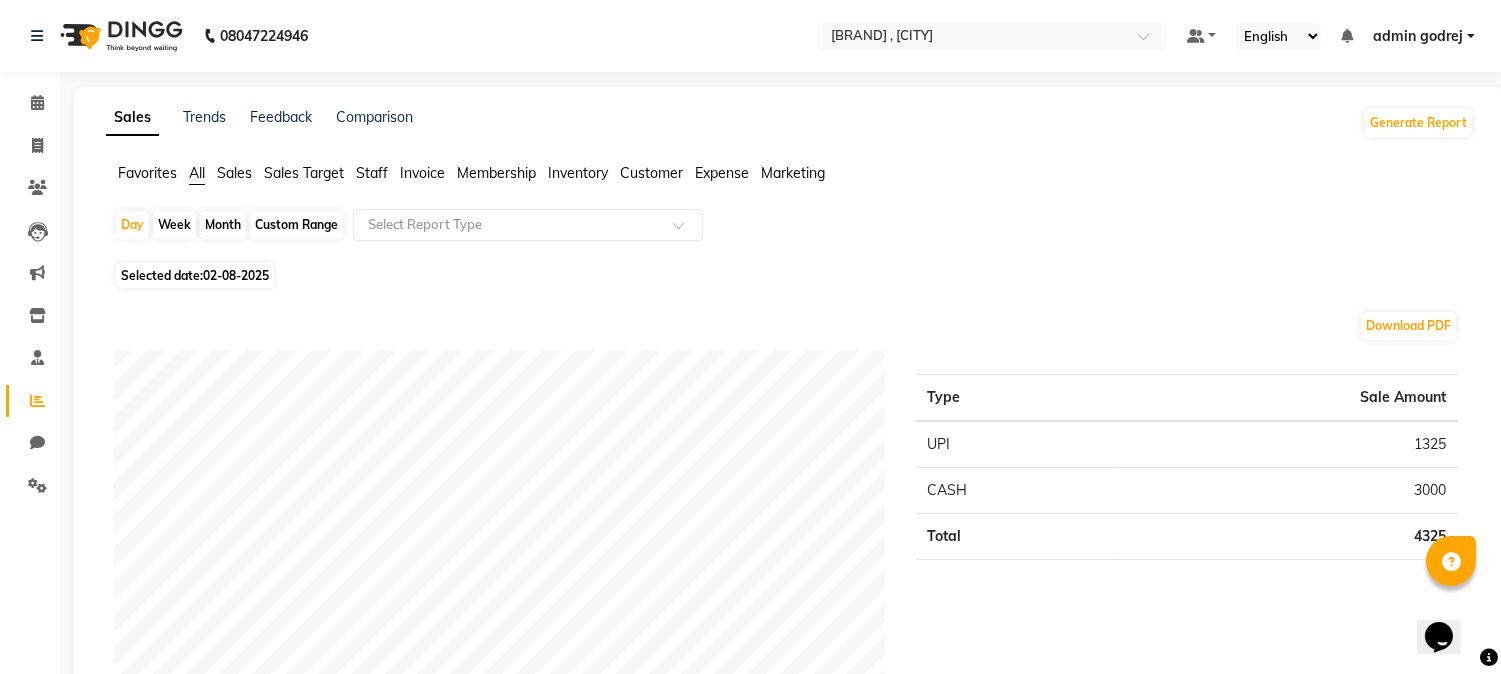 click on "Month" 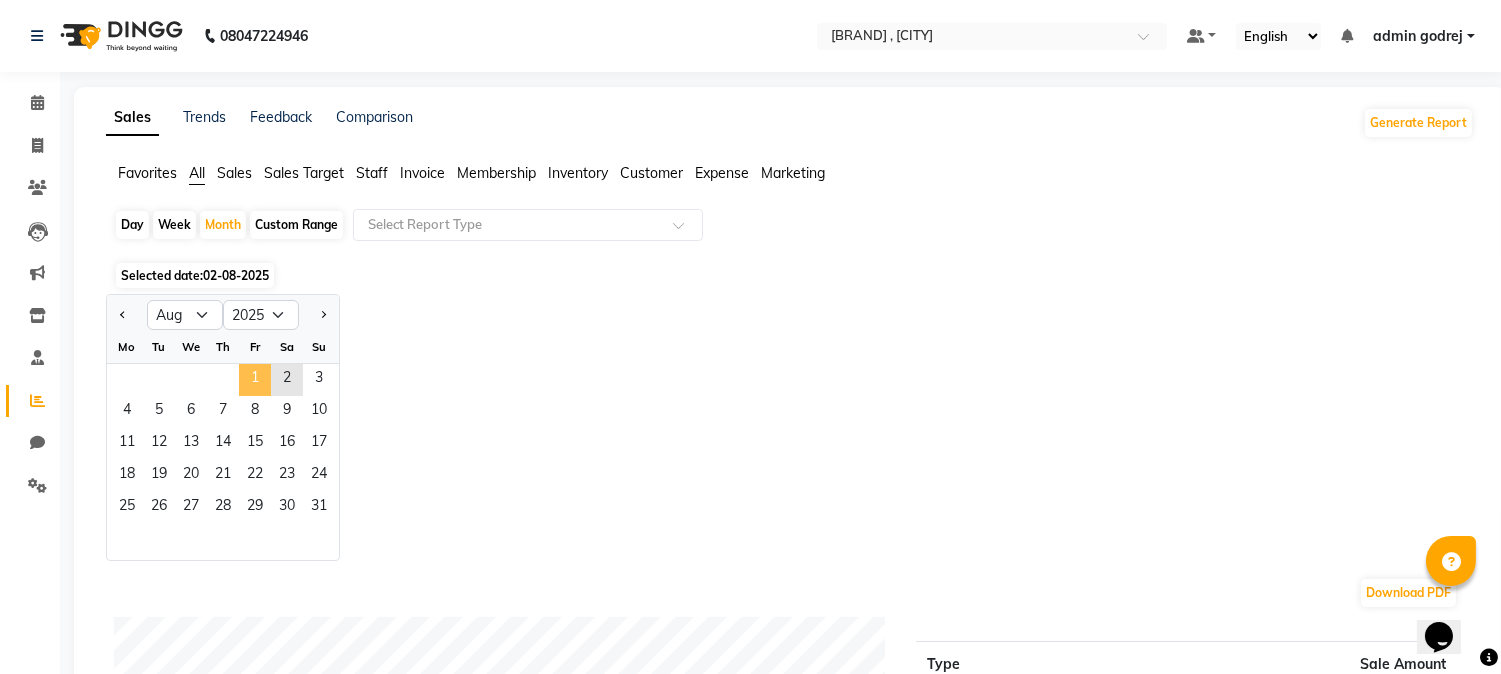 click on "1" 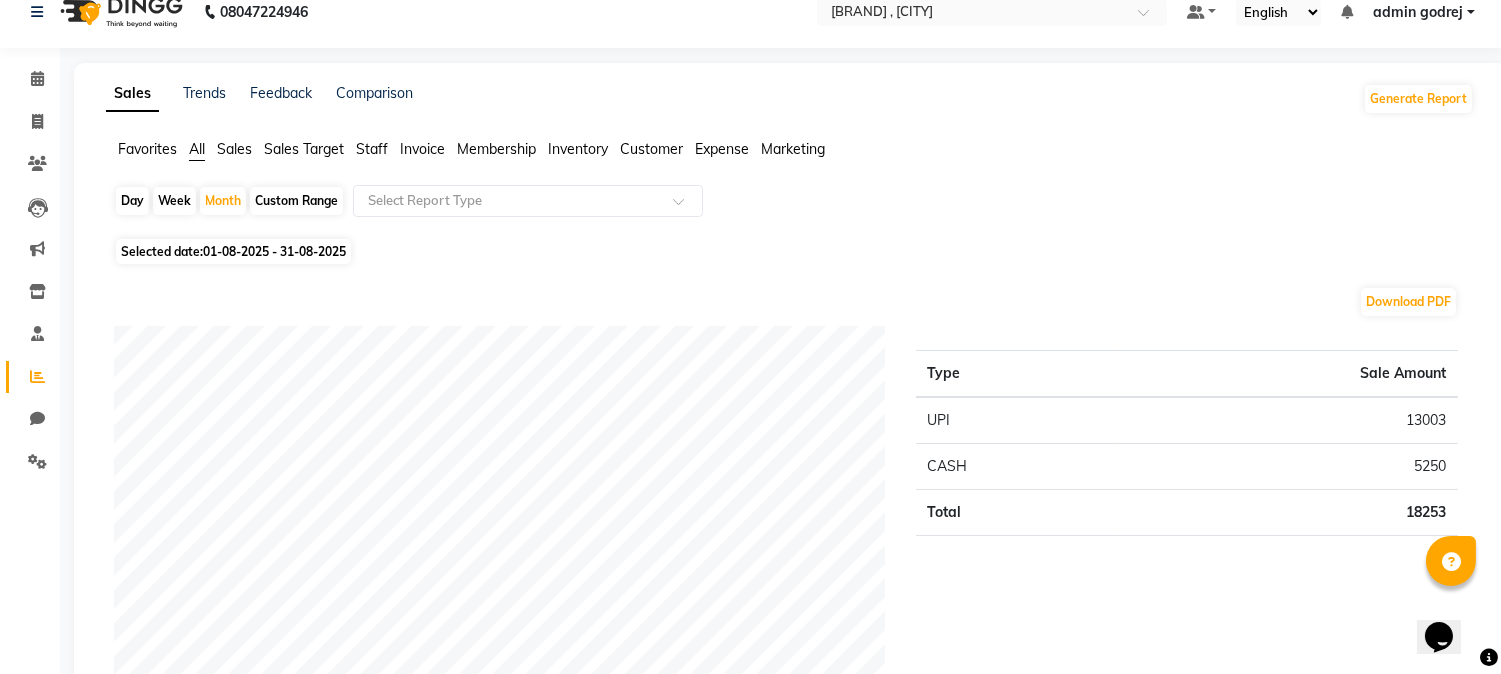scroll, scrollTop: 0, scrollLeft: 0, axis: both 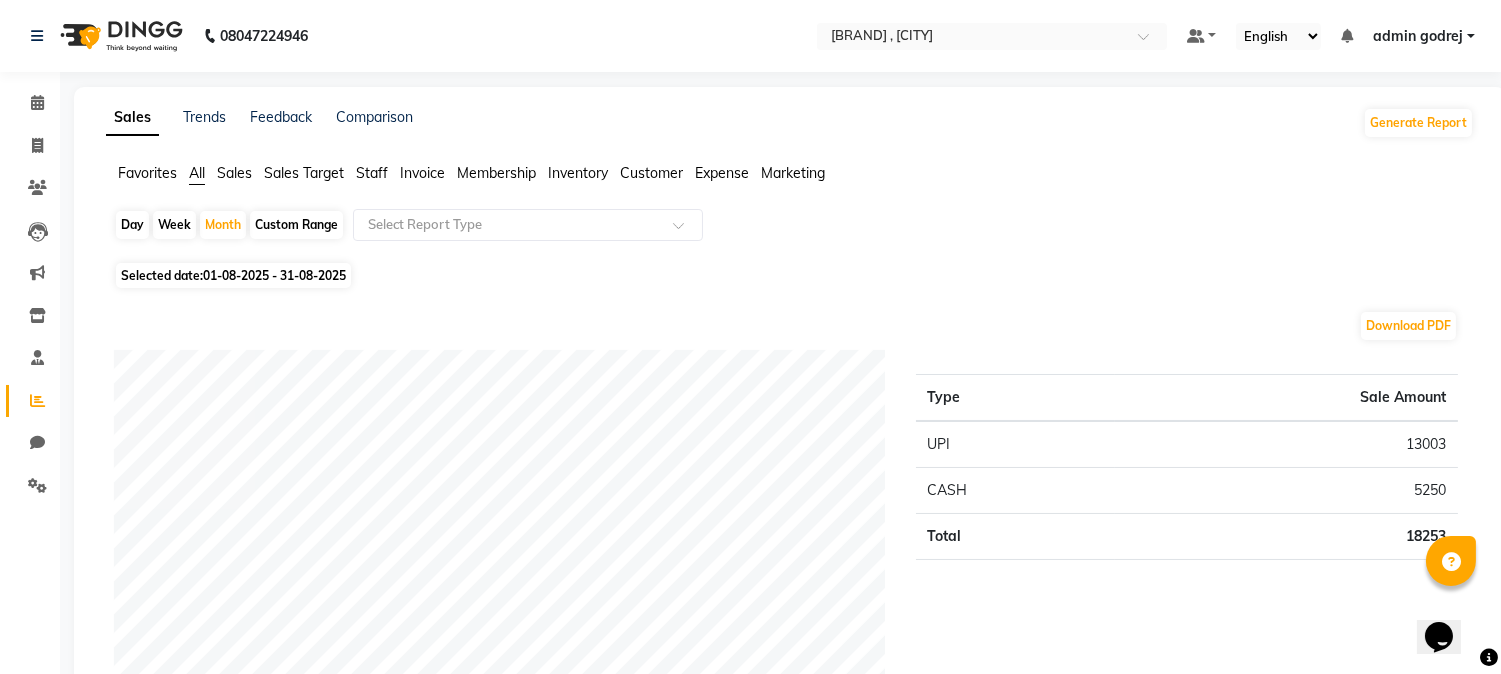 click on "01-08-2025 - 31-08-2025" 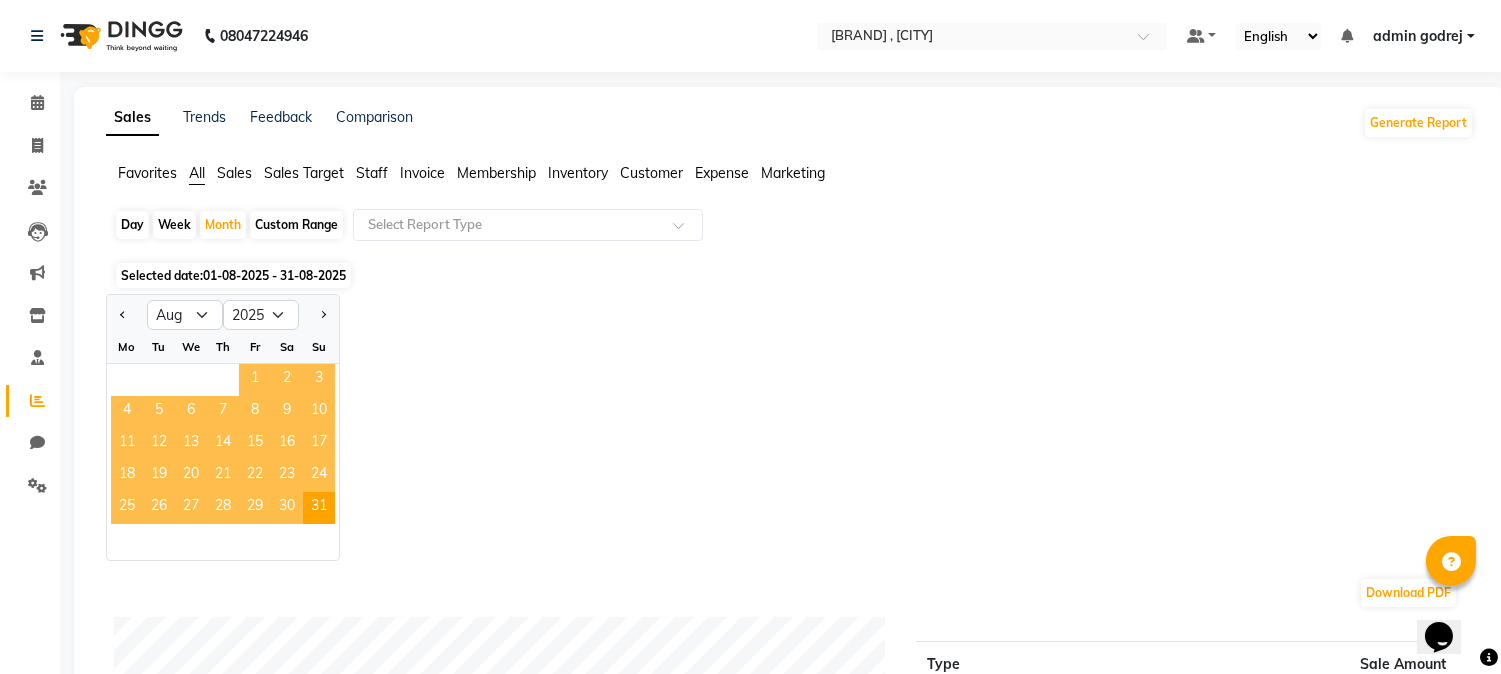 click on "1" 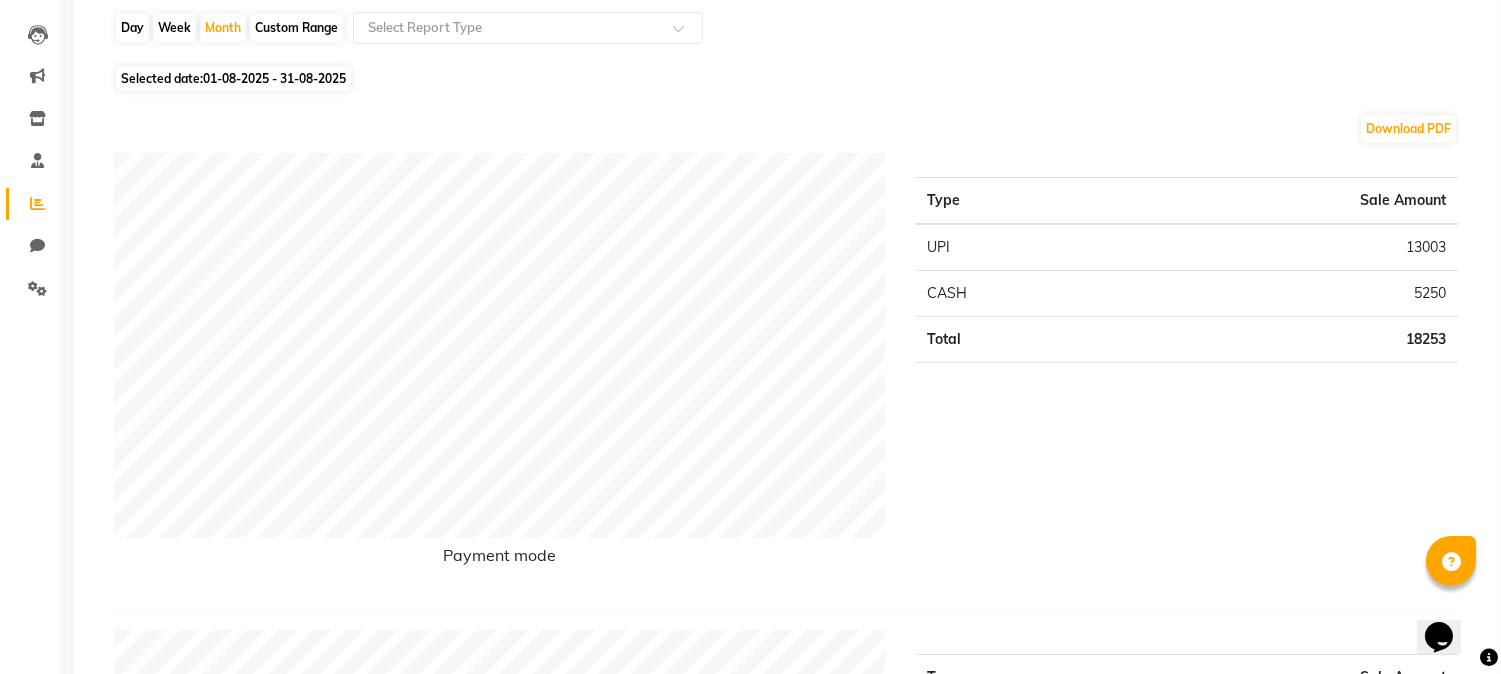 scroll, scrollTop: 0, scrollLeft: 0, axis: both 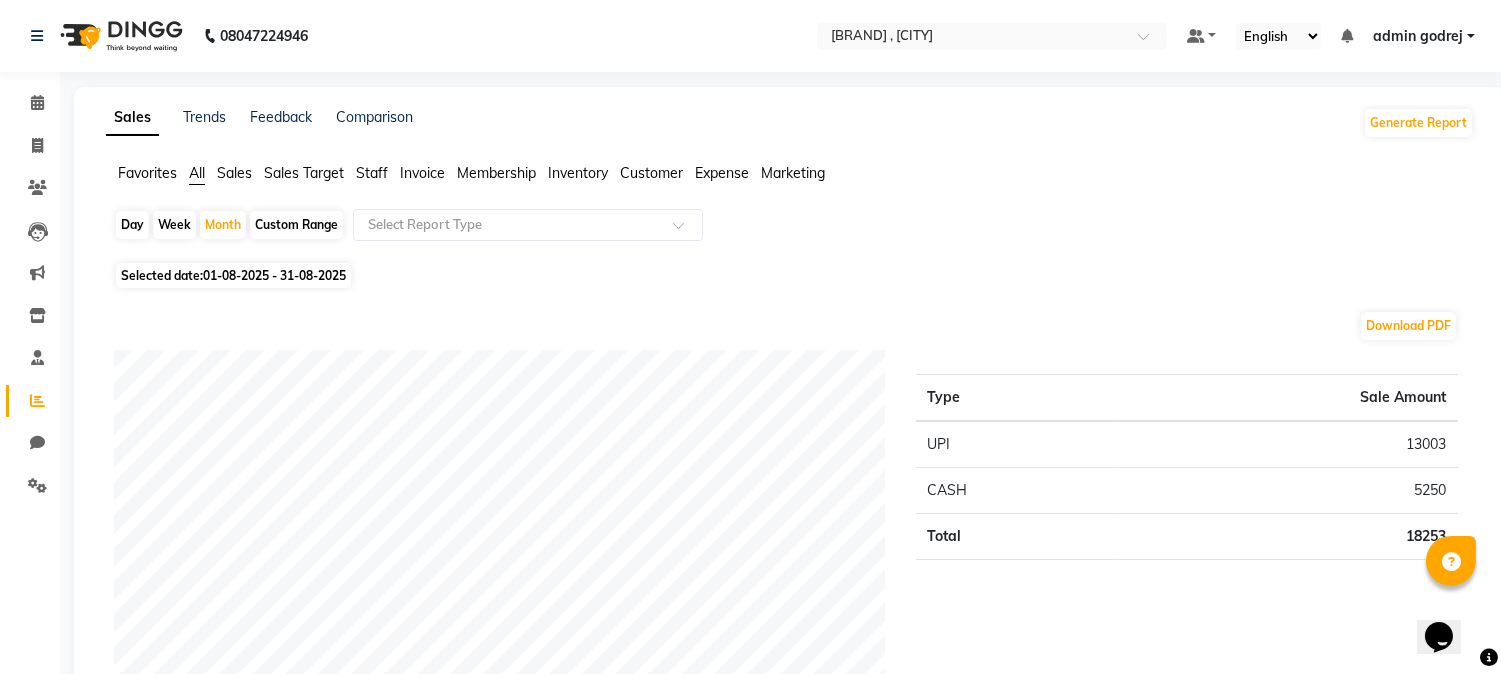 click on "Day" 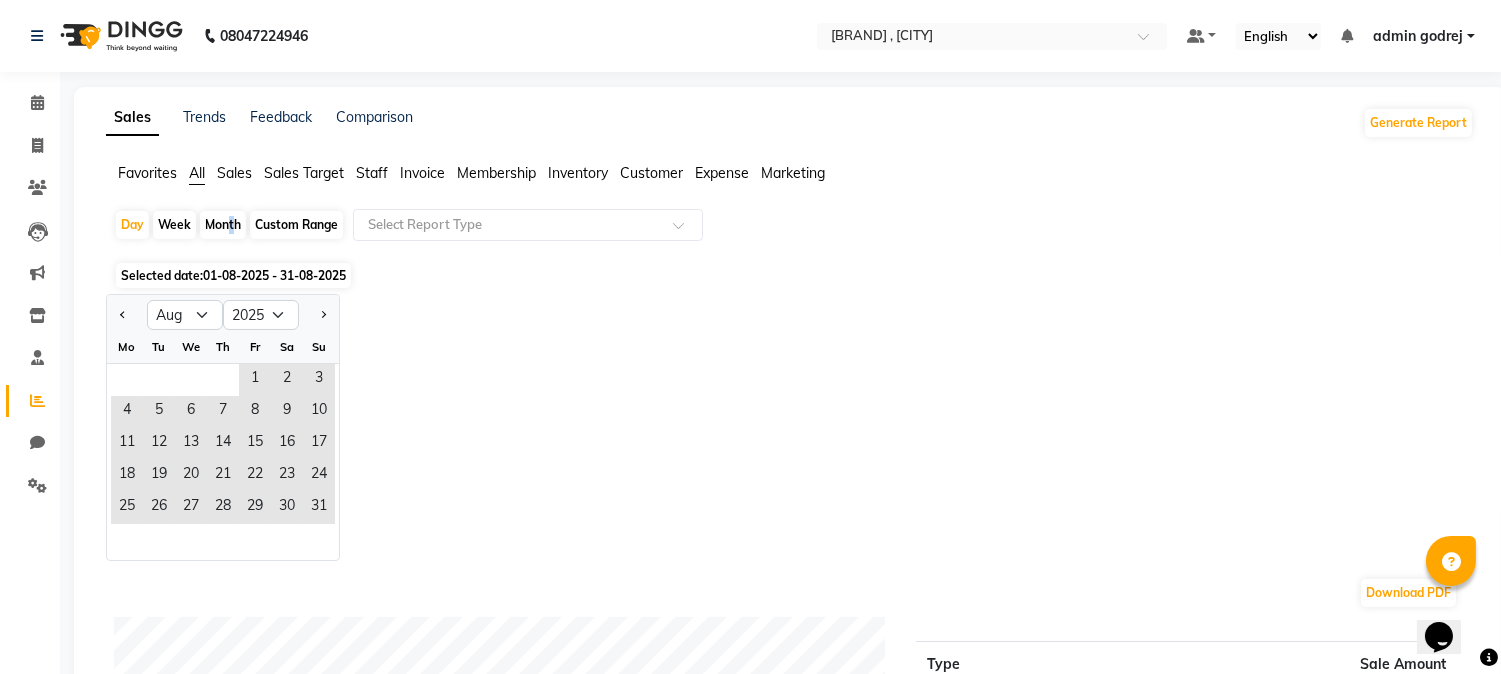 click on "Month" 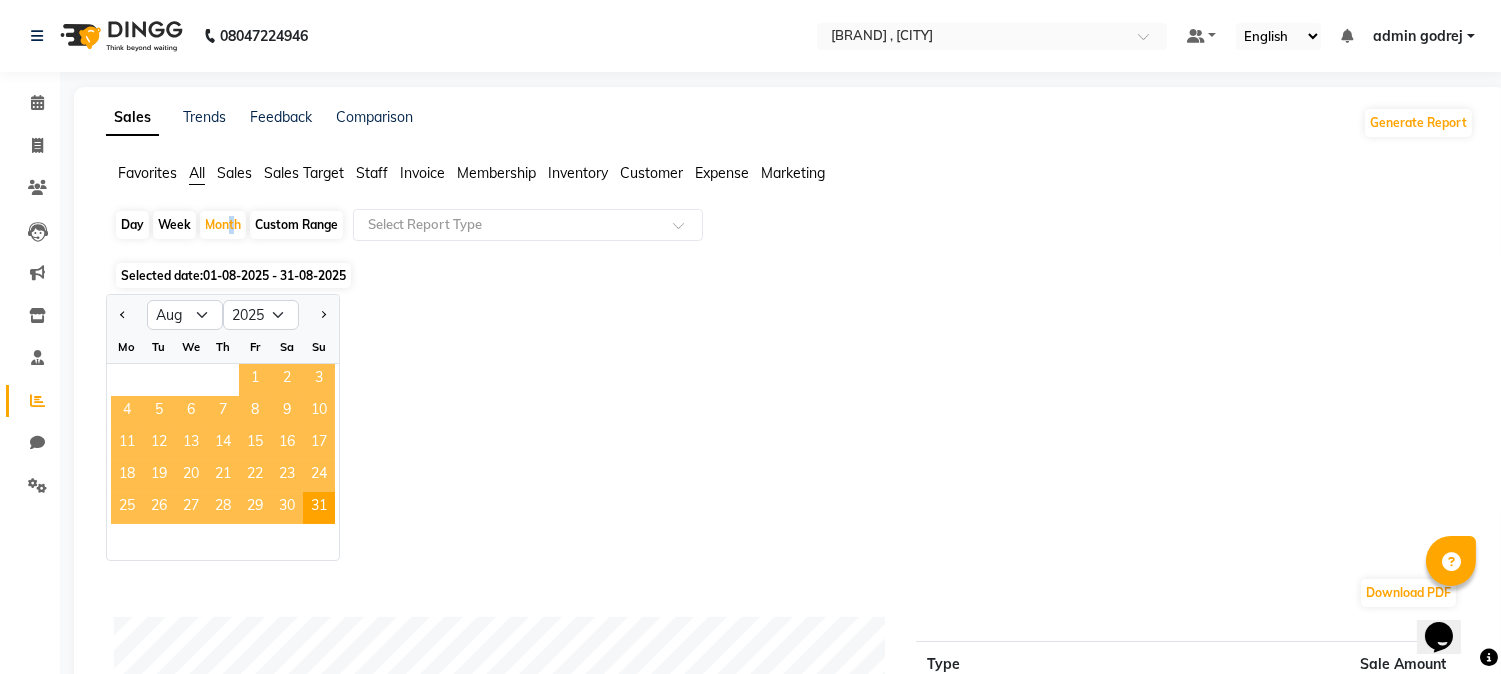 drag, startPoint x: 244, startPoint y: 353, endPoint x: 256, endPoint y: 364, distance: 16.27882 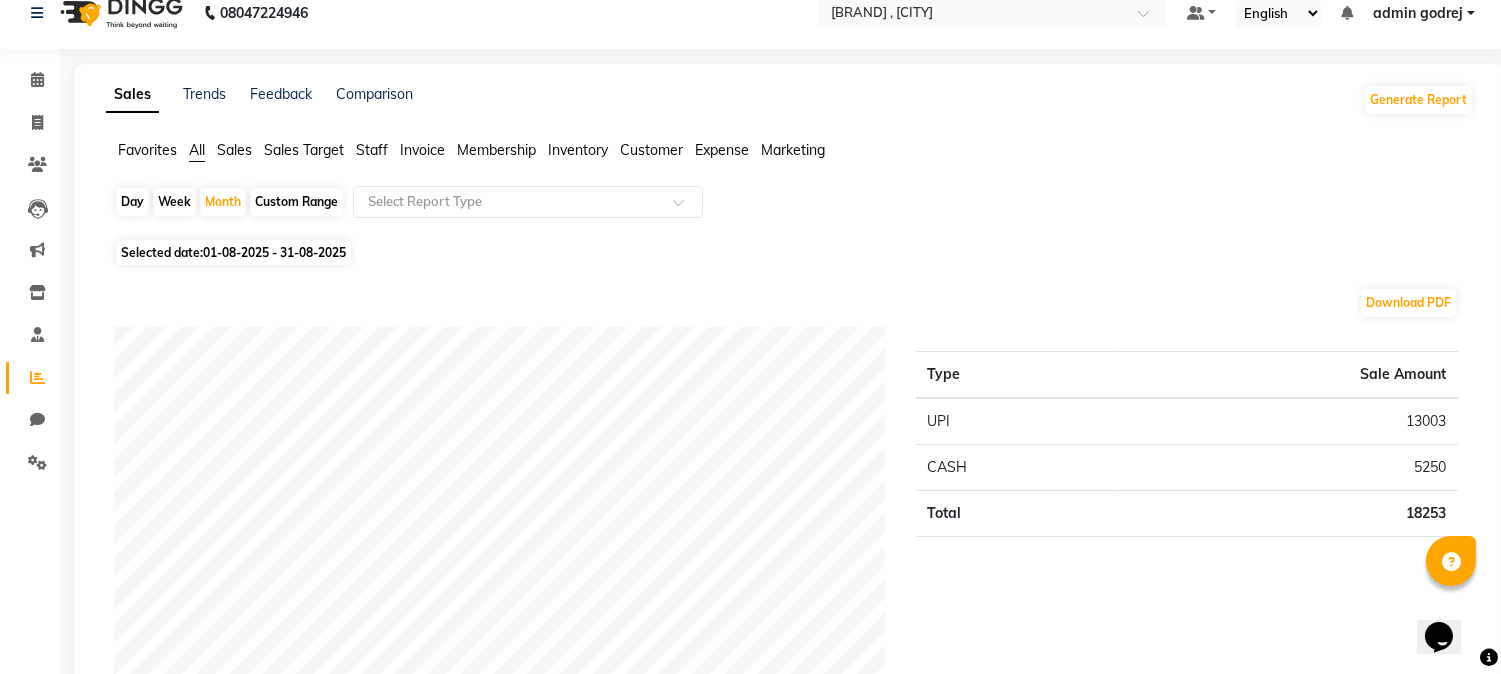 scroll, scrollTop: 0, scrollLeft: 0, axis: both 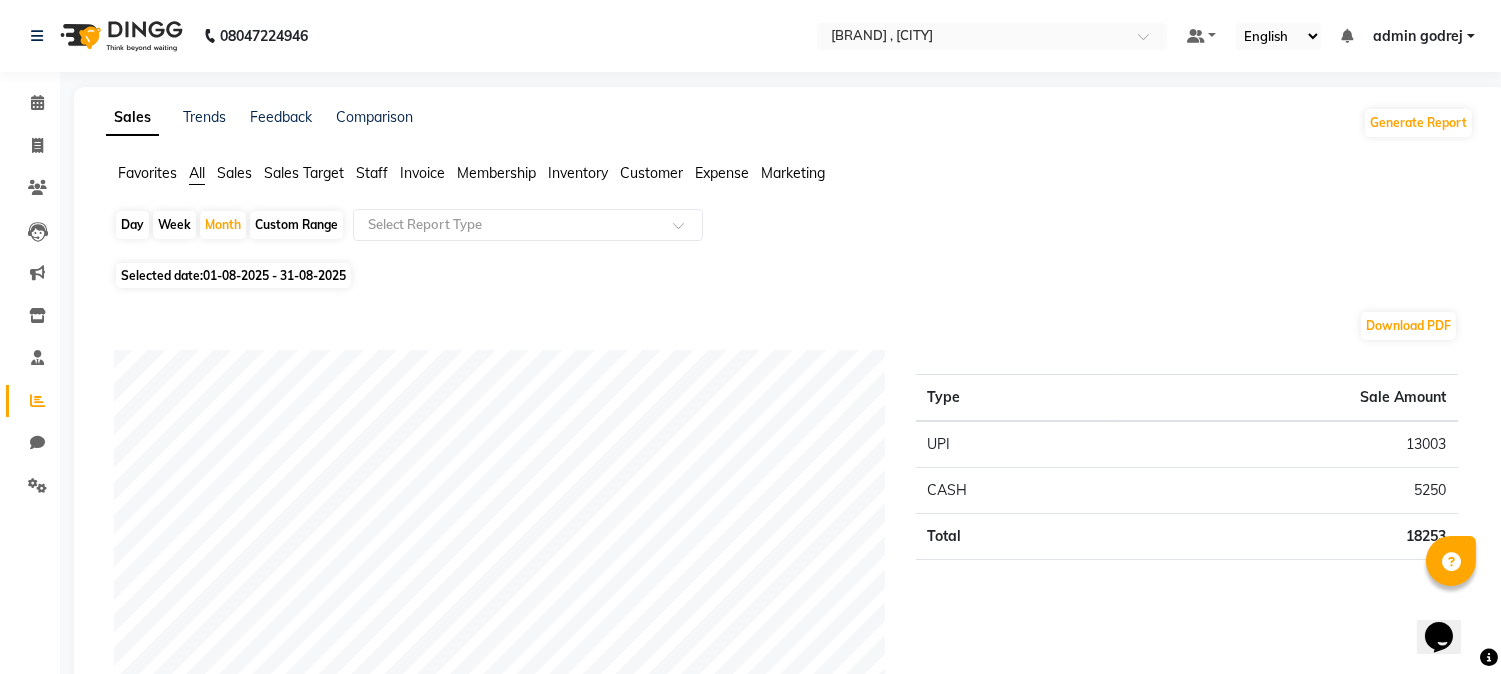 click on "Day" 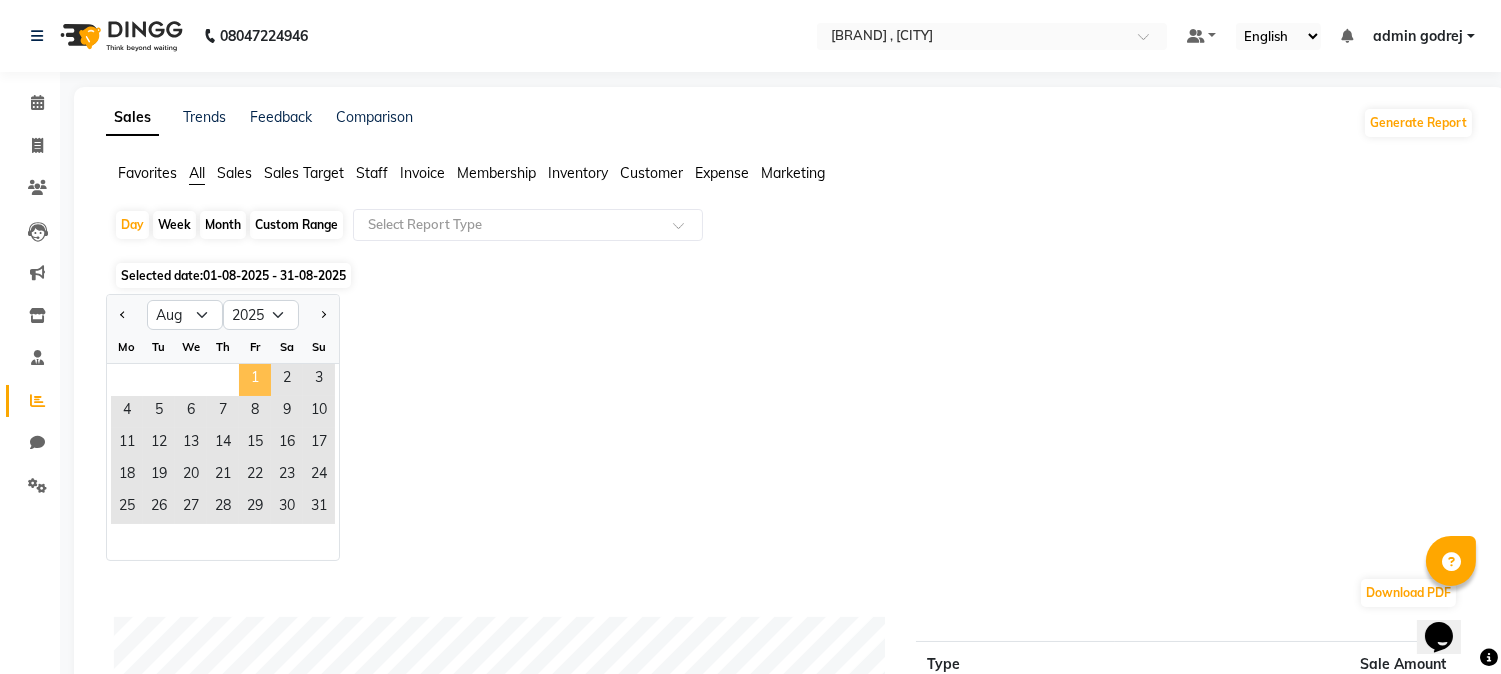 click on "1" 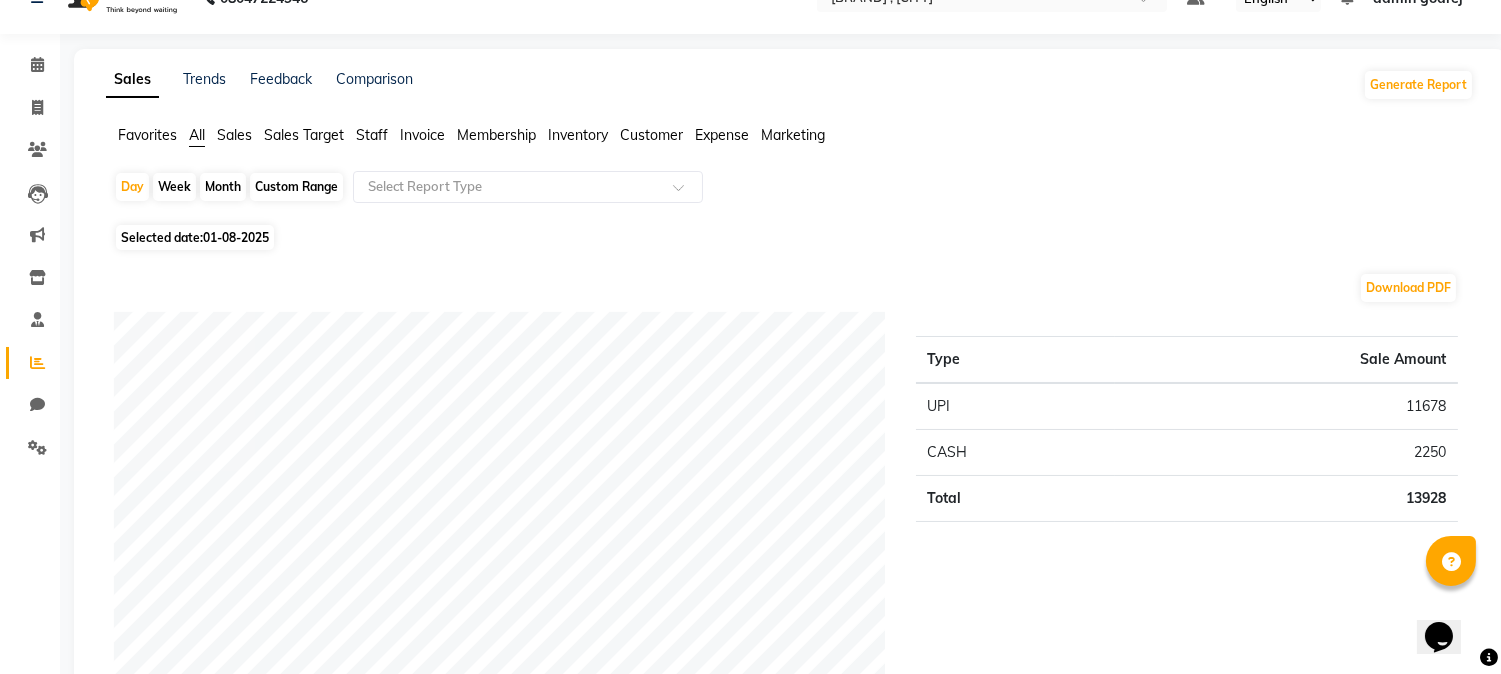 scroll, scrollTop: 0, scrollLeft: 0, axis: both 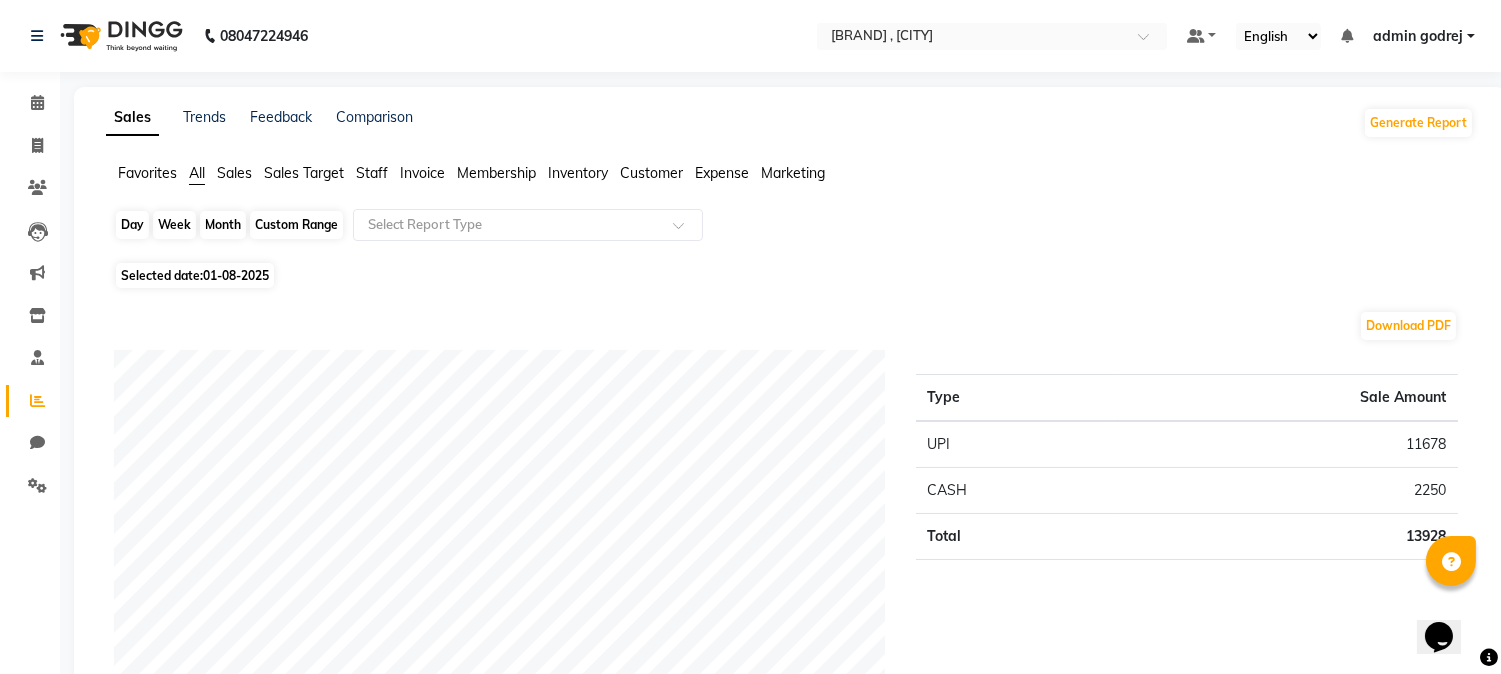 click on "Day" 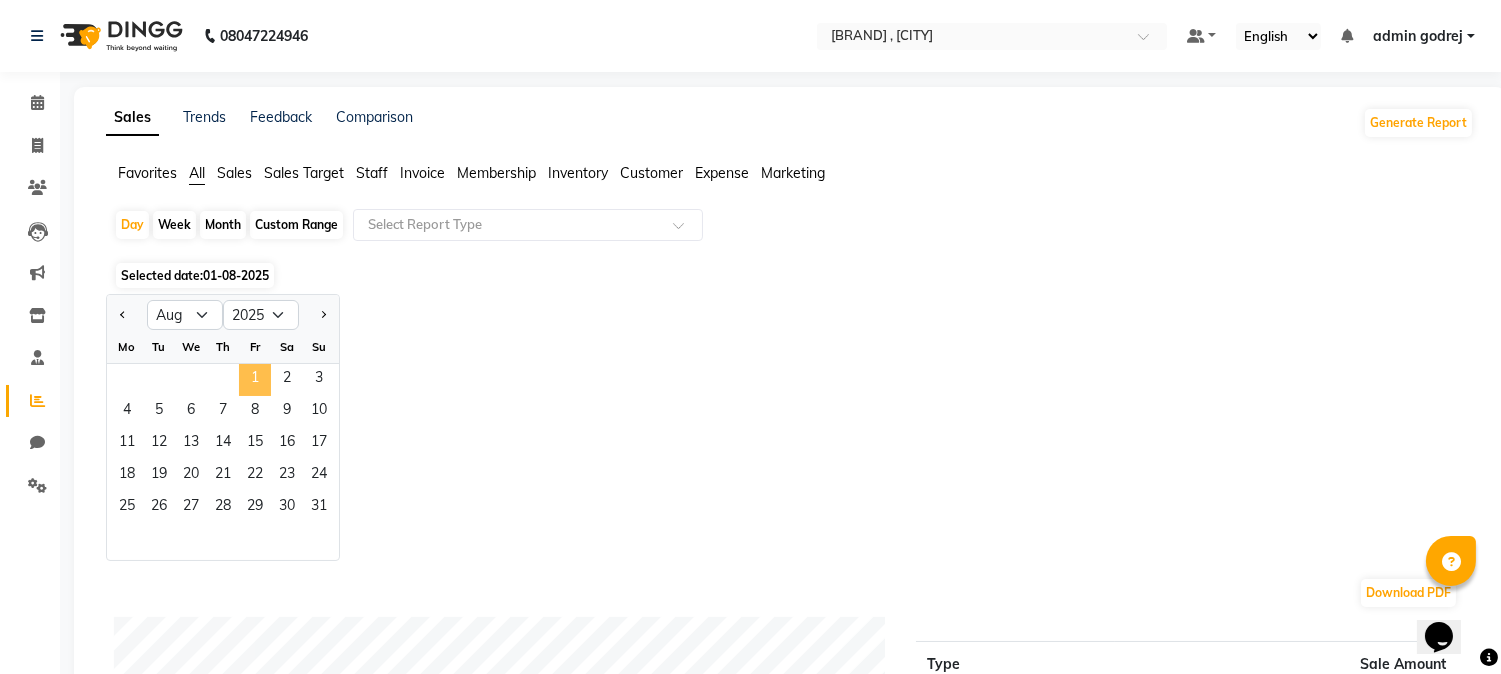 click on "1" 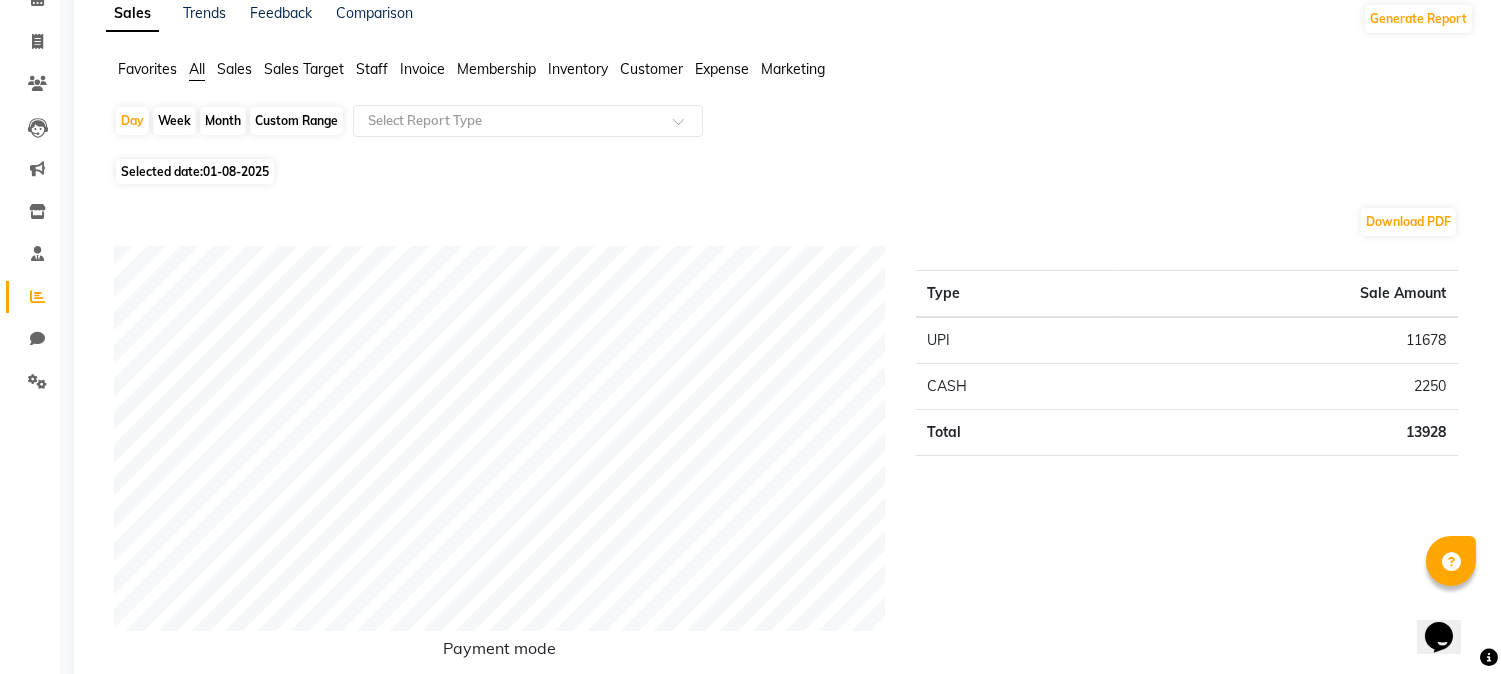 scroll, scrollTop: 0, scrollLeft: 0, axis: both 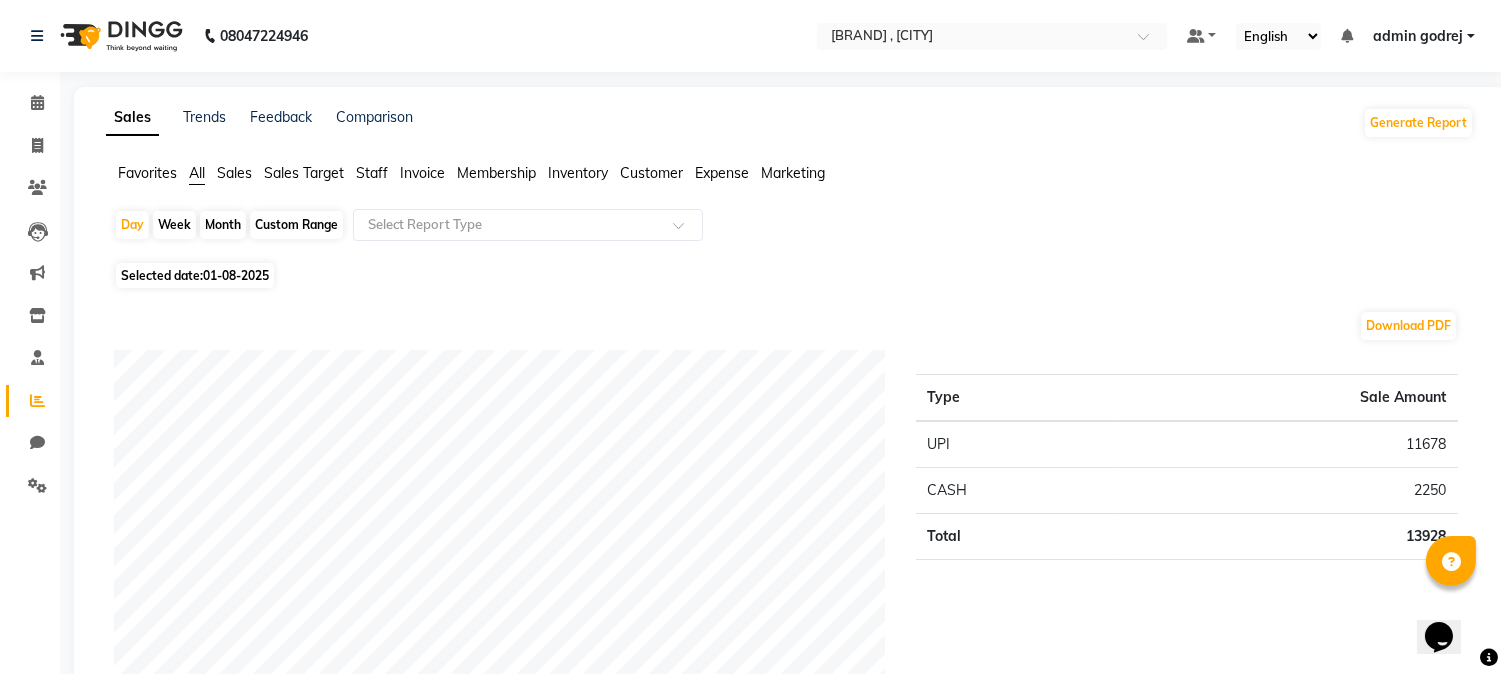click on "Week" 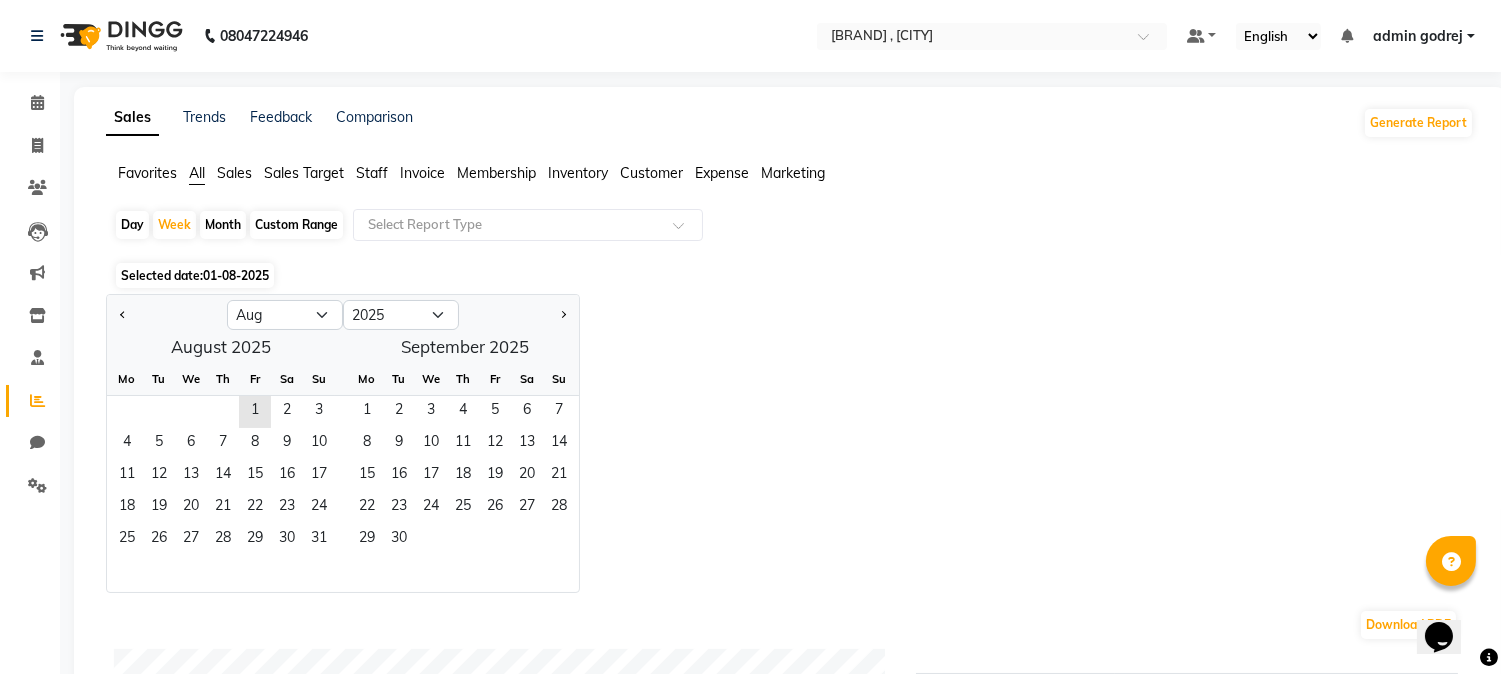 click on "Day" 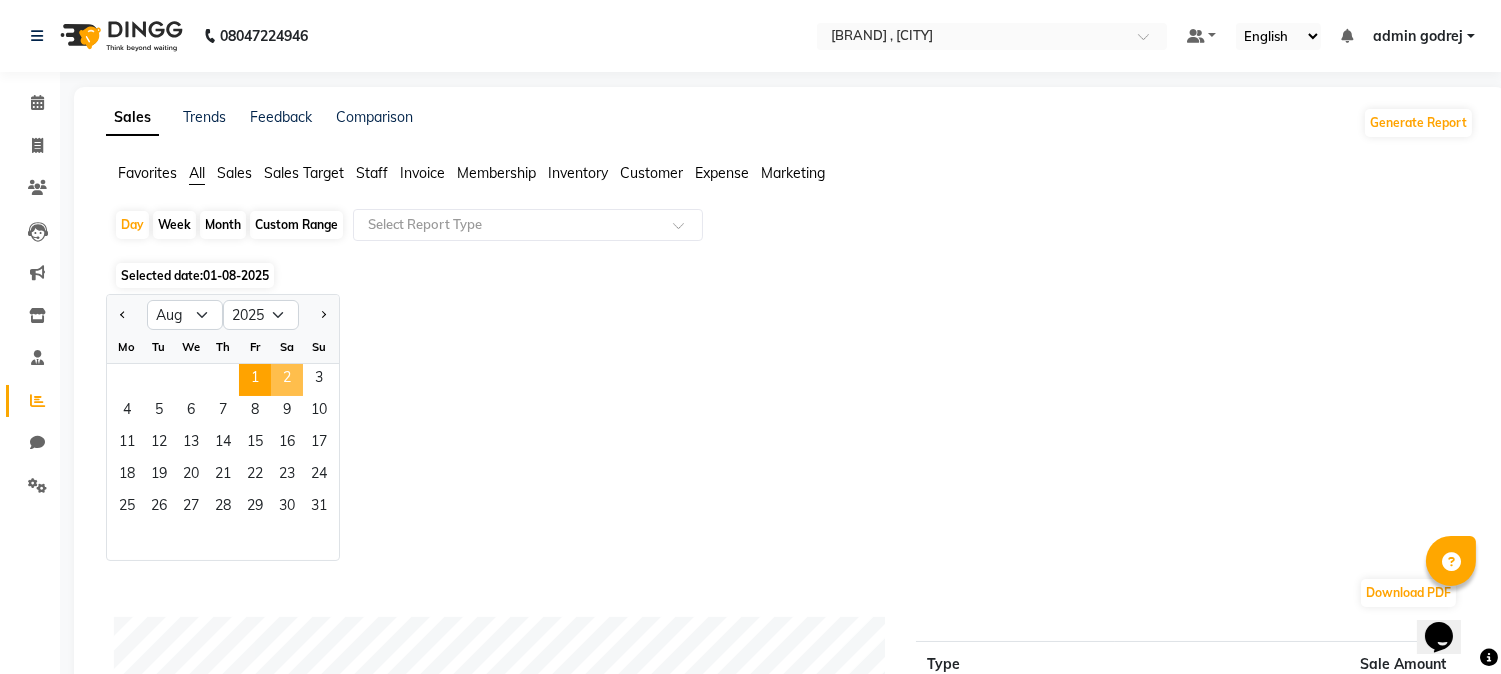 click on "2" 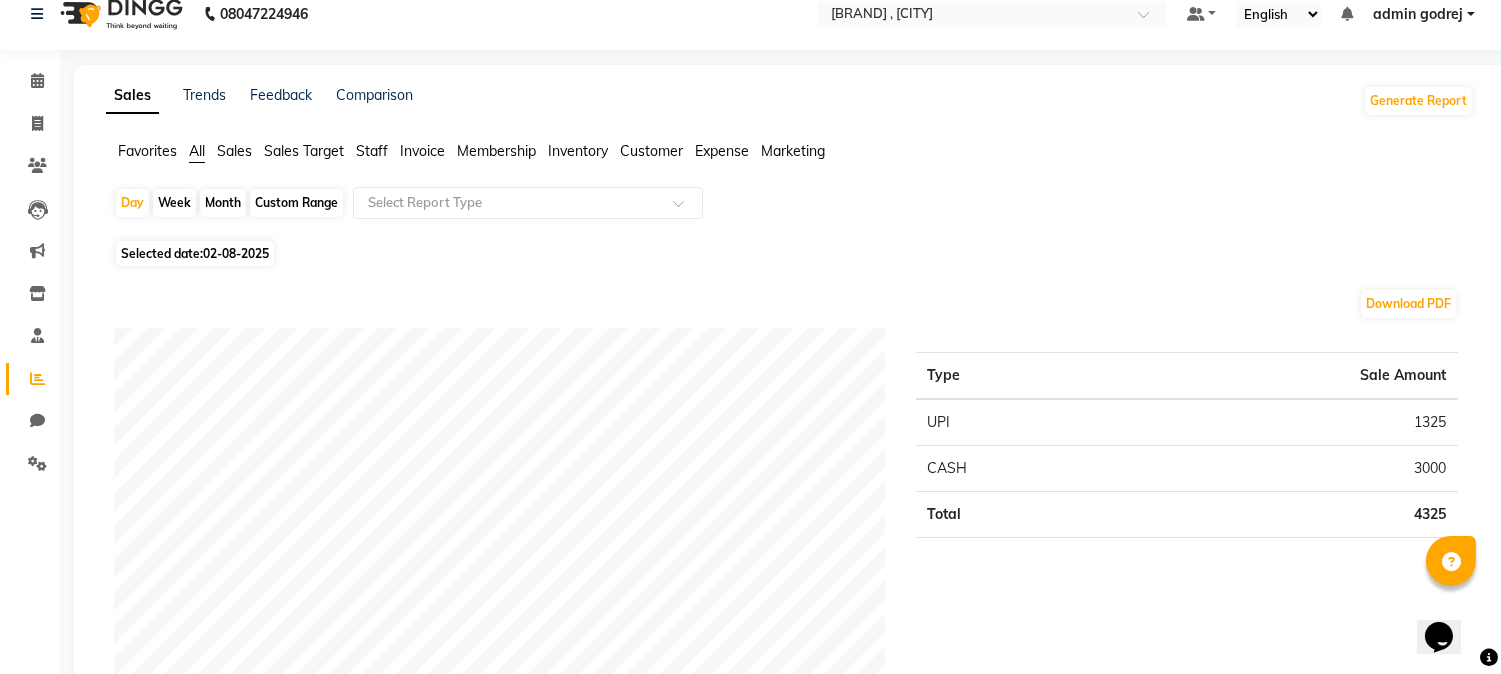 scroll, scrollTop: 0, scrollLeft: 0, axis: both 